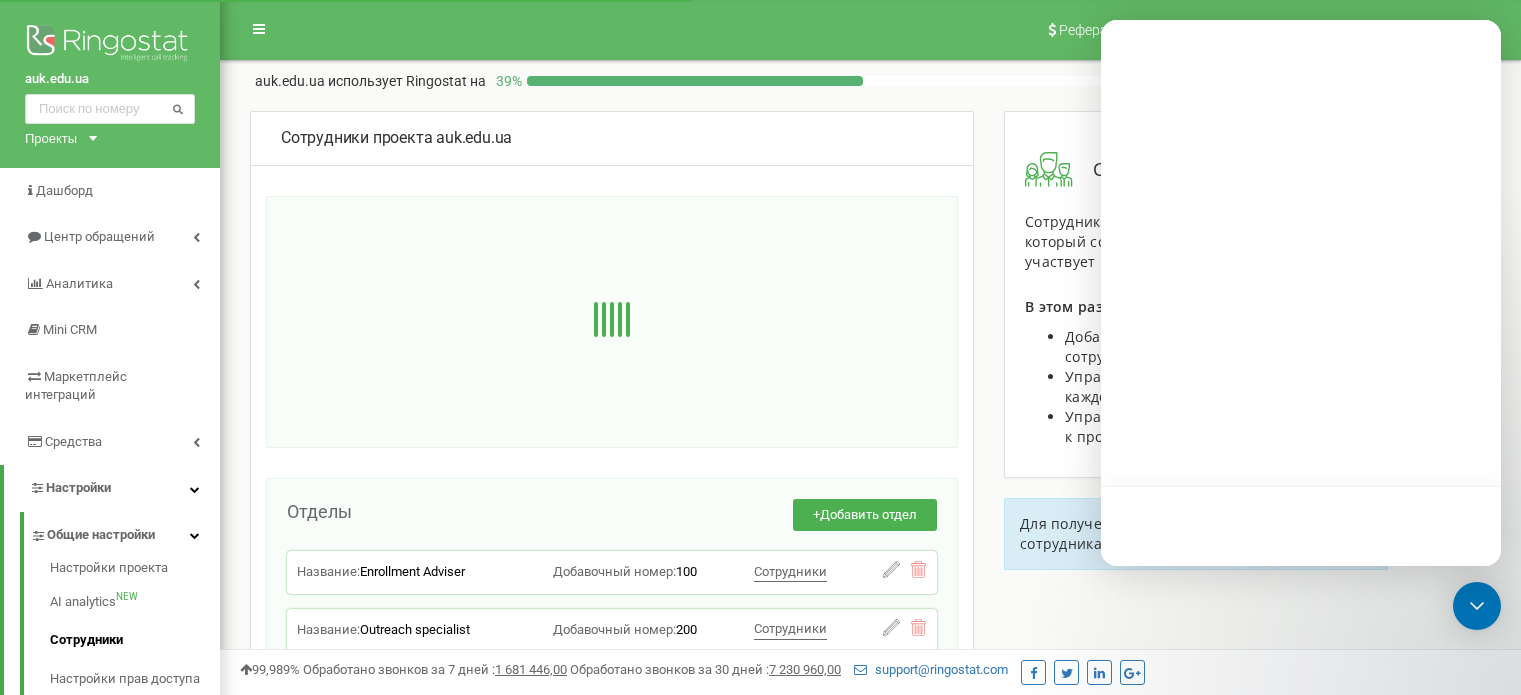 scroll, scrollTop: 0, scrollLeft: 0, axis: both 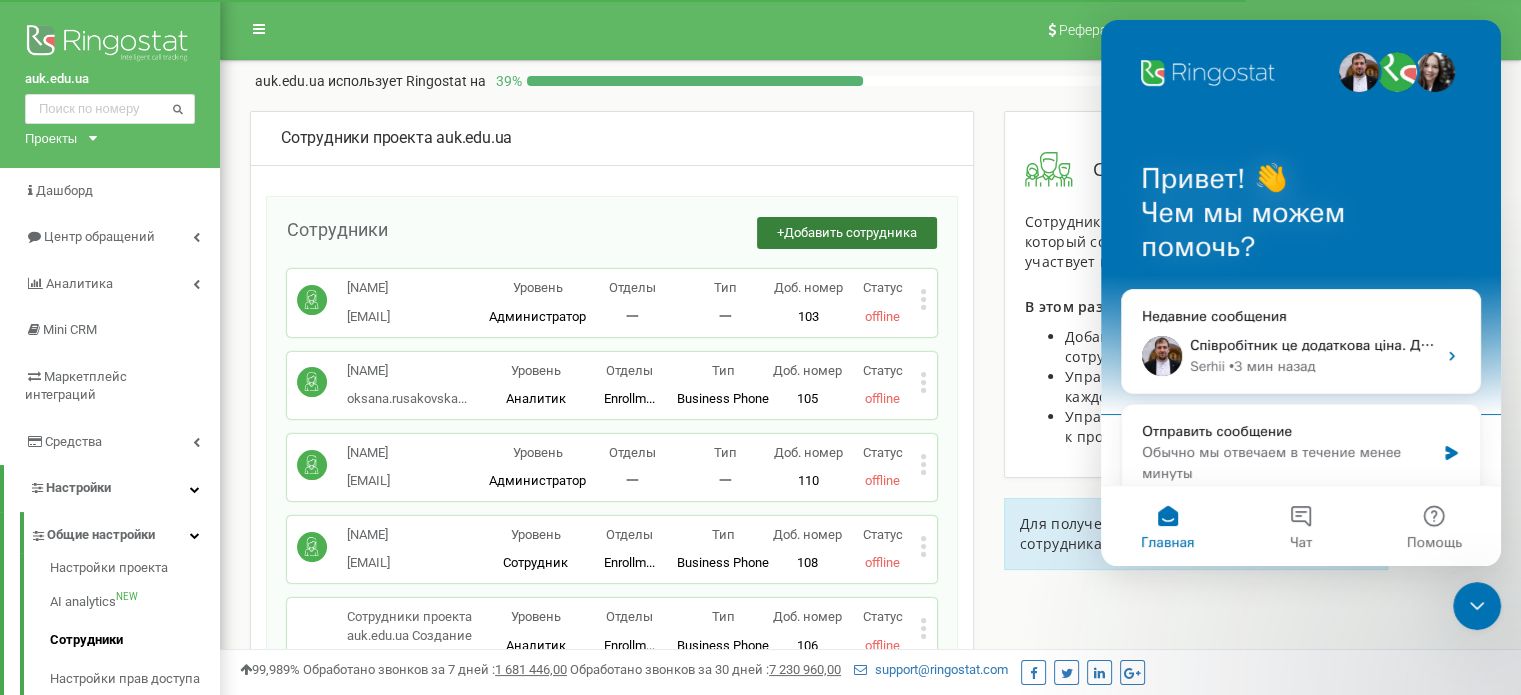 click on "Добавить сотрудника" at bounding box center (850, 232) 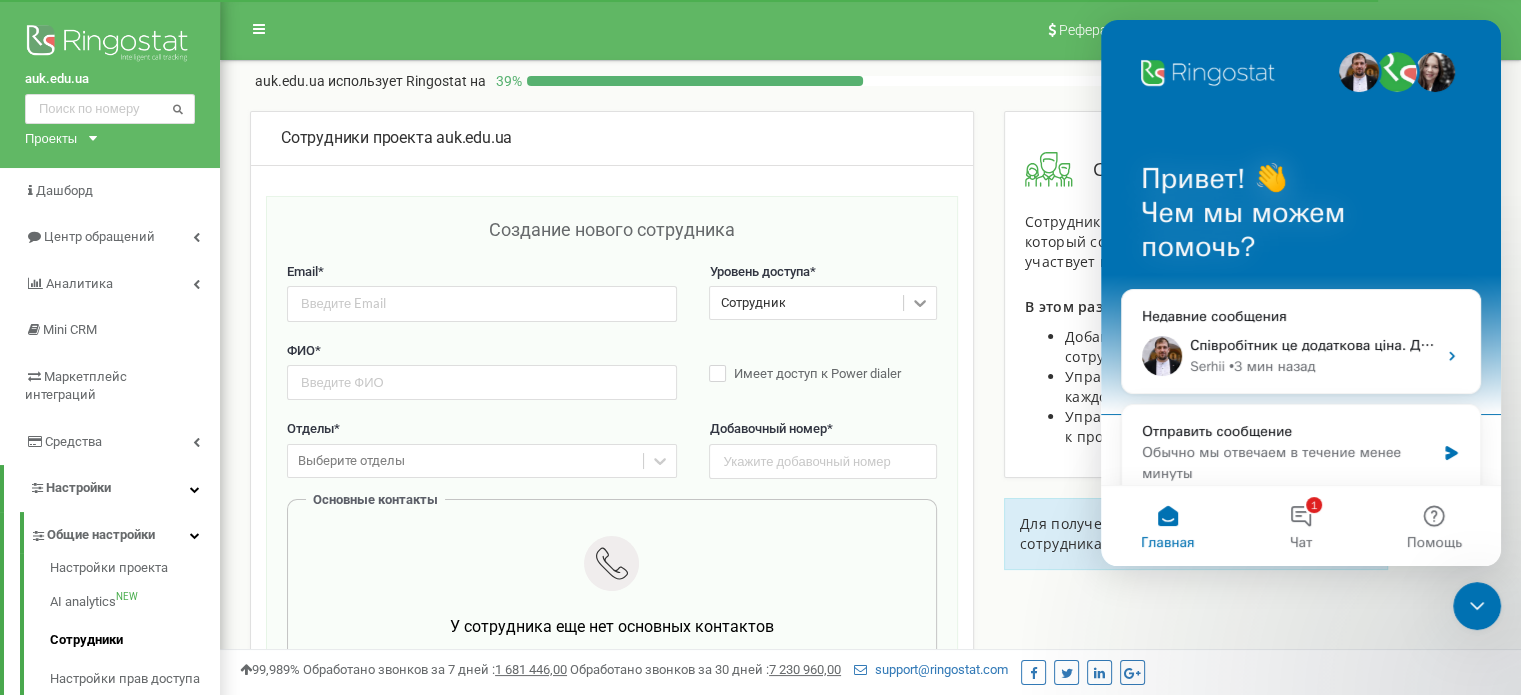 click at bounding box center (920, 303) 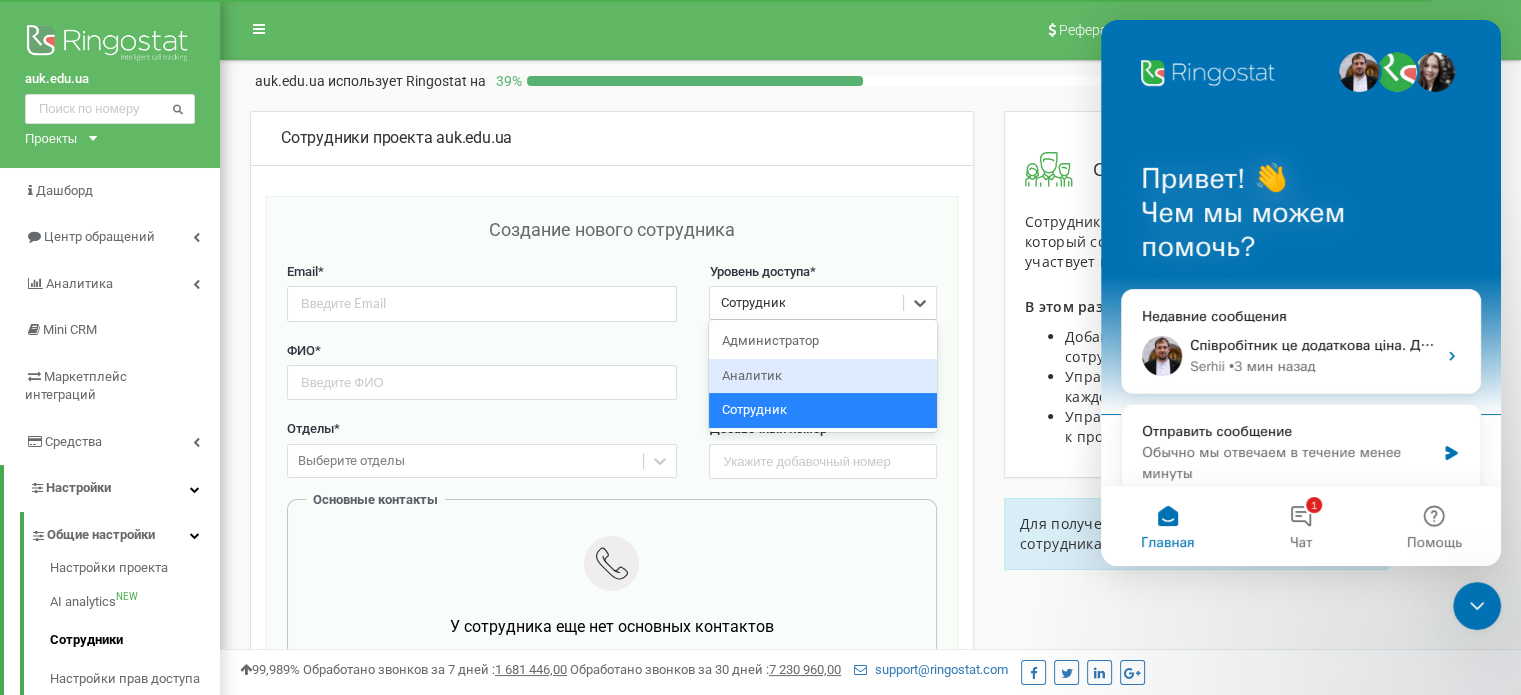 click on "Аналитик" at bounding box center [822, 376] 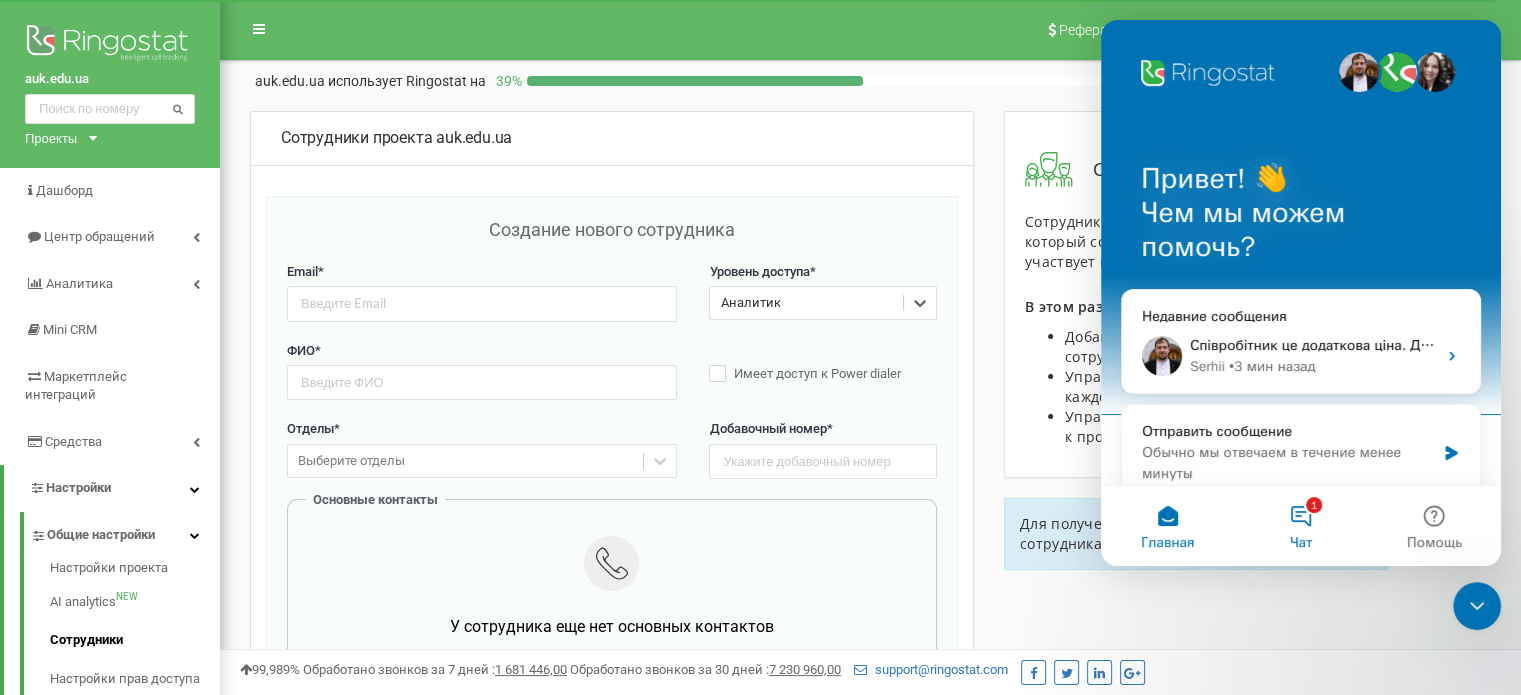 click on "1 Чат" at bounding box center (1300, 526) 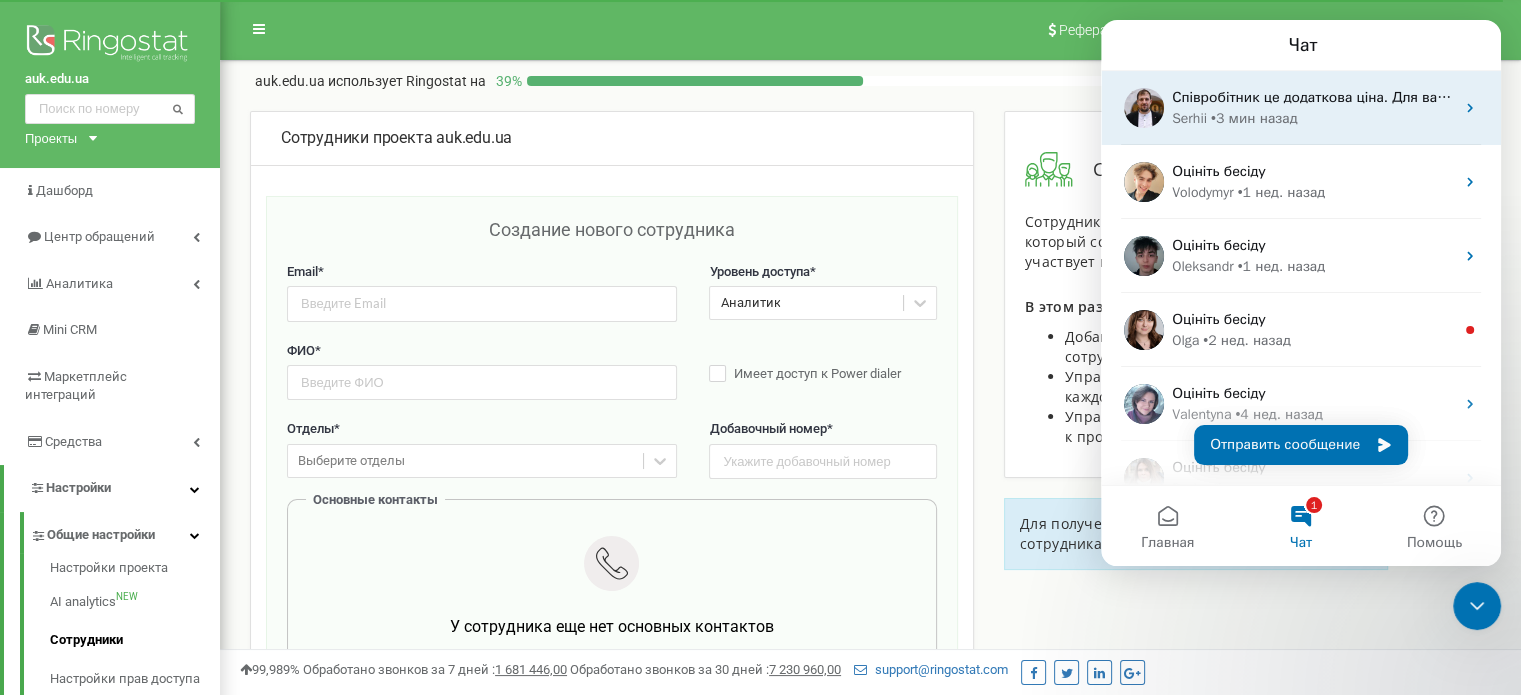click on "•  3 мин назад" at bounding box center (1254, 118) 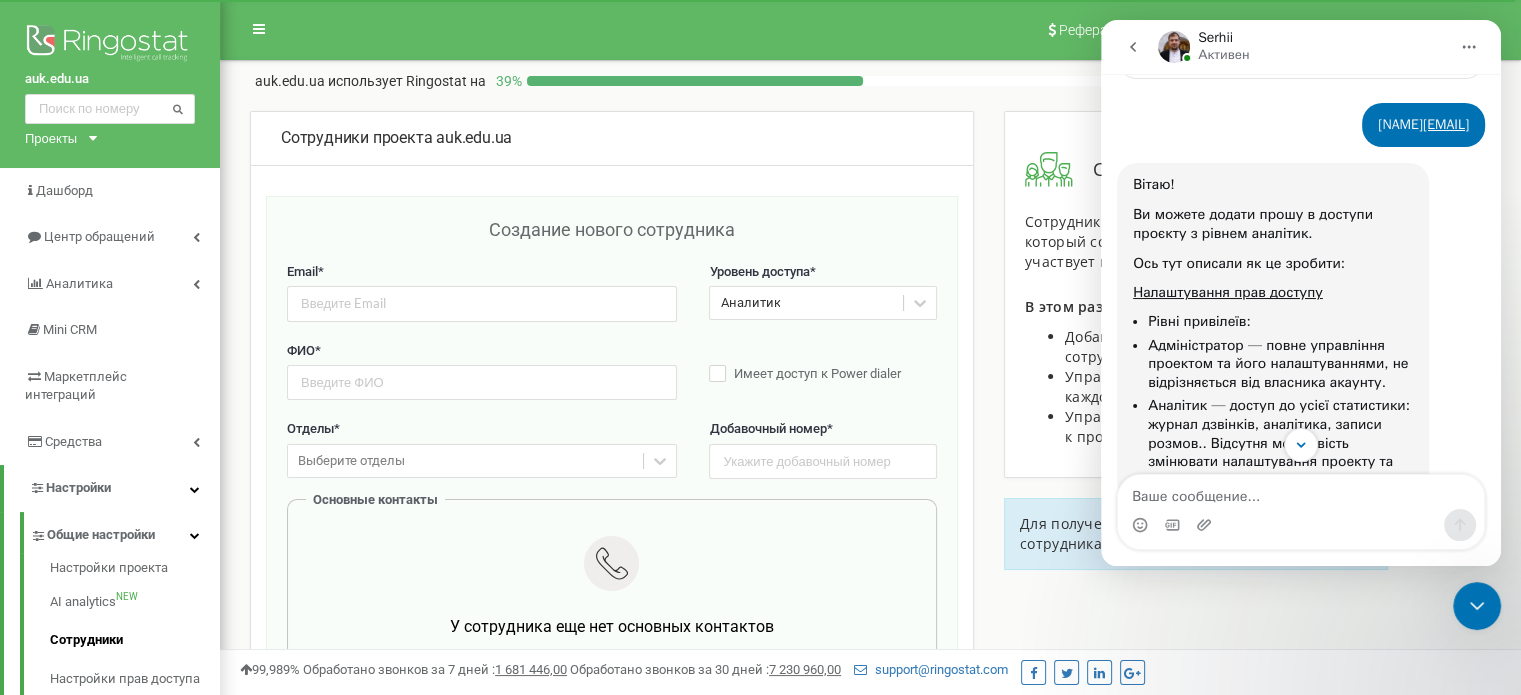 scroll, scrollTop: 548, scrollLeft: 0, axis: vertical 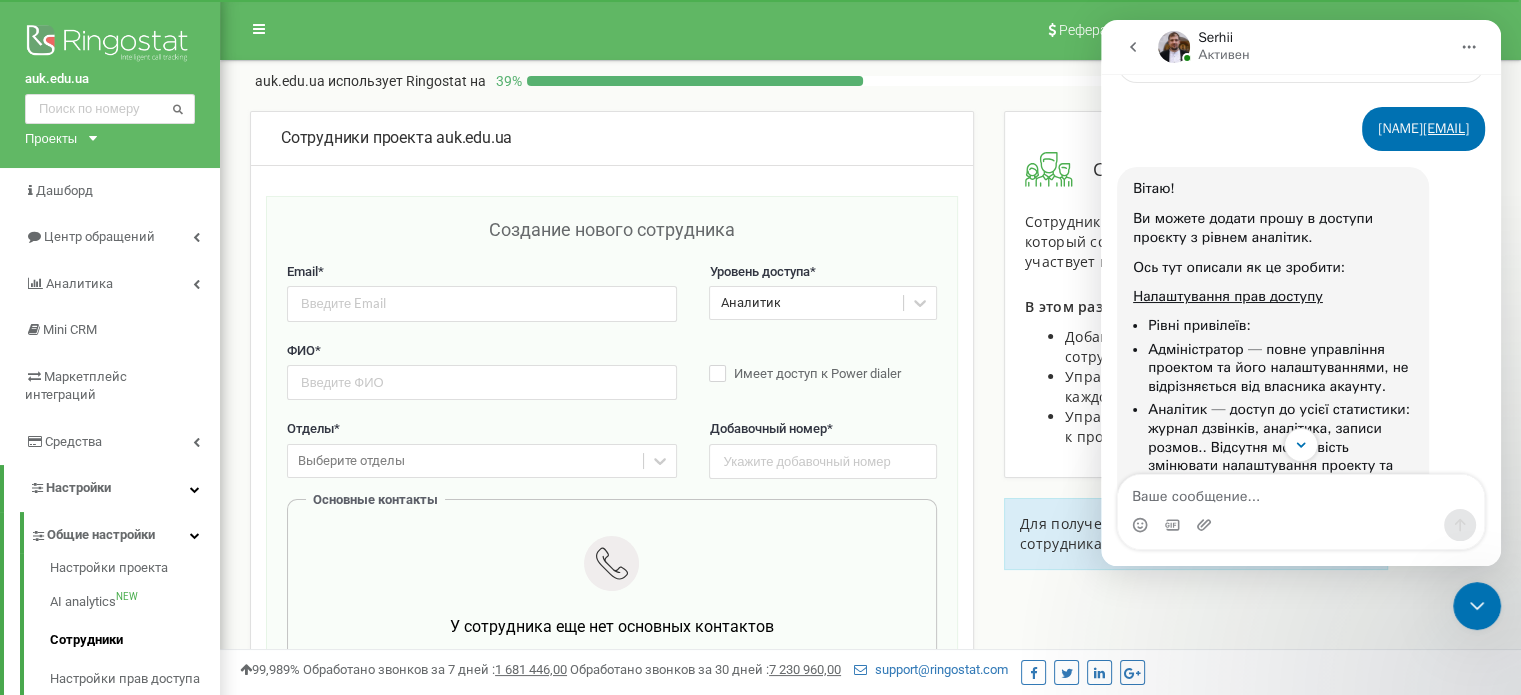 drag, startPoint x: 1307, startPoint y: 123, endPoint x: 1163, endPoint y: 125, distance: 144.01389 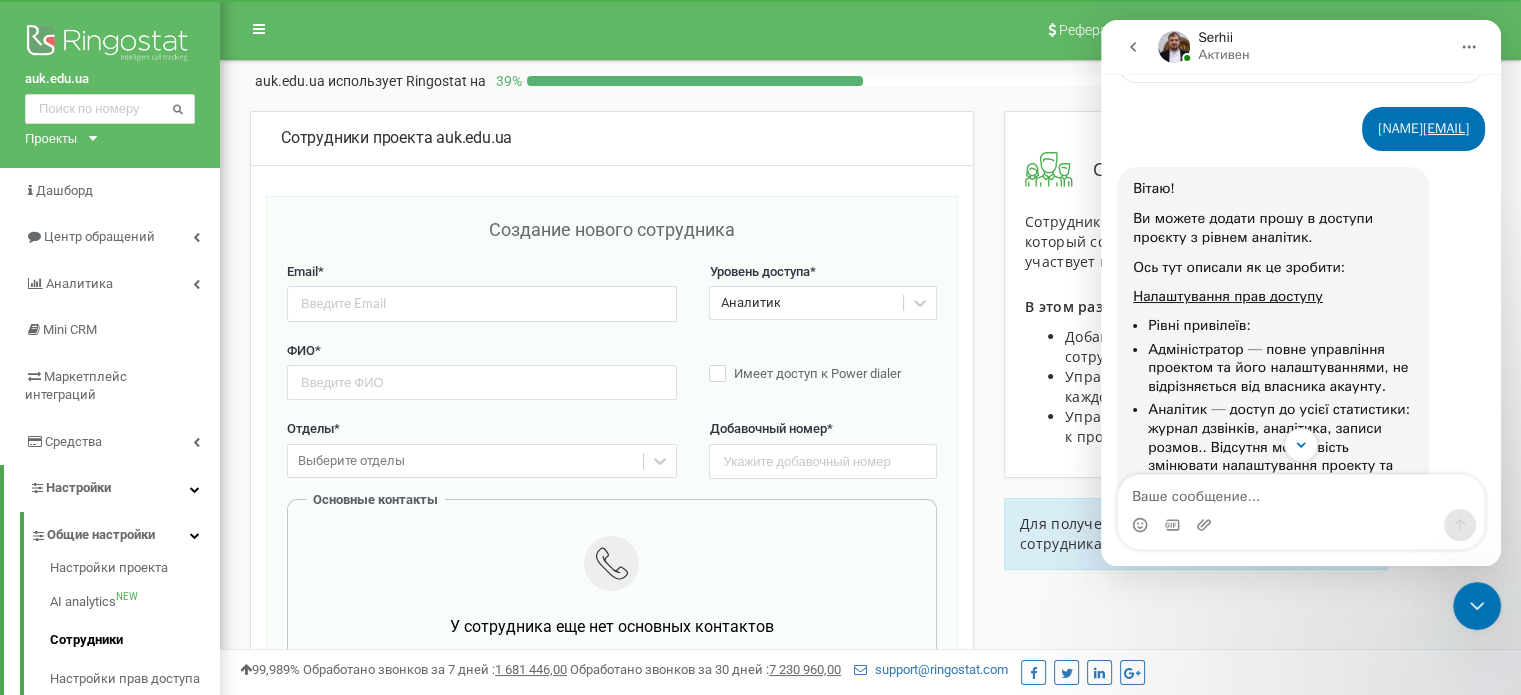 copy on "[FIRST] [LAST]" 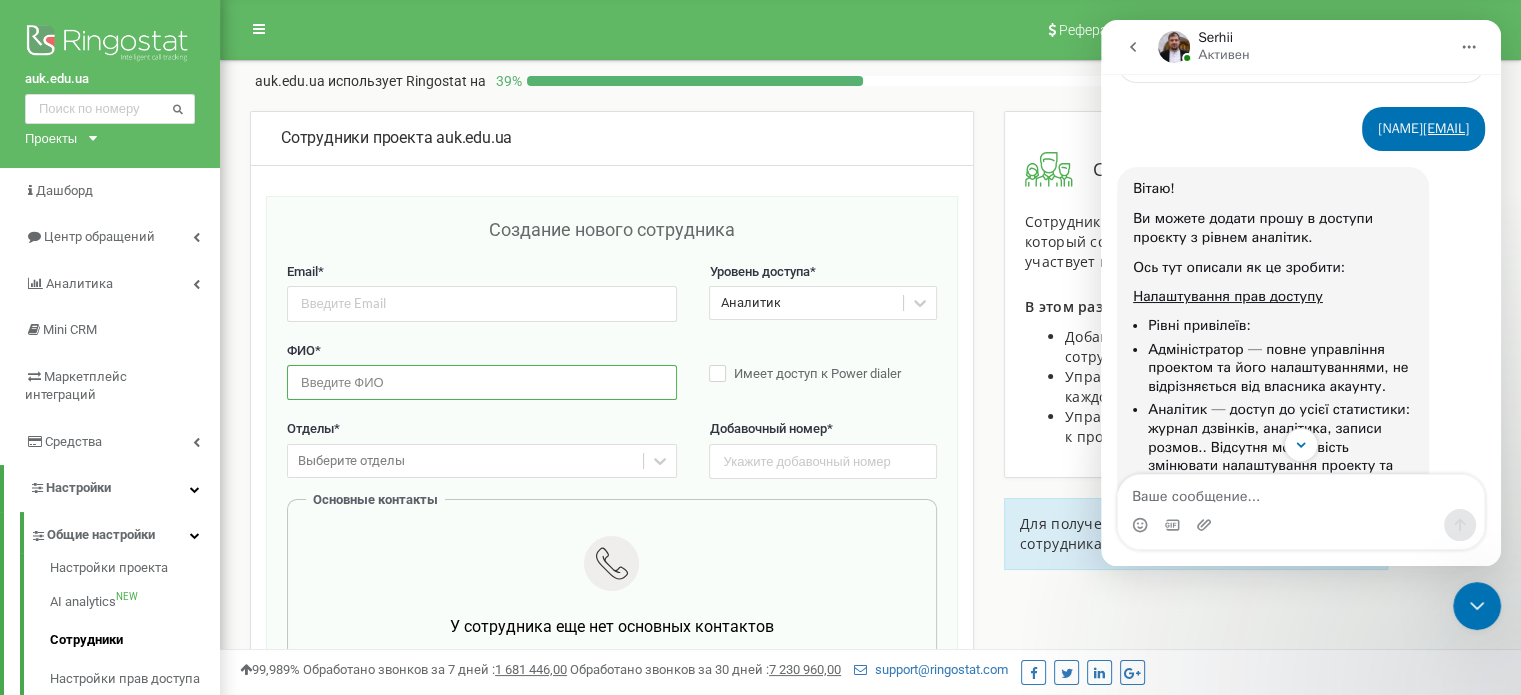 click at bounding box center (482, 382) 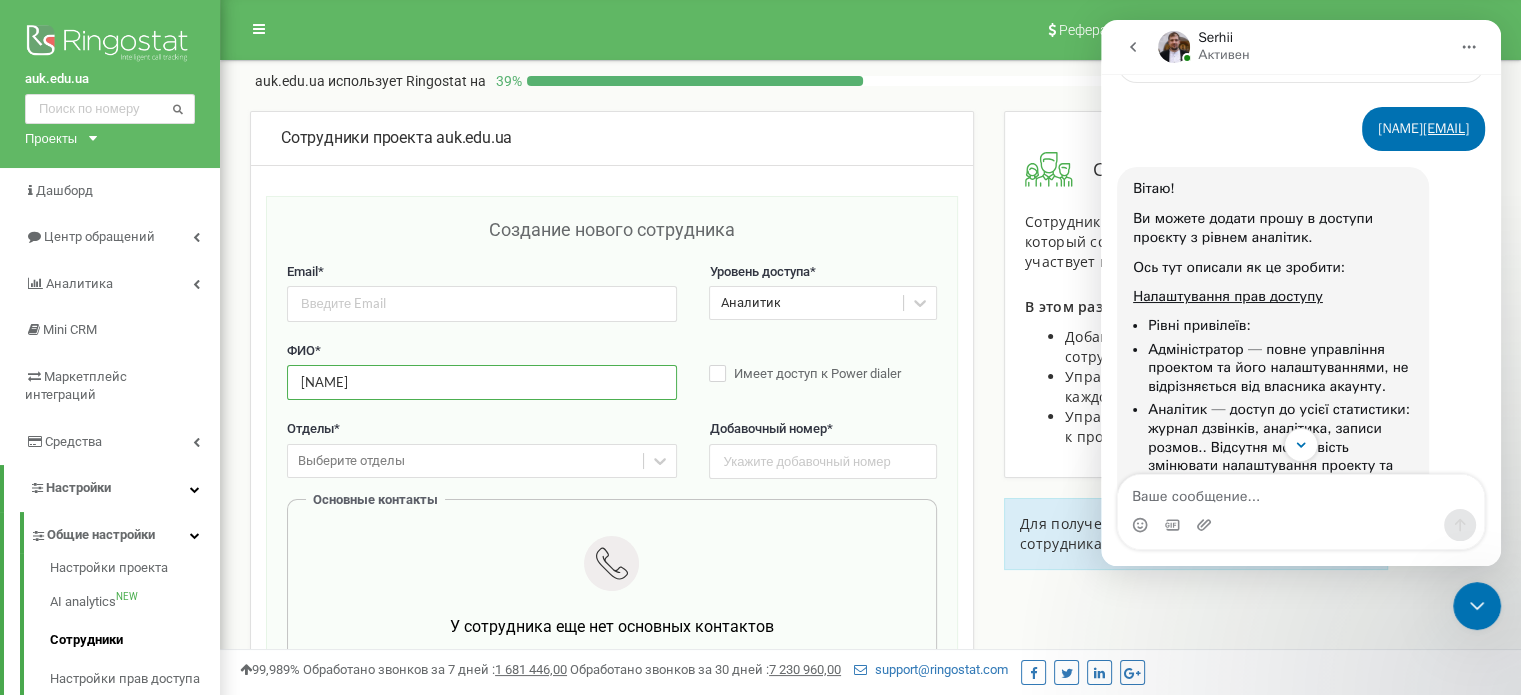 type on "[FIRST] [LAST]" 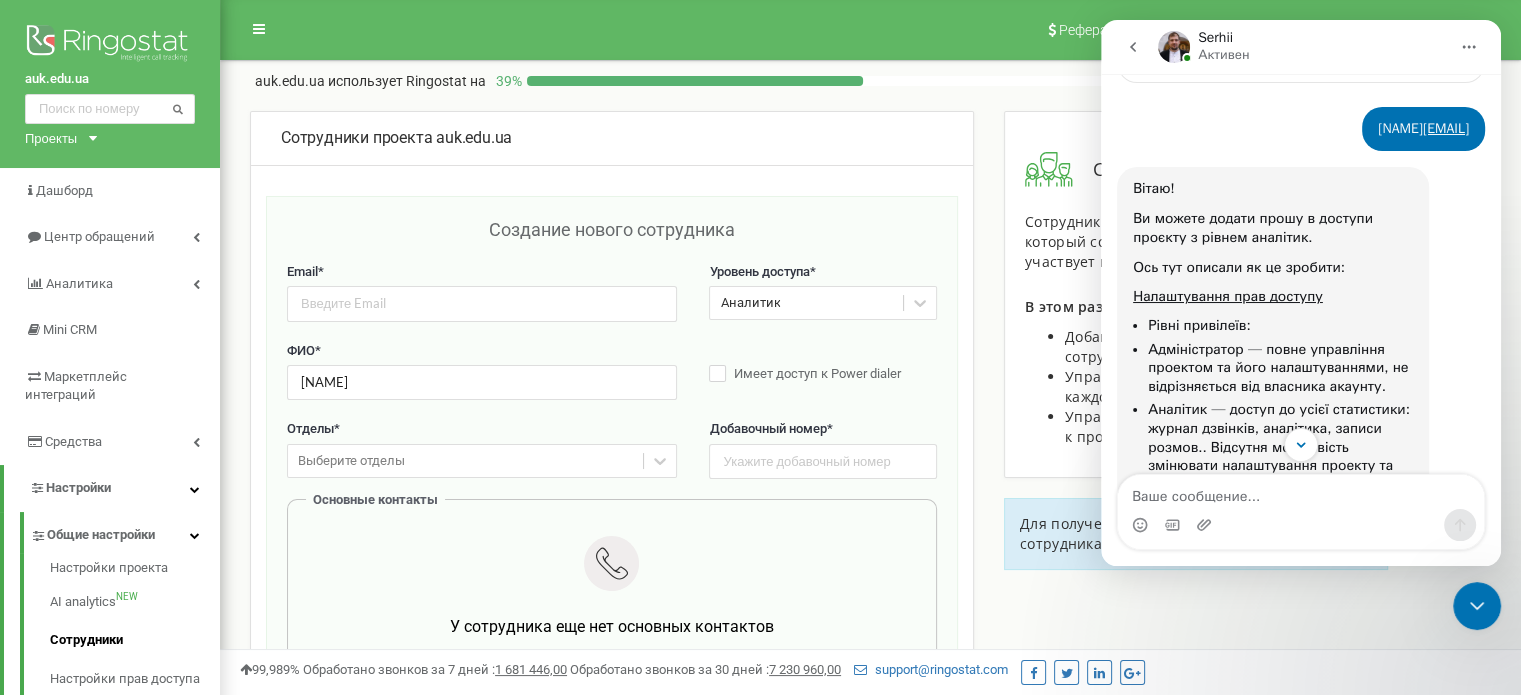 drag, startPoint x: 1373, startPoint y: 150, endPoint x: 1181, endPoint y: 156, distance: 192.09373 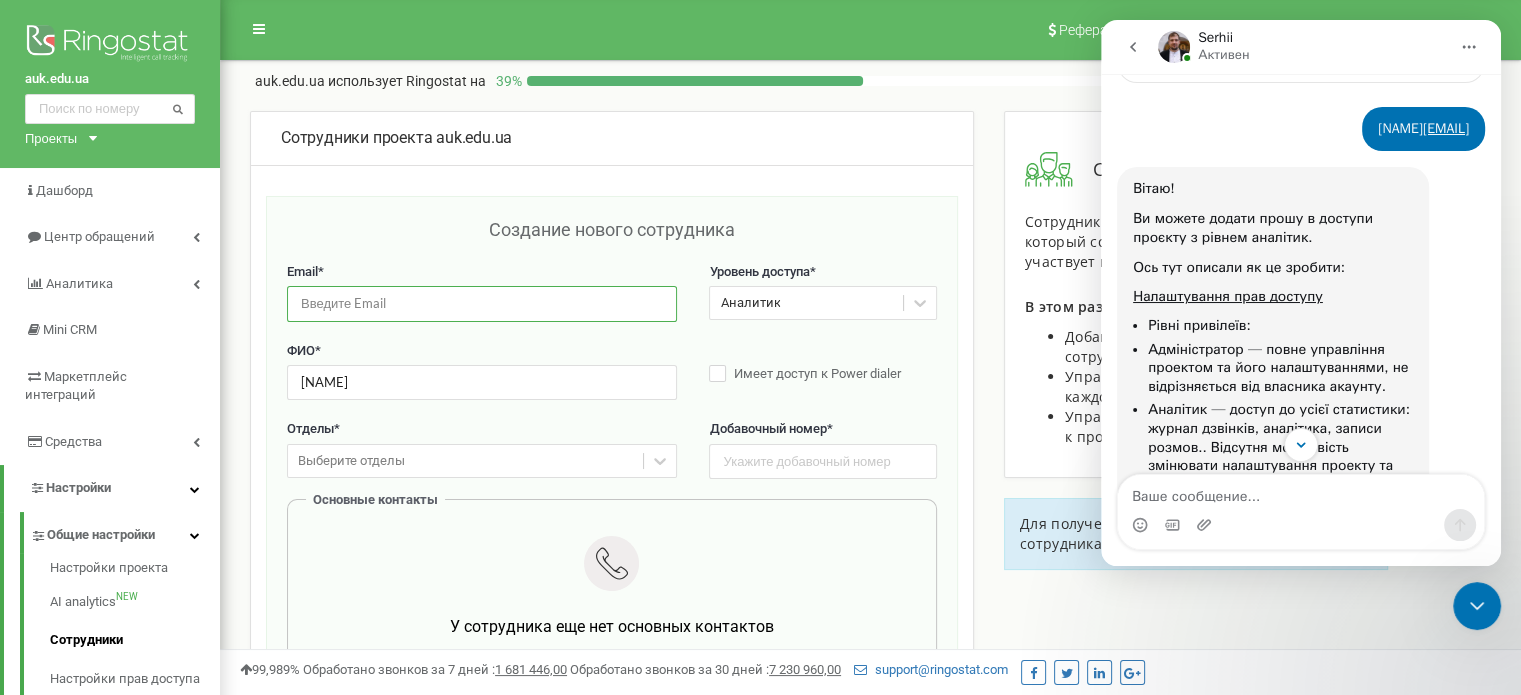 click at bounding box center (482, 303) 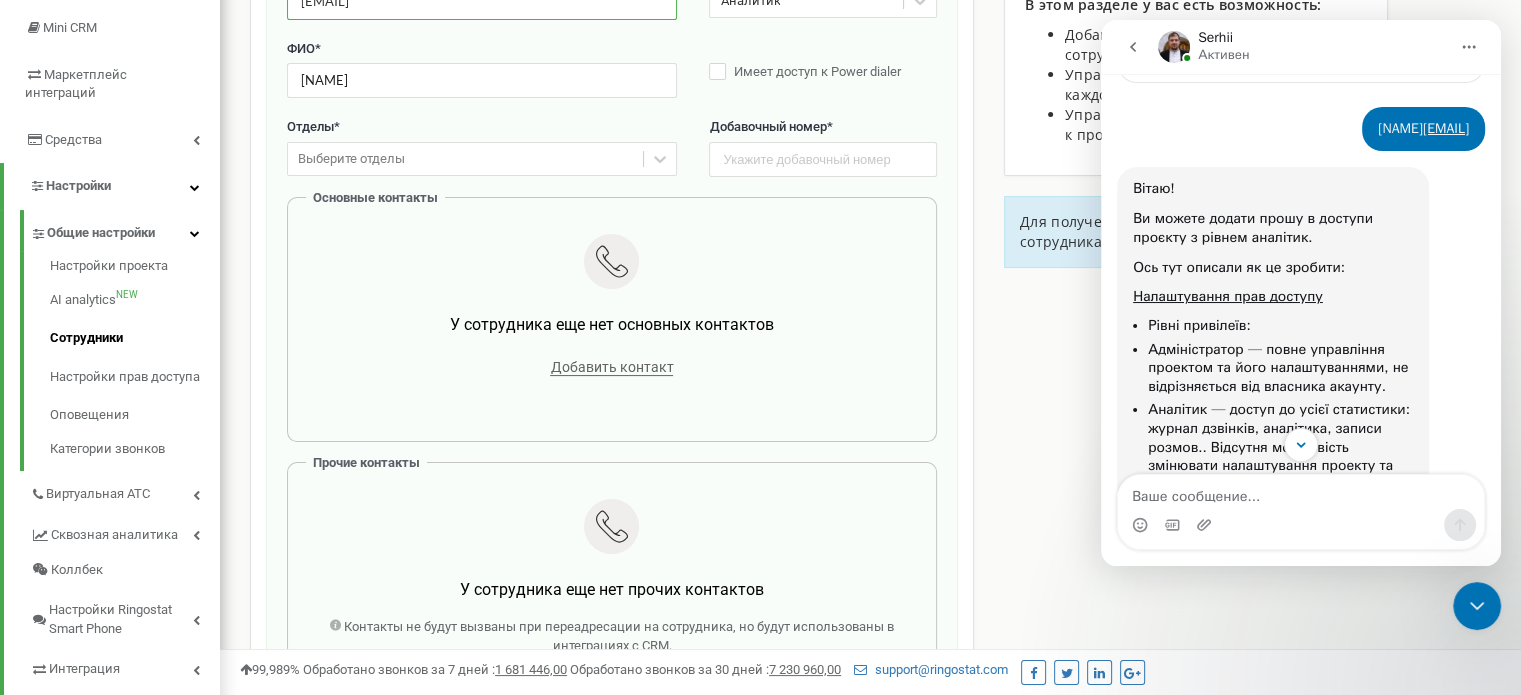 scroll, scrollTop: 300, scrollLeft: 0, axis: vertical 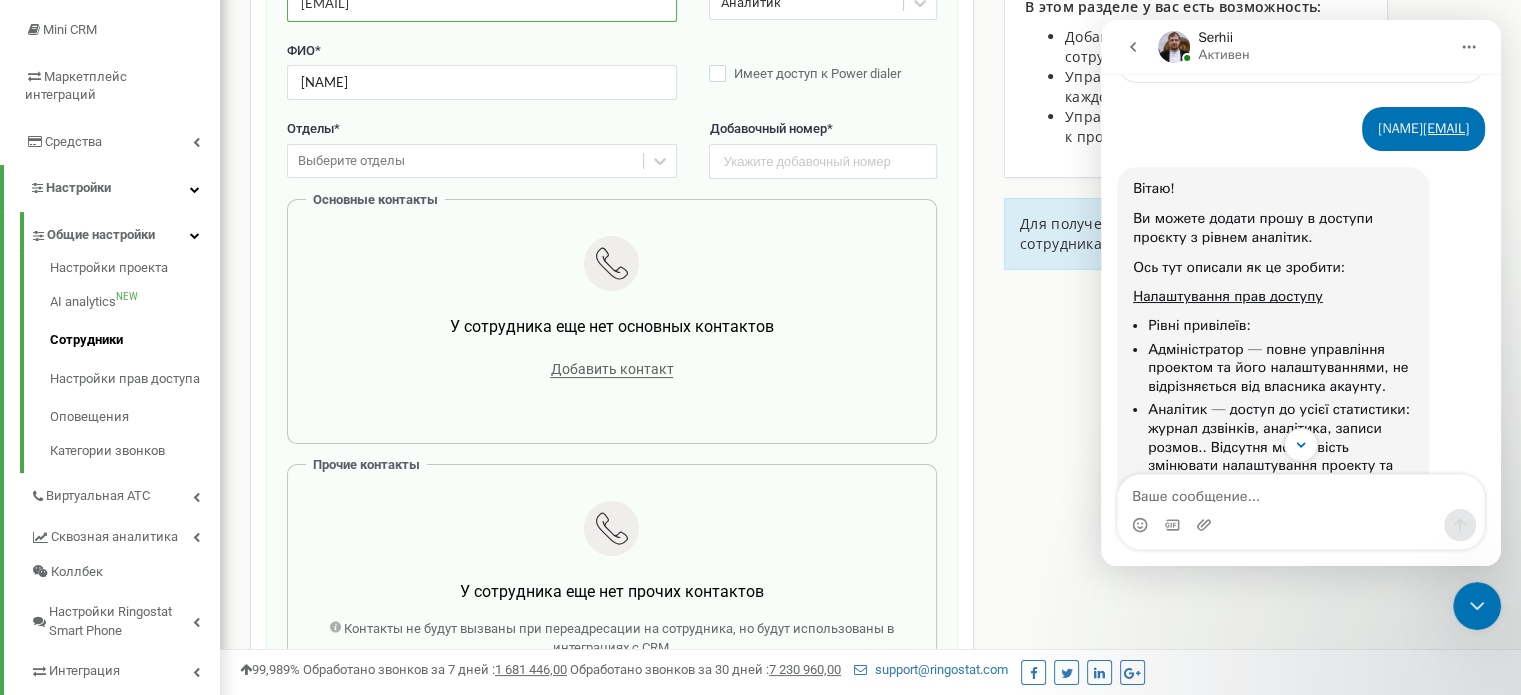 type on "[EMAIL]" 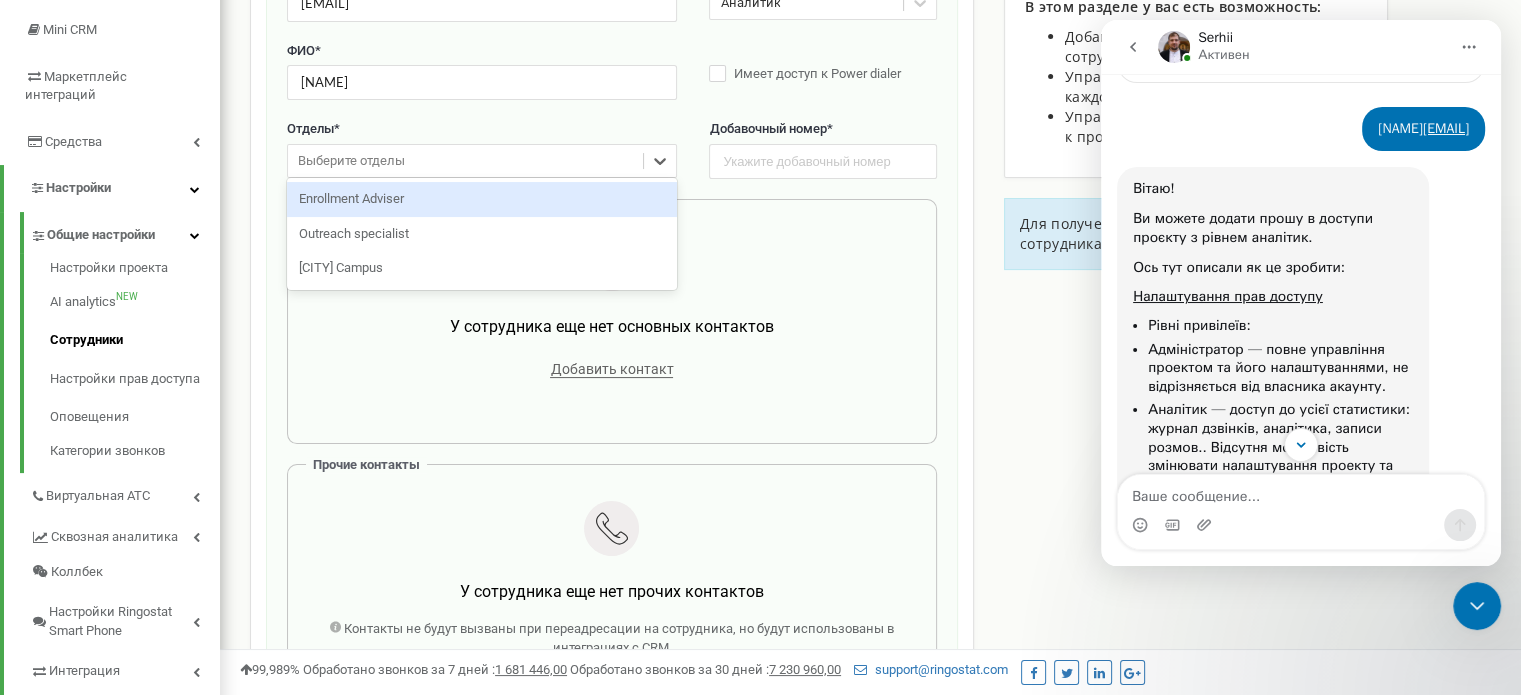 click on "Выберите отделы" at bounding box center [465, 161] 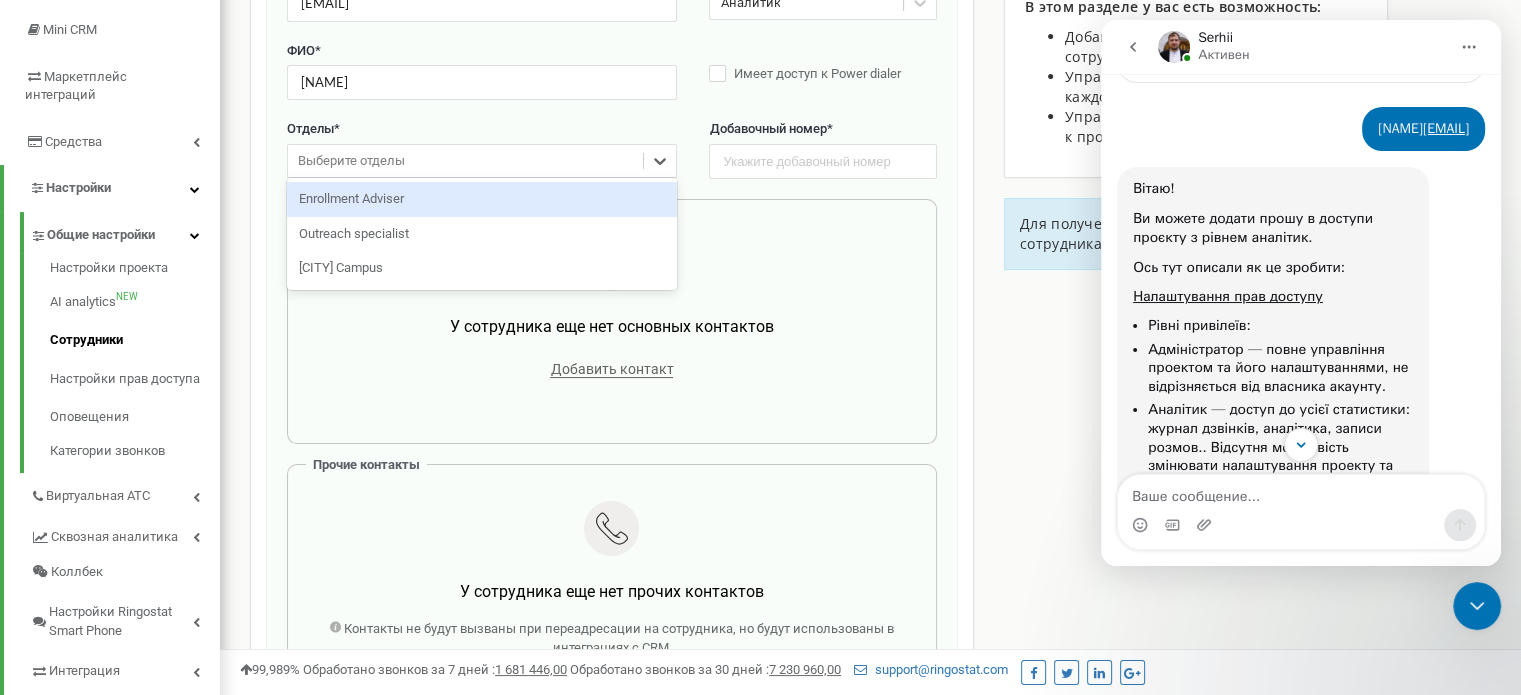 click on "Выберите отделы" at bounding box center (465, 161) 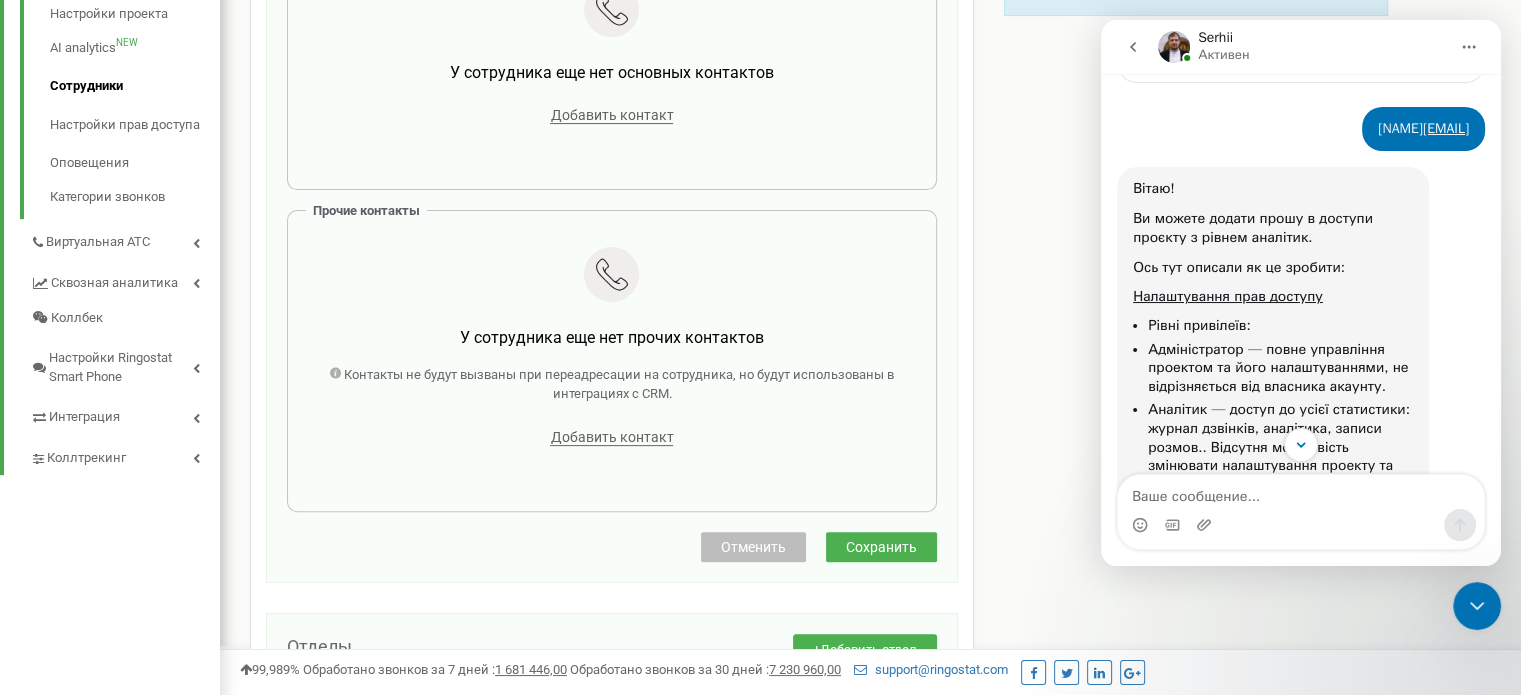 scroll, scrollTop: 694, scrollLeft: 0, axis: vertical 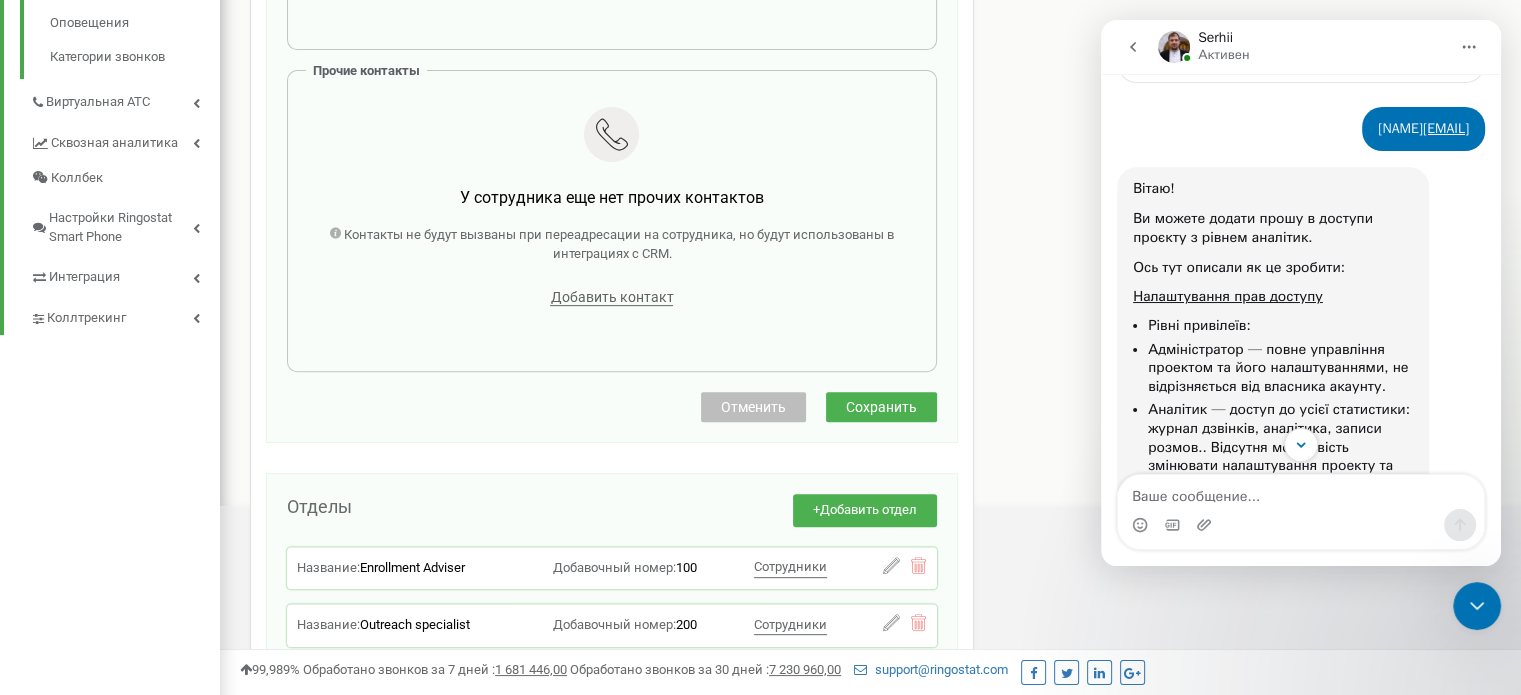 click on "Сохранить" at bounding box center [881, 407] 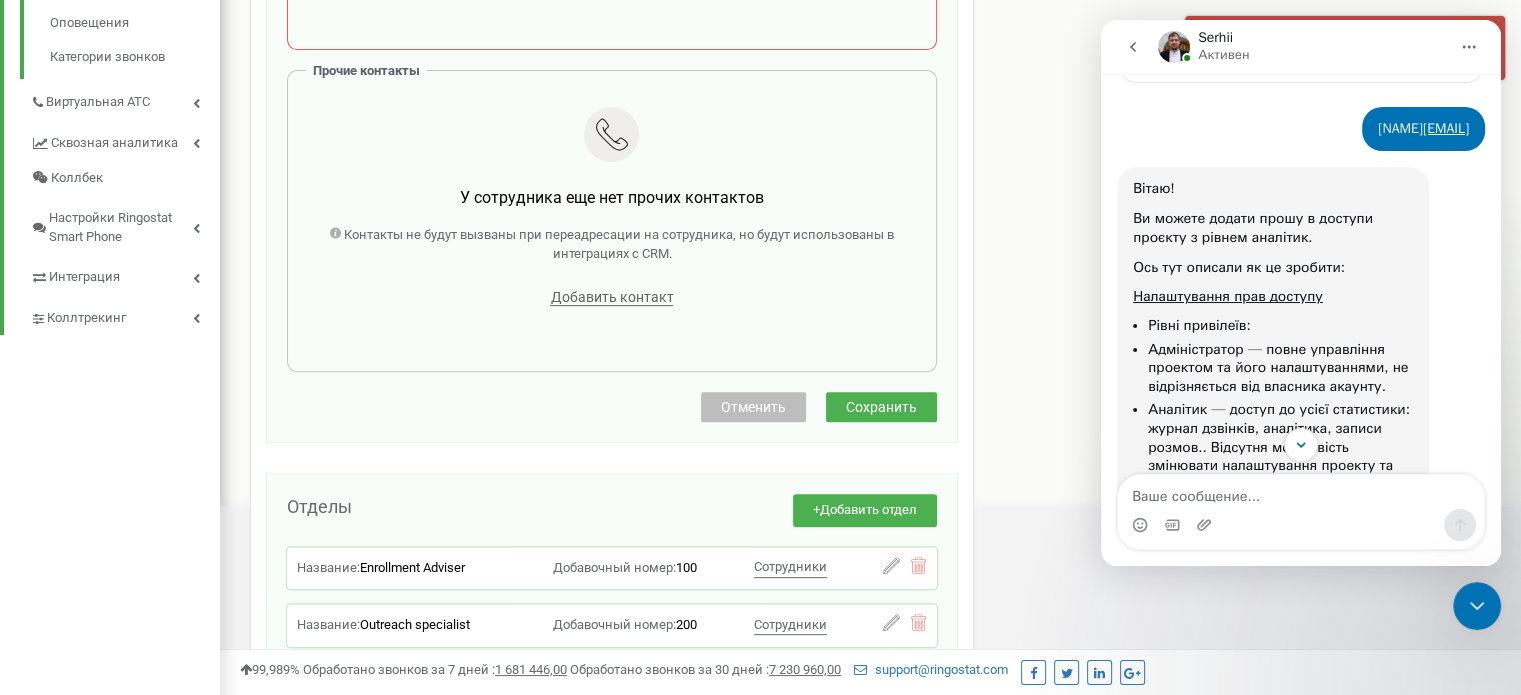click 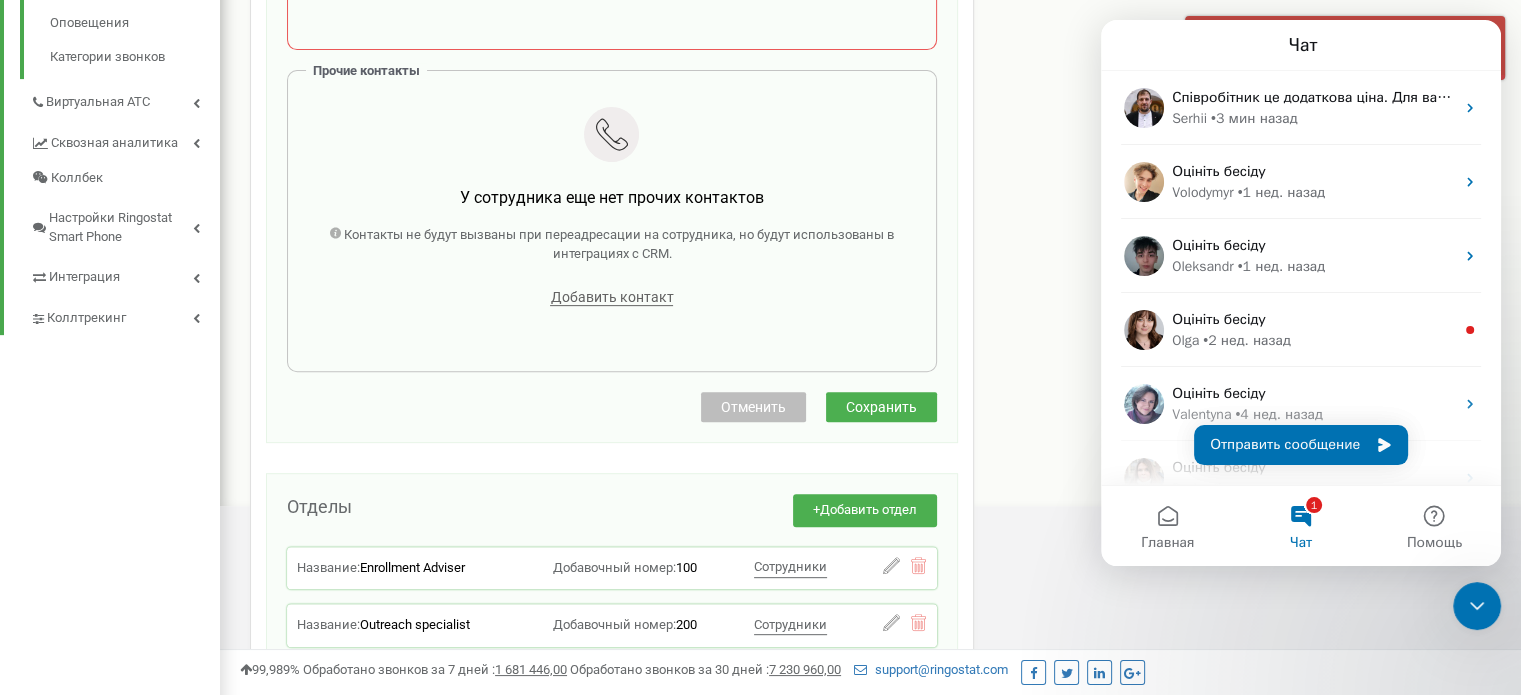 click on "Сотрудники проекта    auk.edu.ua Создание нового сотрудника Email * mariia.papchenko@auk.edu.ua Уровень доступа * Аналитик ФИО * Mariia Papchenko   Имеет доступ к Power dialer Отделы * Выберите отделы Добавочный номер * Основные контакты У сотрудника еще нет основных контактов Добавить контакт Прочие контакты У сотрудника еще нет прочих контактов Контакты не будут вызваны при переадресации на сотрудника, но будут использованы в интеграциях с CRM.  Добавить контакт Отменить Сохранить Отделы +  Добавить отдел Название:  Enrollment Adviser Добавочный номер:  100 Сотрудники  Oksana Rusakovska Tetiana Streltsova  Julia Orel   200" at bounding box center [870, 159] 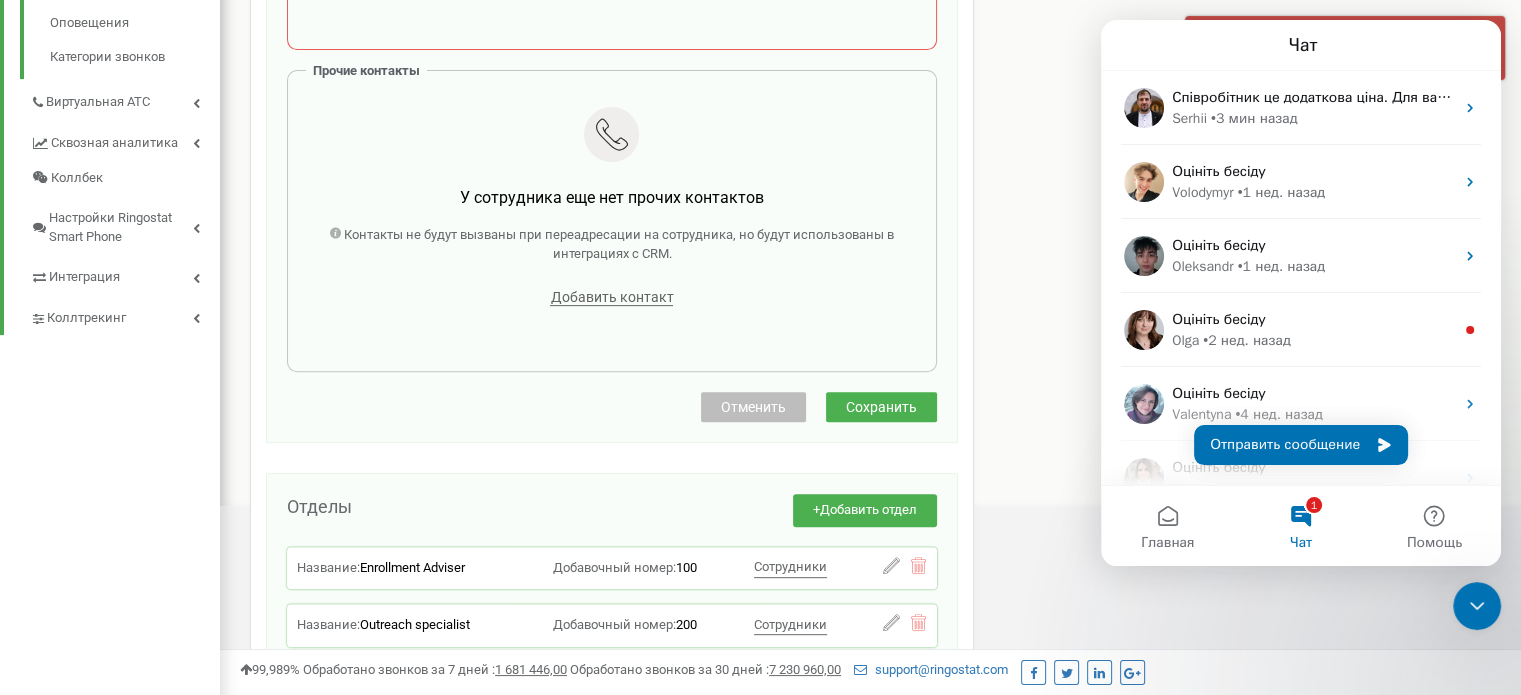 click 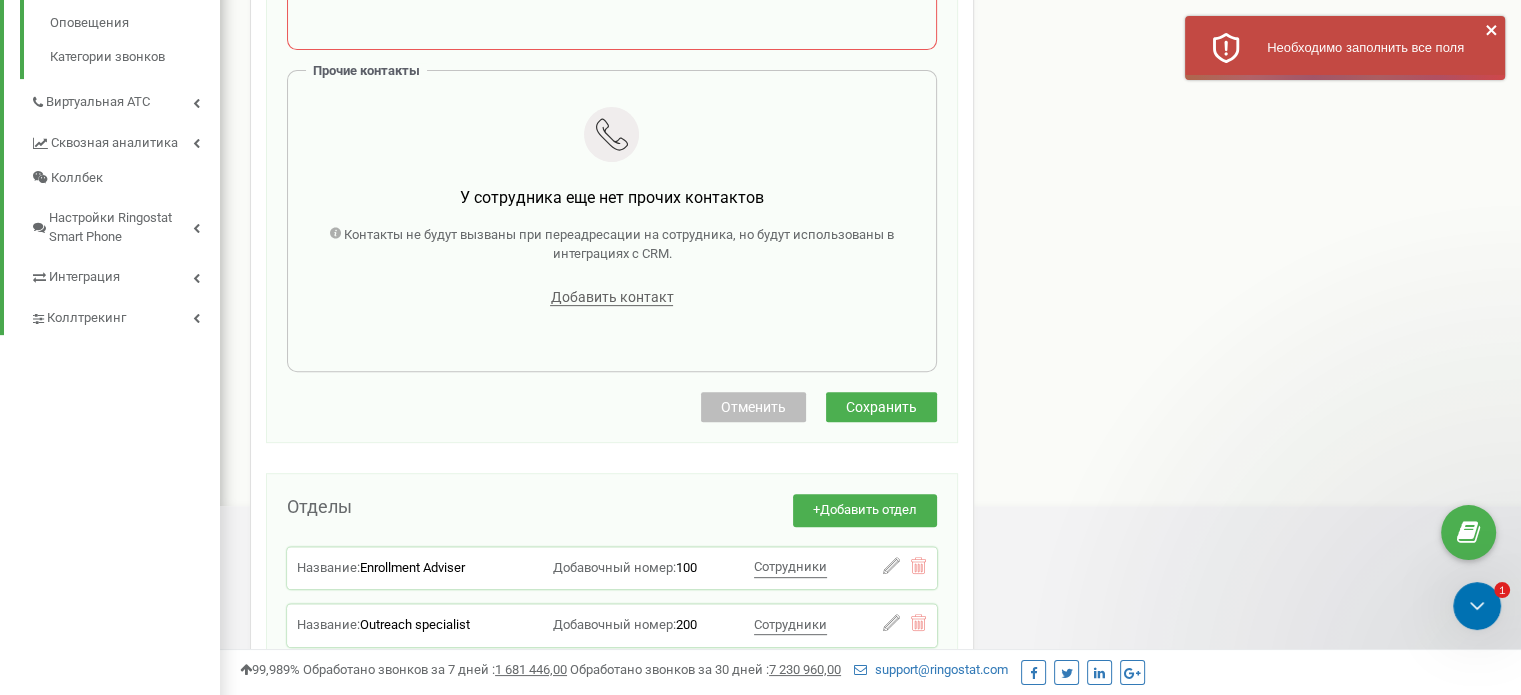 scroll, scrollTop: 0, scrollLeft: 0, axis: both 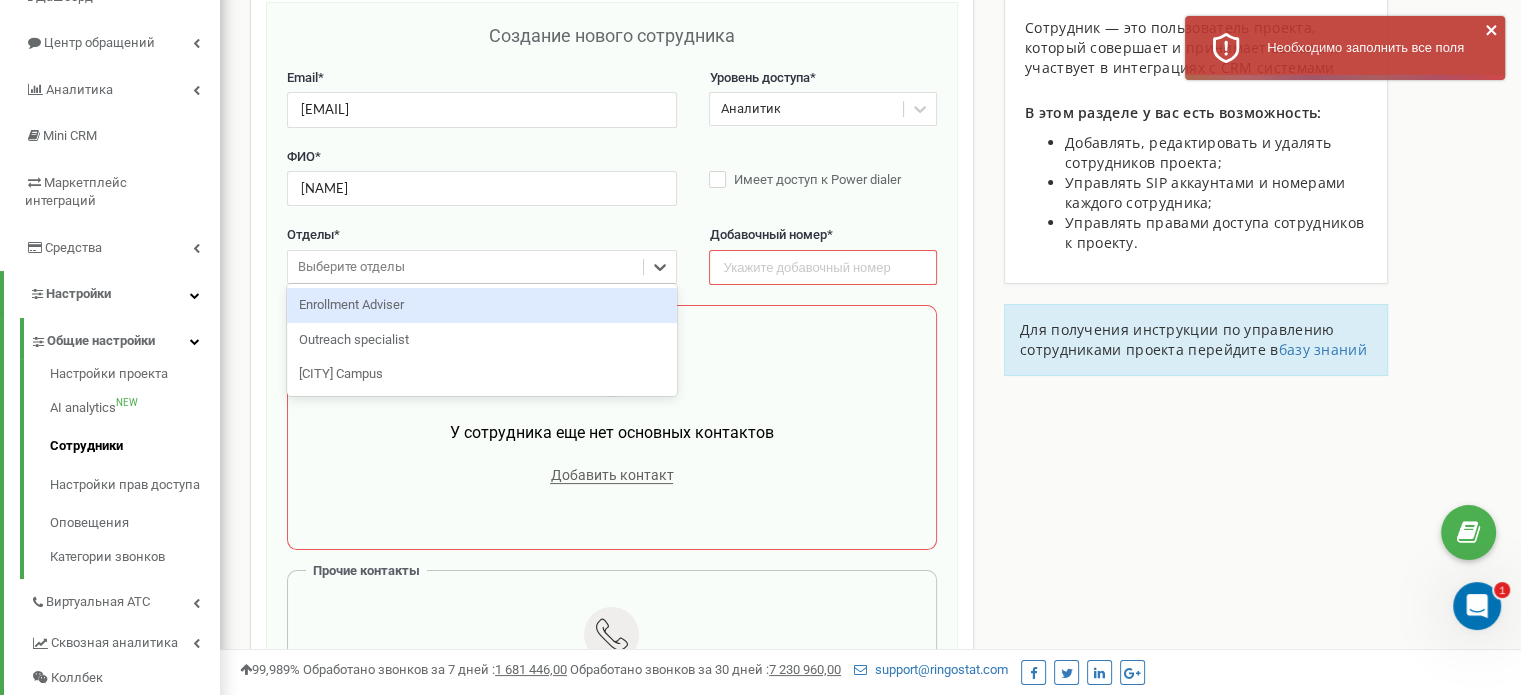 click on "Выберите отделы" at bounding box center [465, 267] 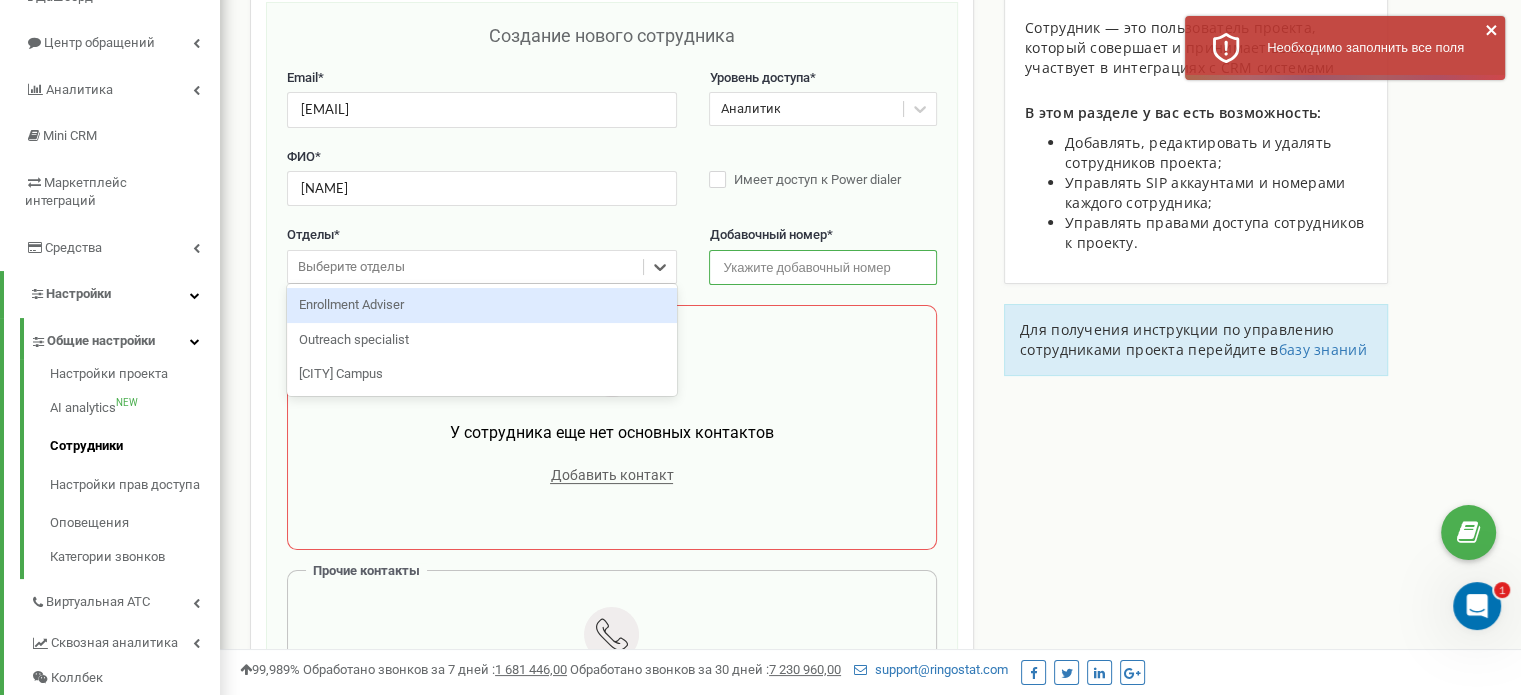 click at bounding box center (822, 267) 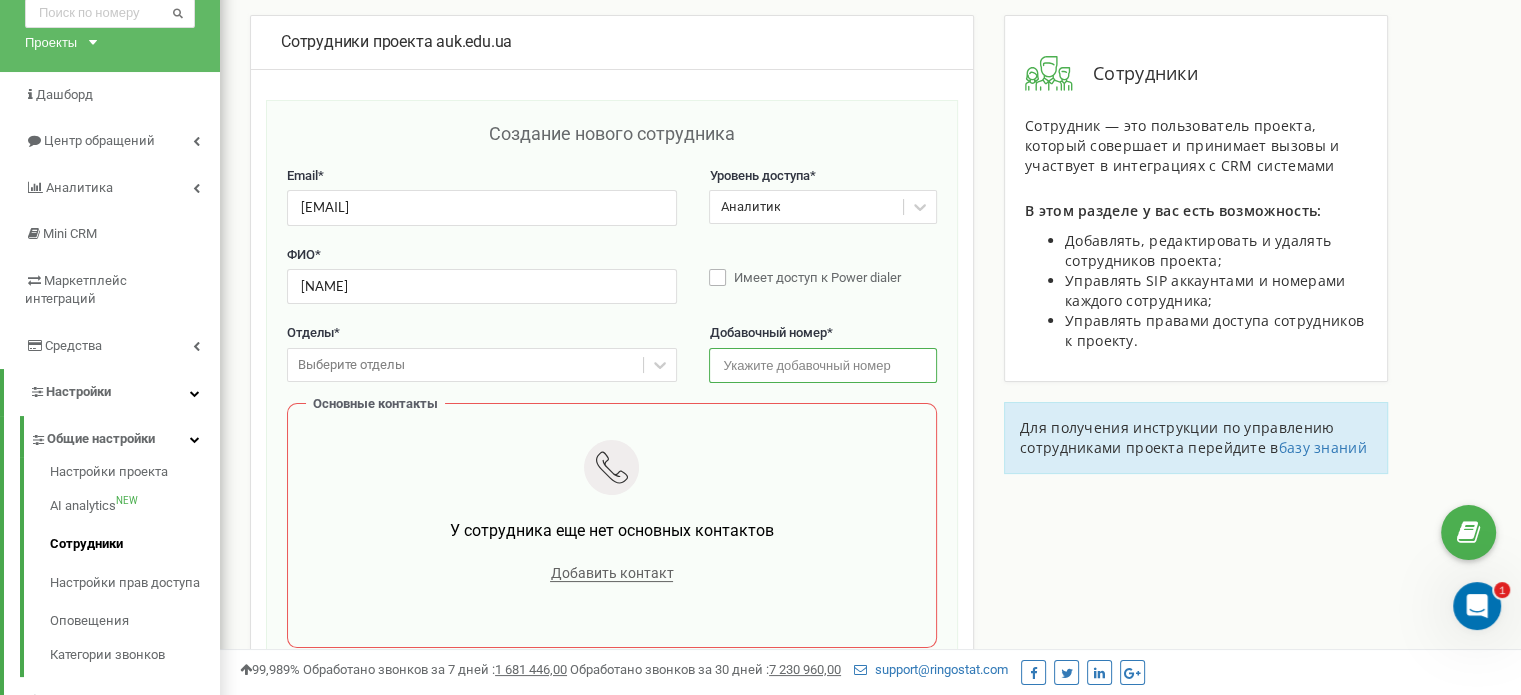 scroll, scrollTop: 94, scrollLeft: 0, axis: vertical 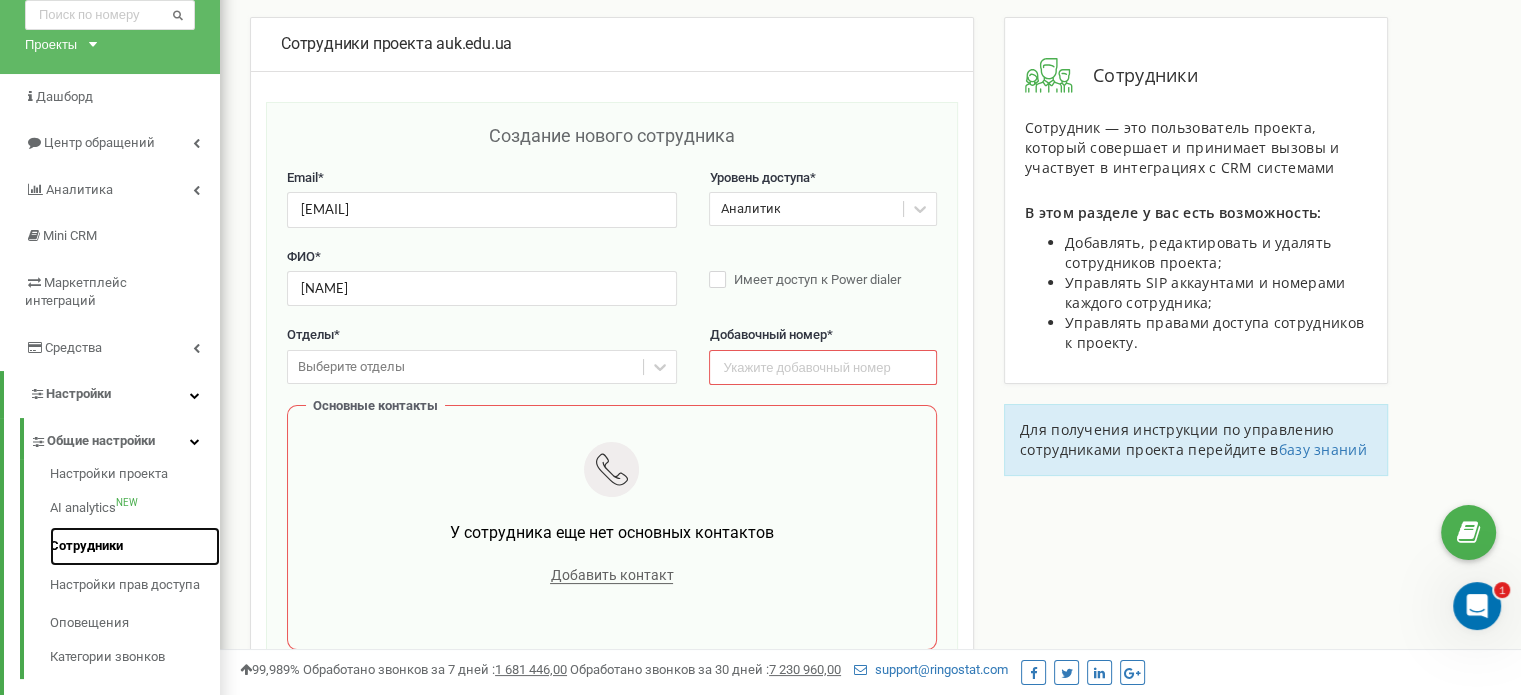 click on "Сотрудники" at bounding box center (135, 546) 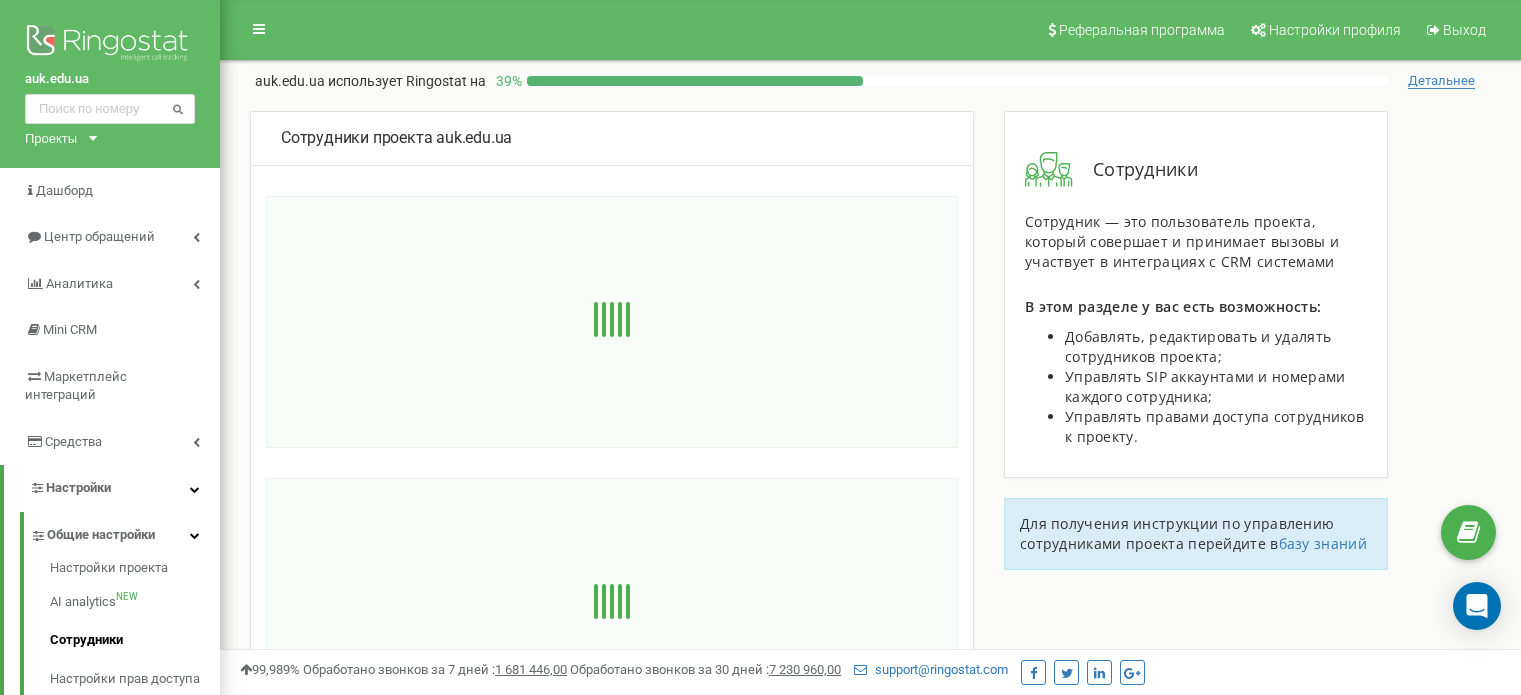 scroll, scrollTop: 0, scrollLeft: 0, axis: both 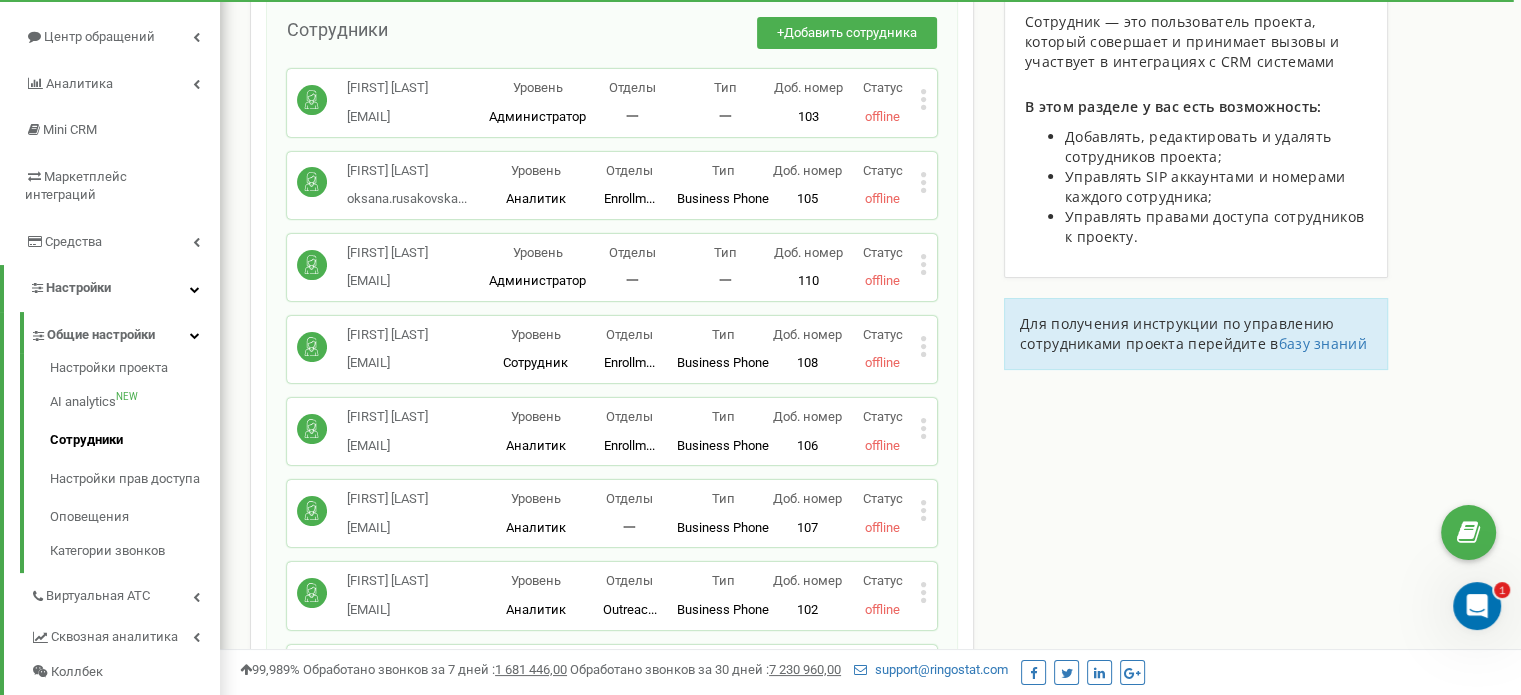 click on "一" at bounding box center (630, 528) 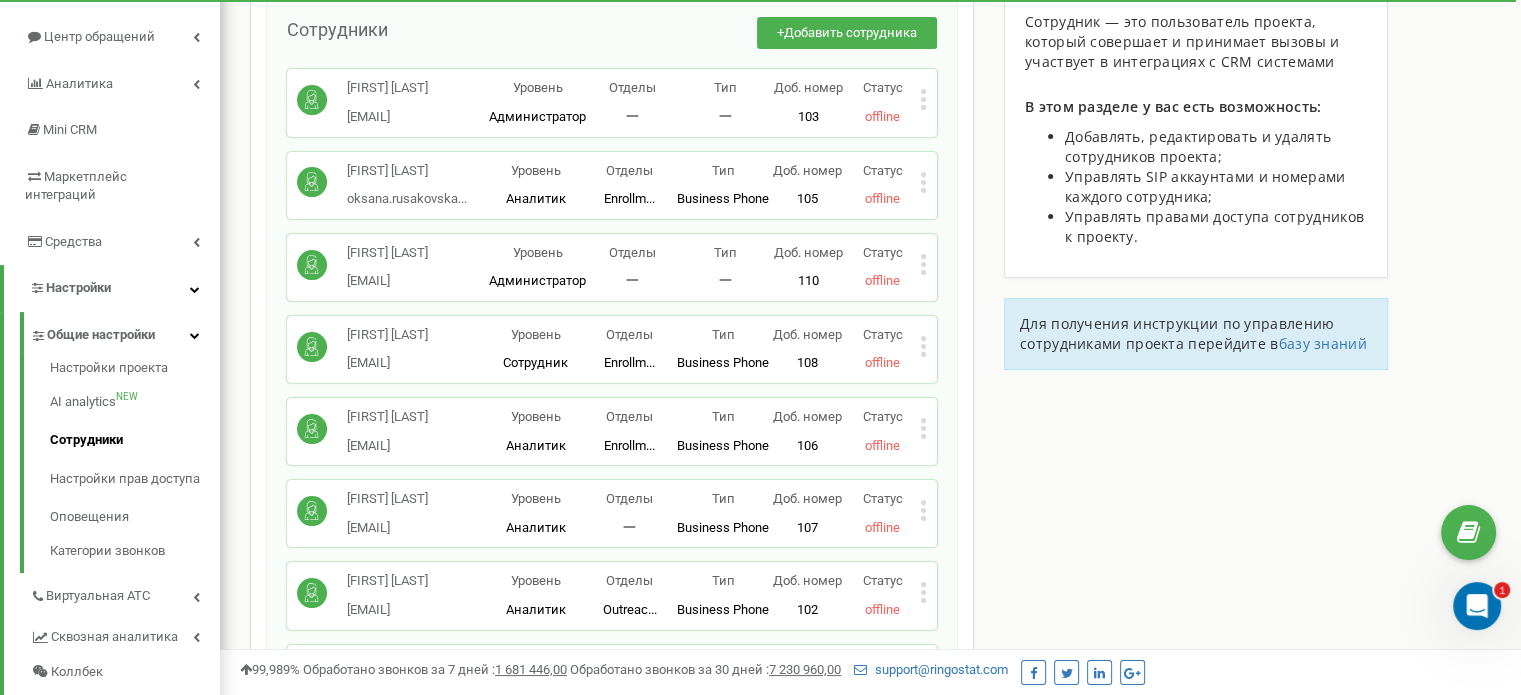 click on "[NAME]" at bounding box center (387, 499) 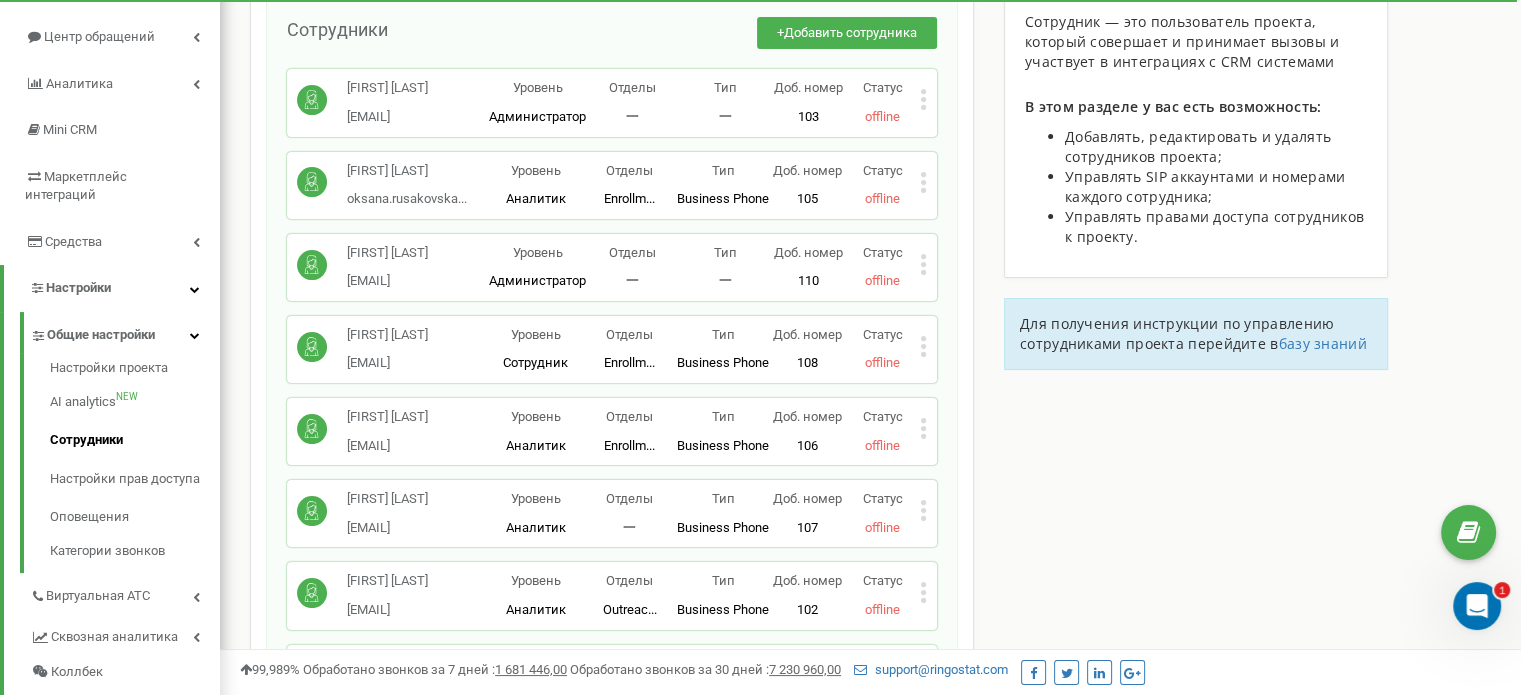 click 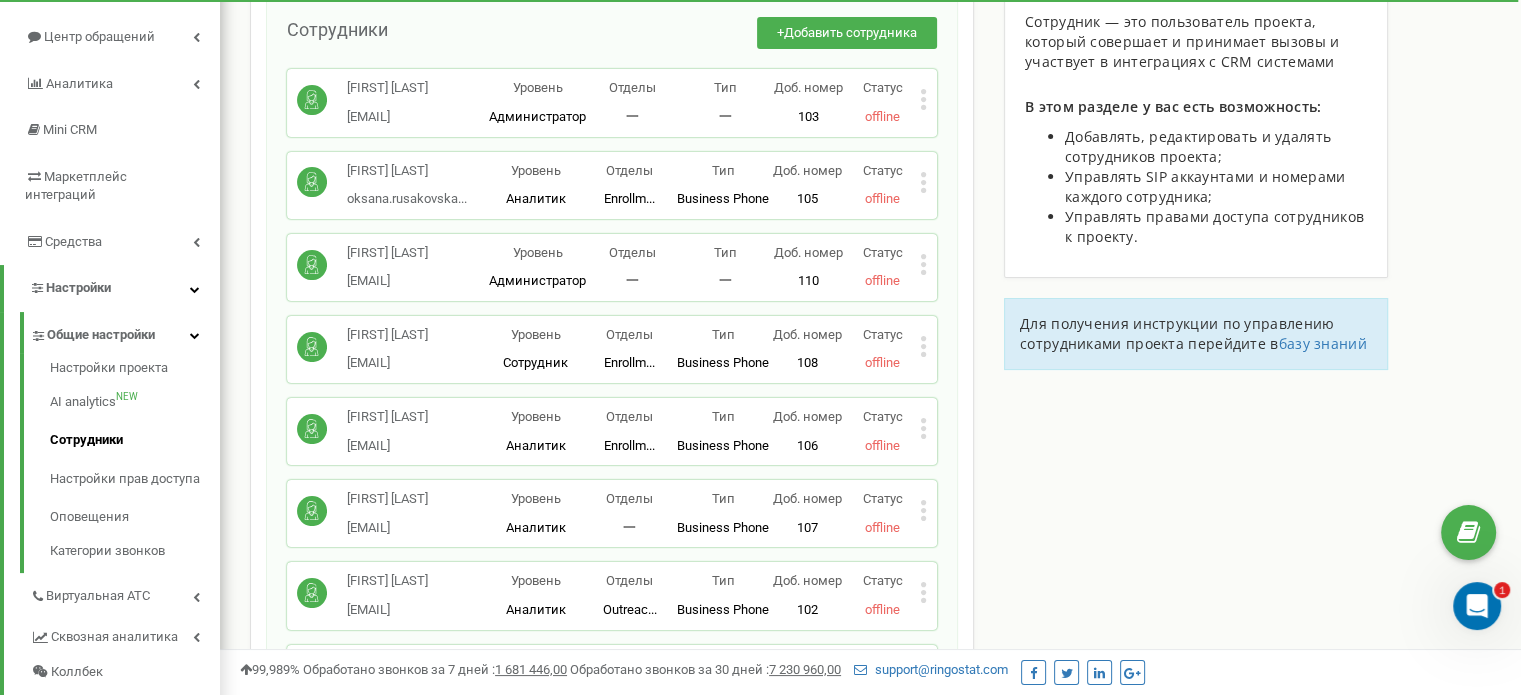 click 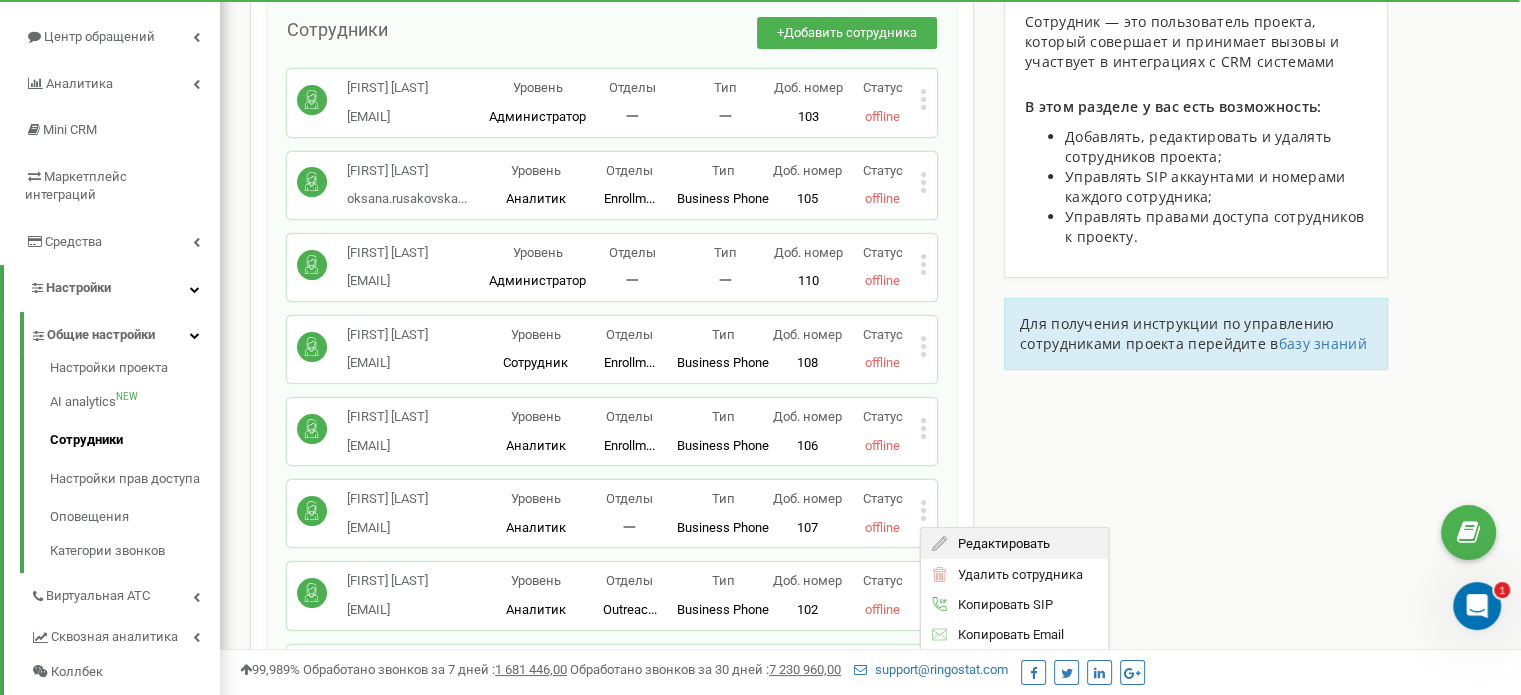 click on "Редактировать" at bounding box center [1014, 543] 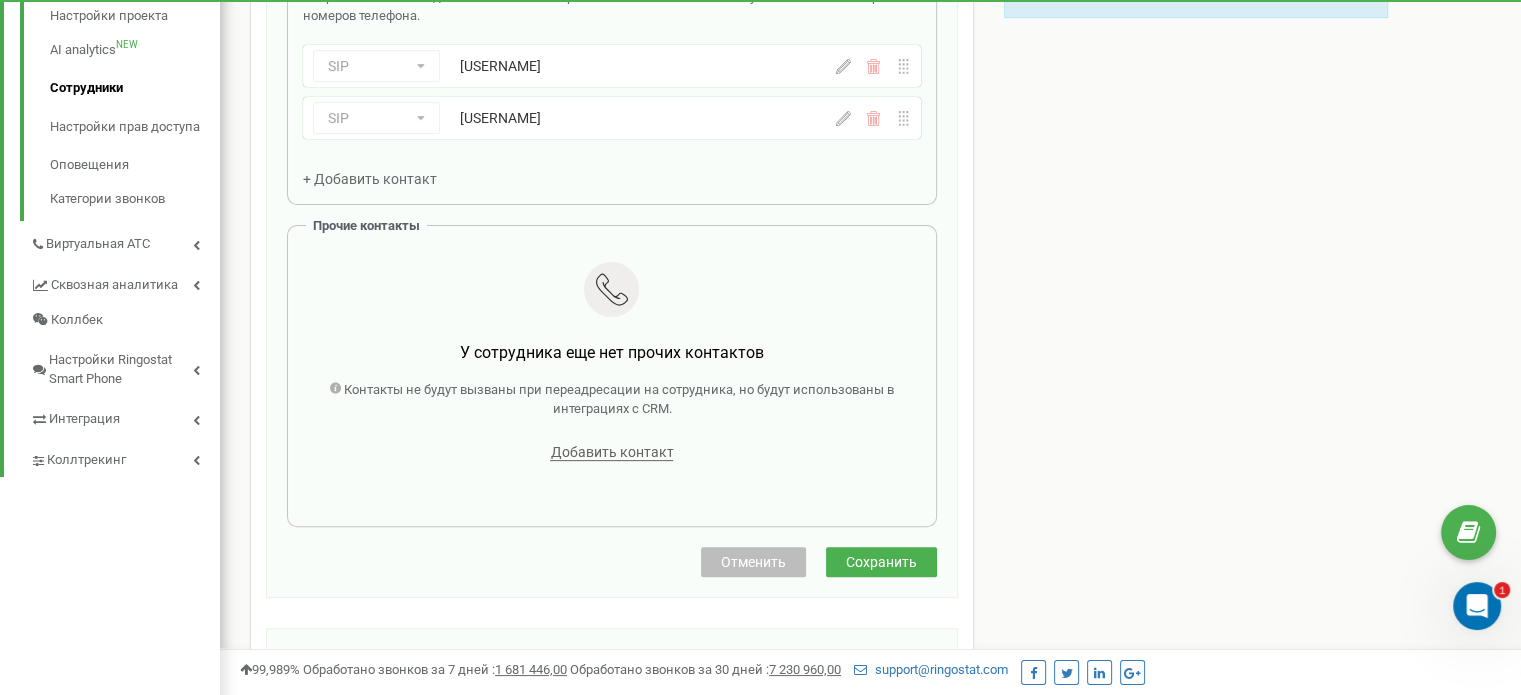 scroll, scrollTop: 300, scrollLeft: 0, axis: vertical 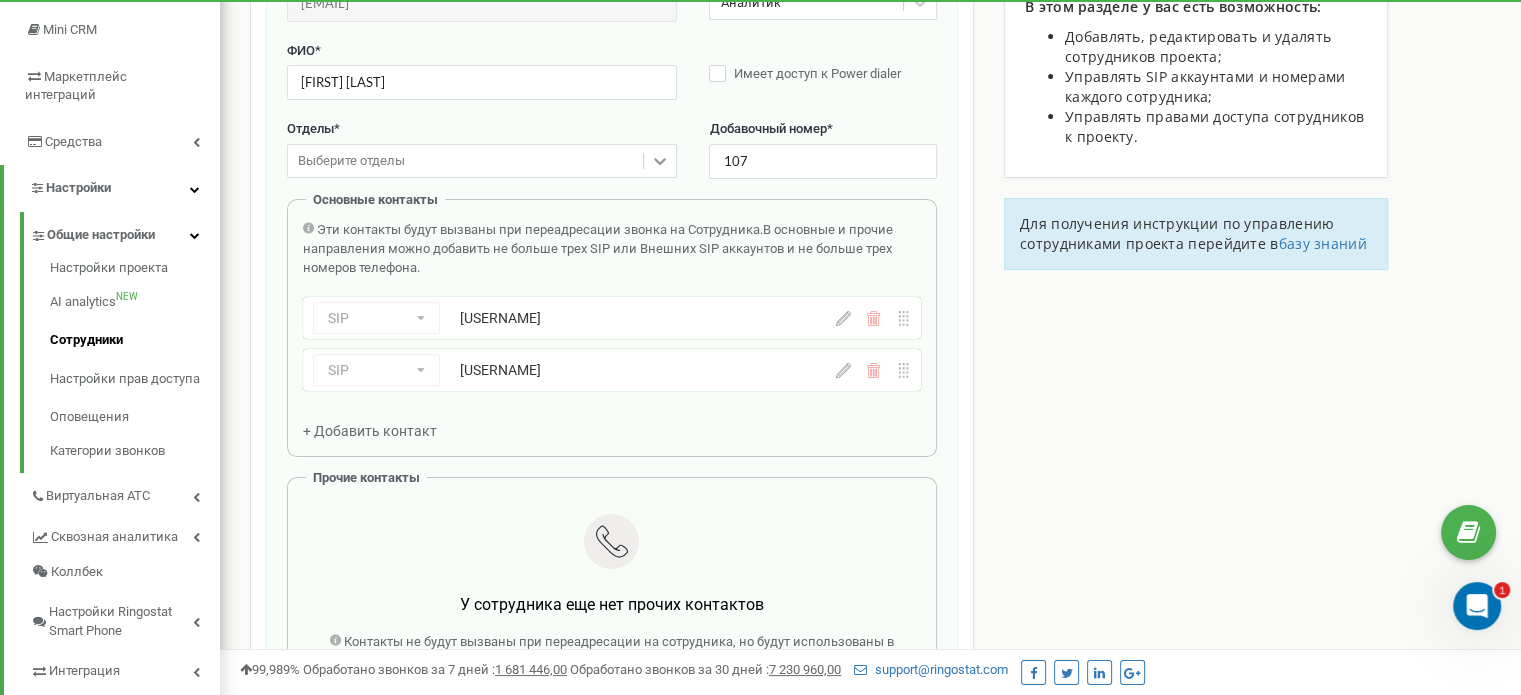 click 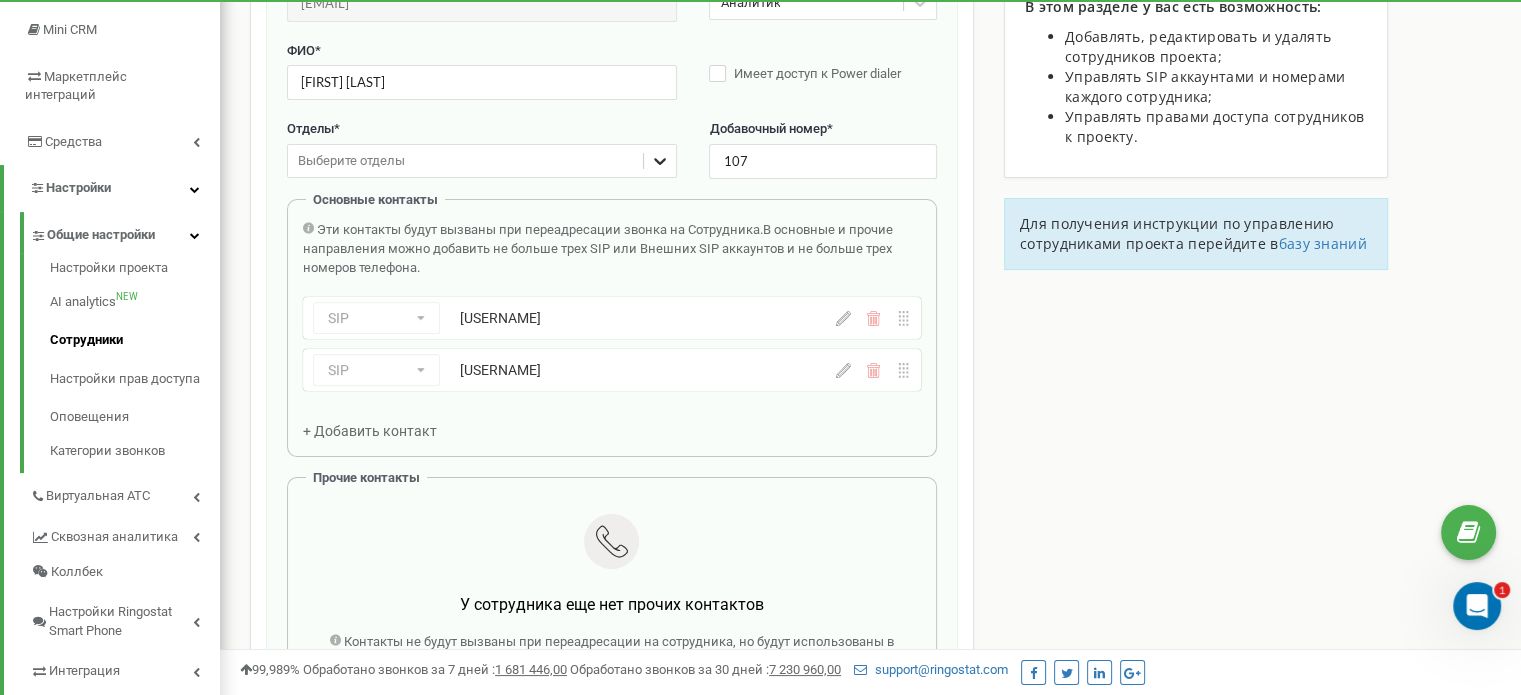 click 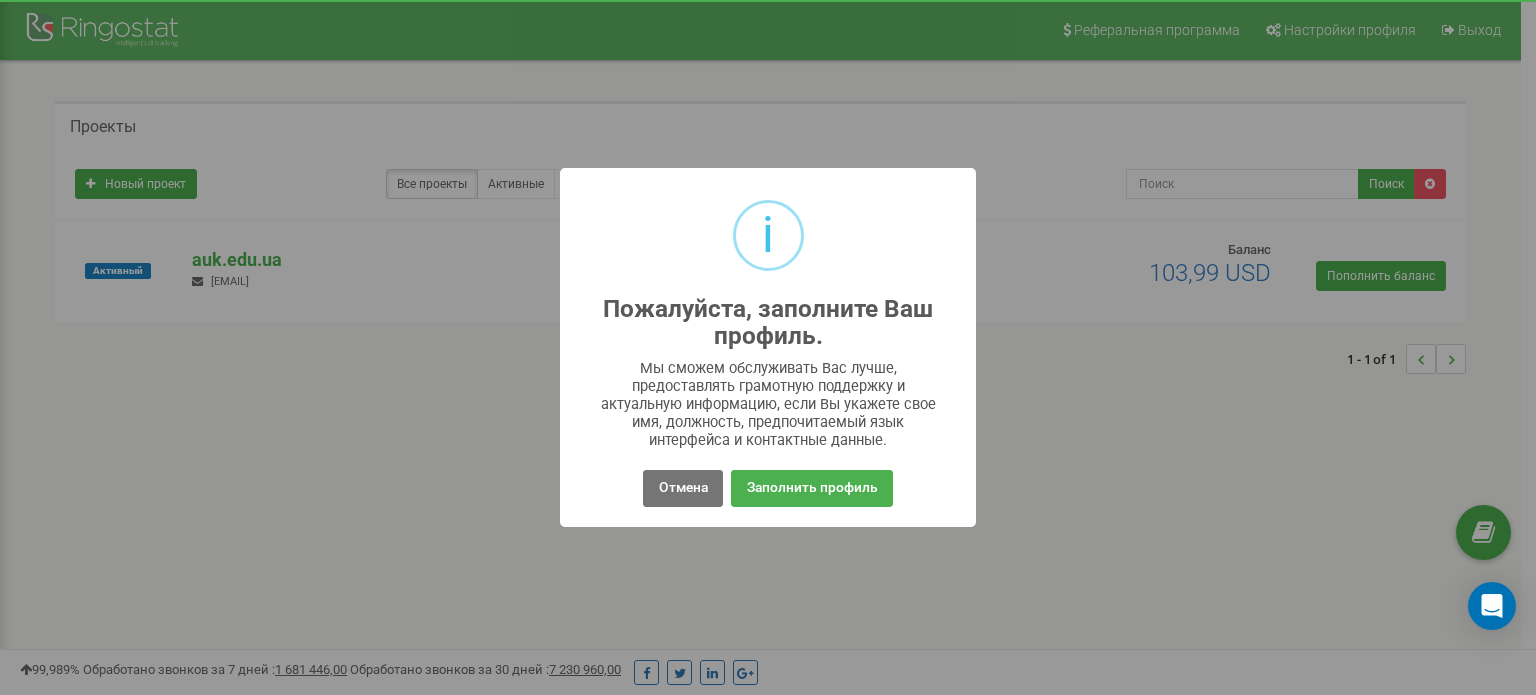 scroll, scrollTop: 100, scrollLeft: 0, axis: vertical 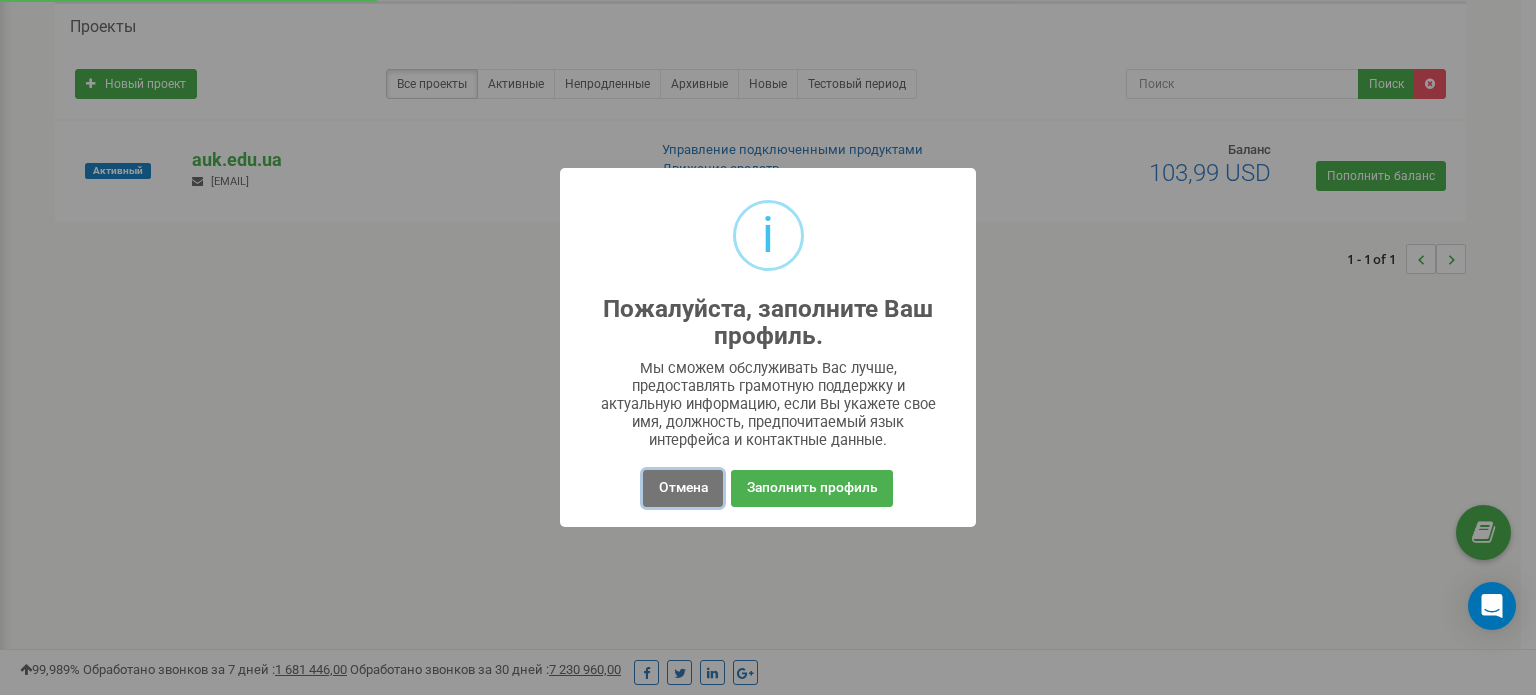 click on "Отмена" at bounding box center [682, 488] 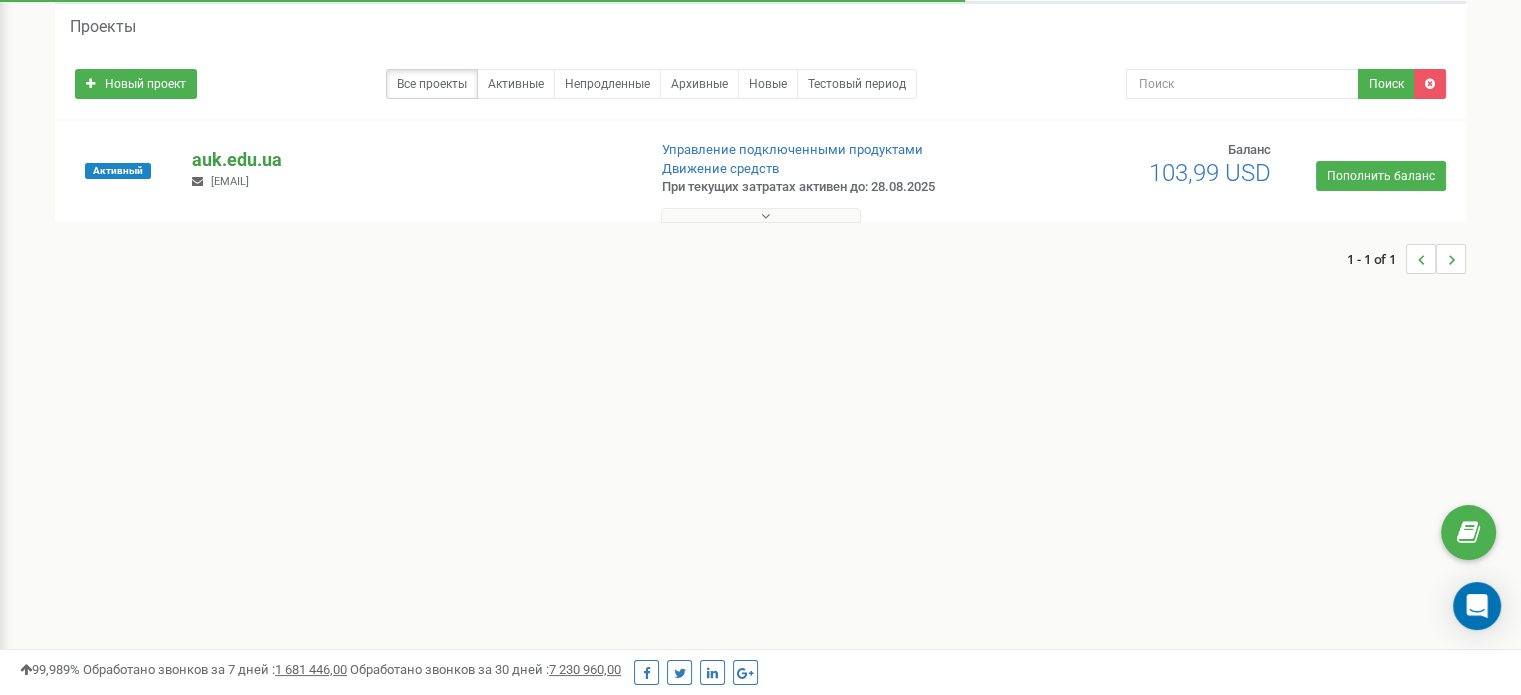 click on "auk.edu.ua" at bounding box center [410, 160] 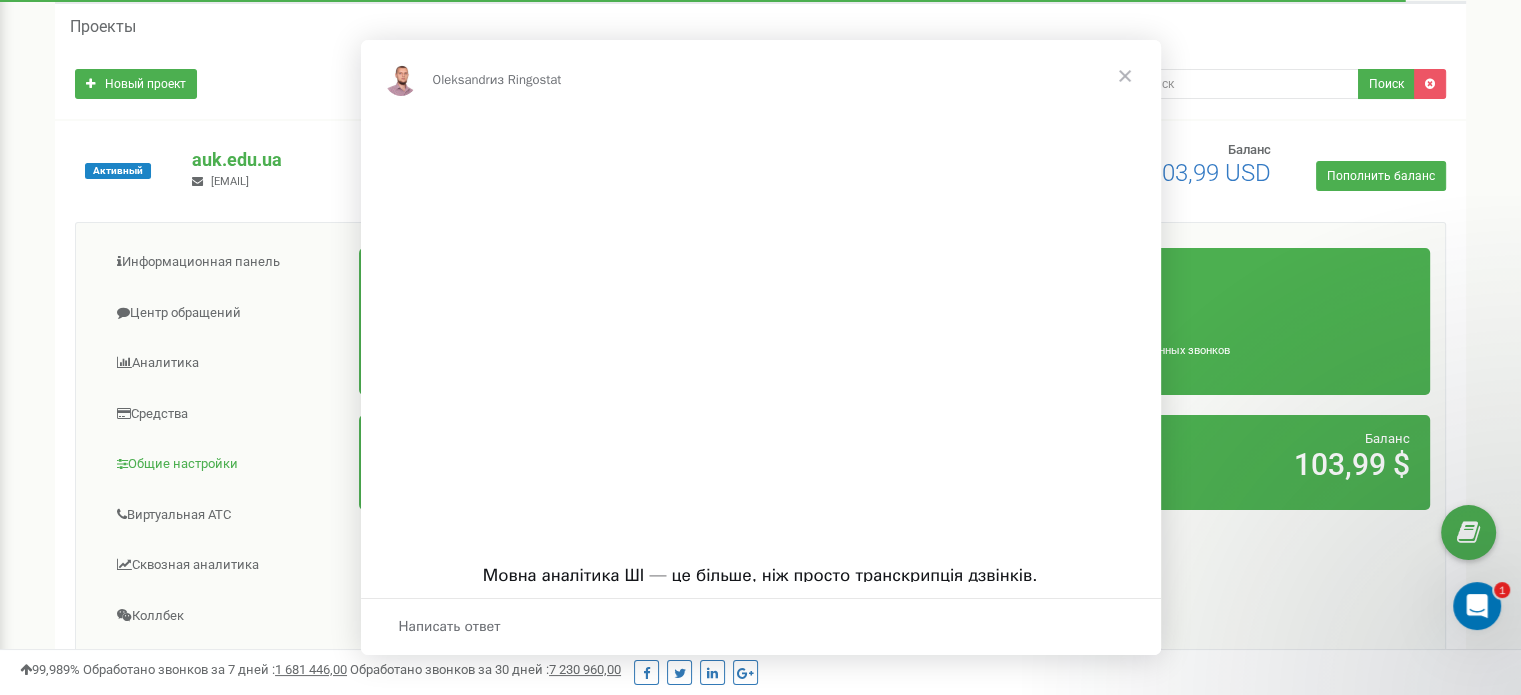 scroll, scrollTop: 0, scrollLeft: 0, axis: both 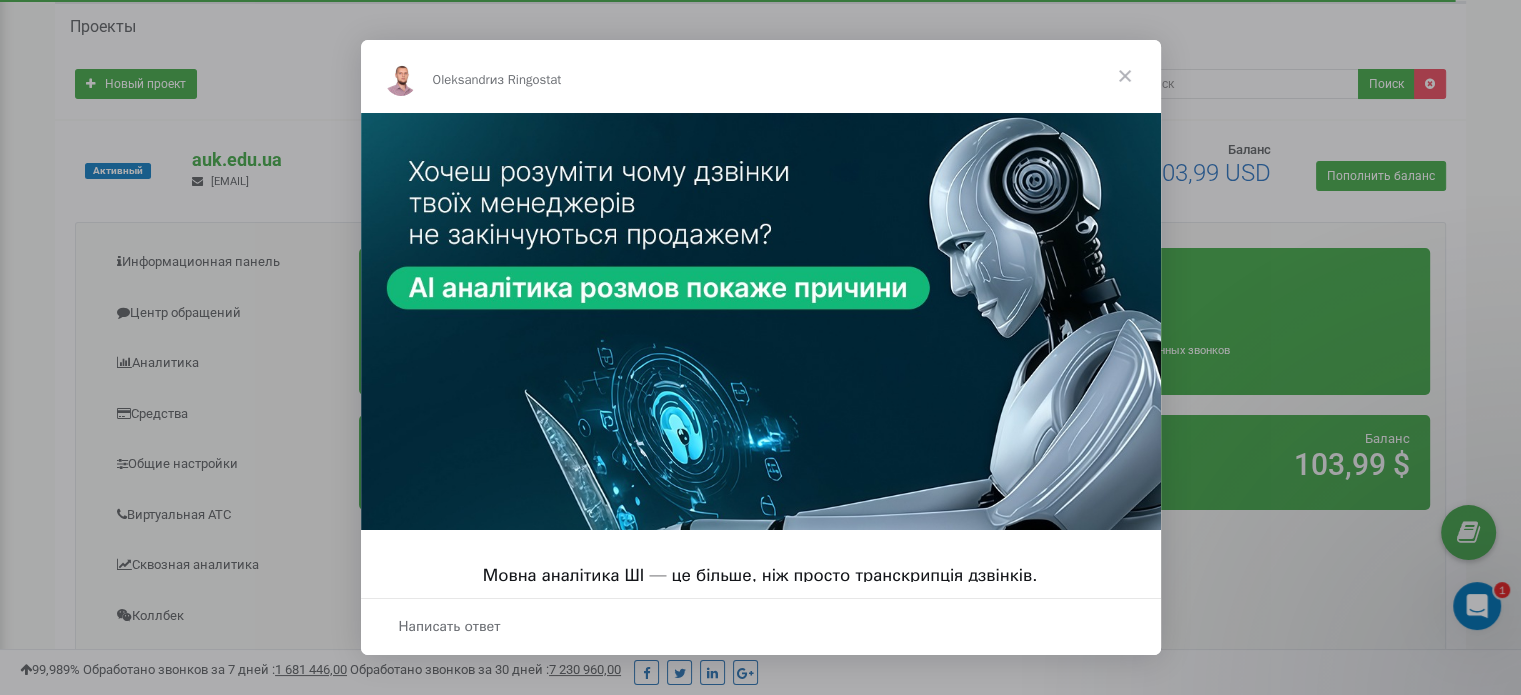 click at bounding box center (1125, 76) 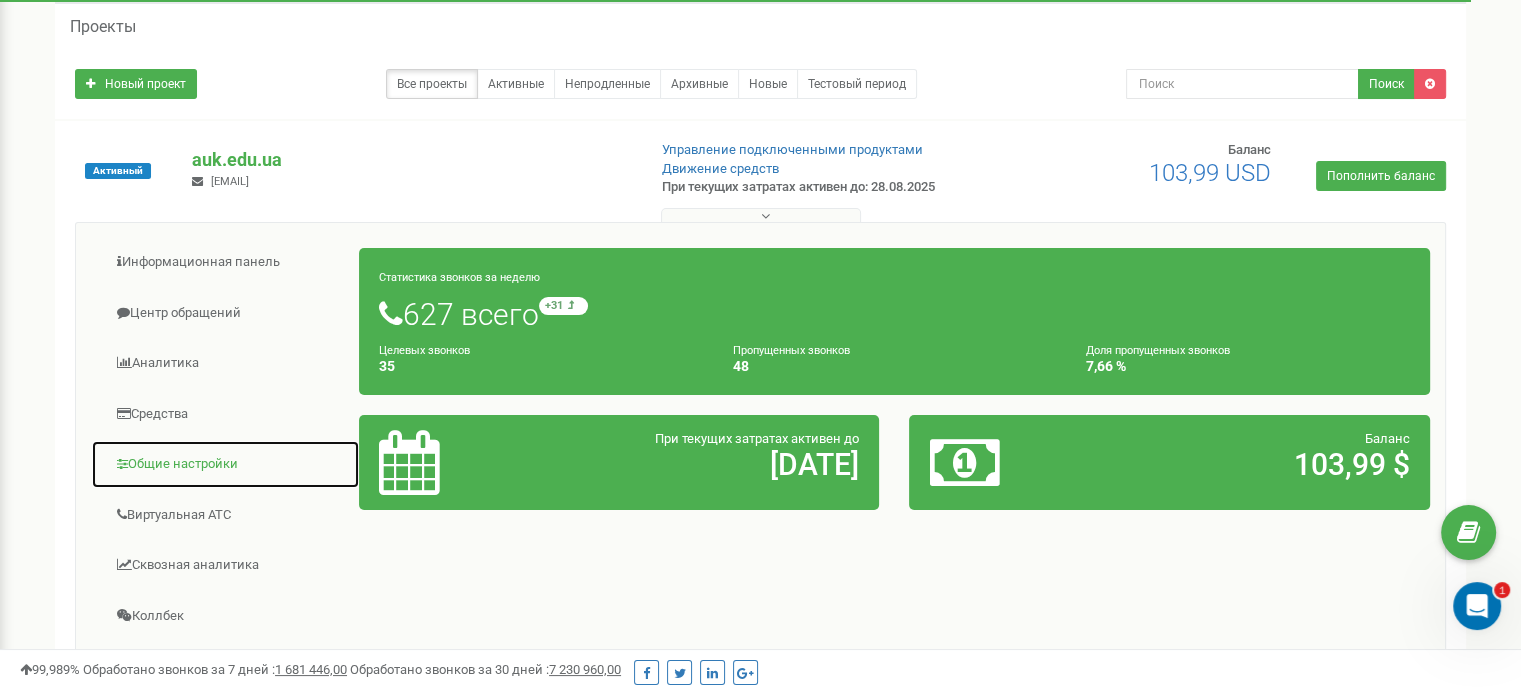 click on "Общие настройки" at bounding box center (225, 464) 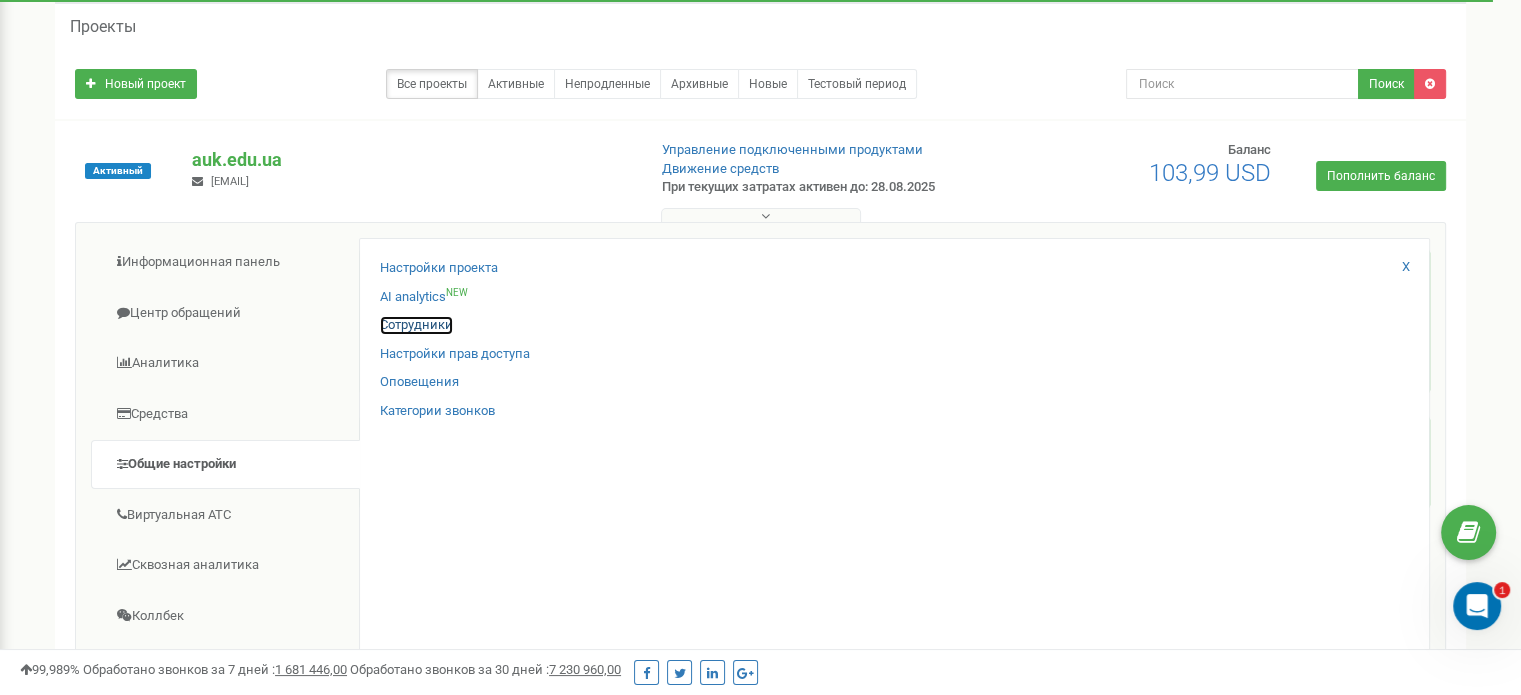 click on "Сотрудники" at bounding box center (416, 325) 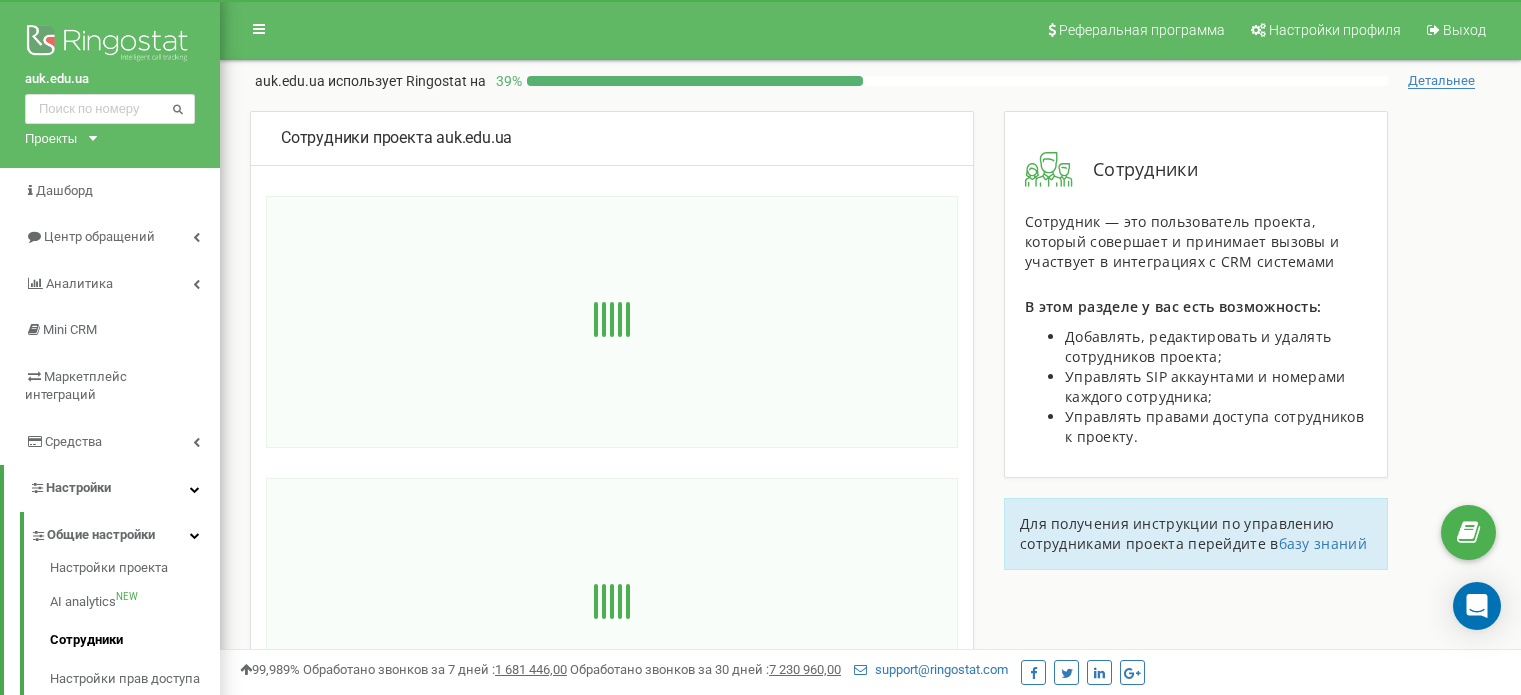 scroll, scrollTop: 0, scrollLeft: 0, axis: both 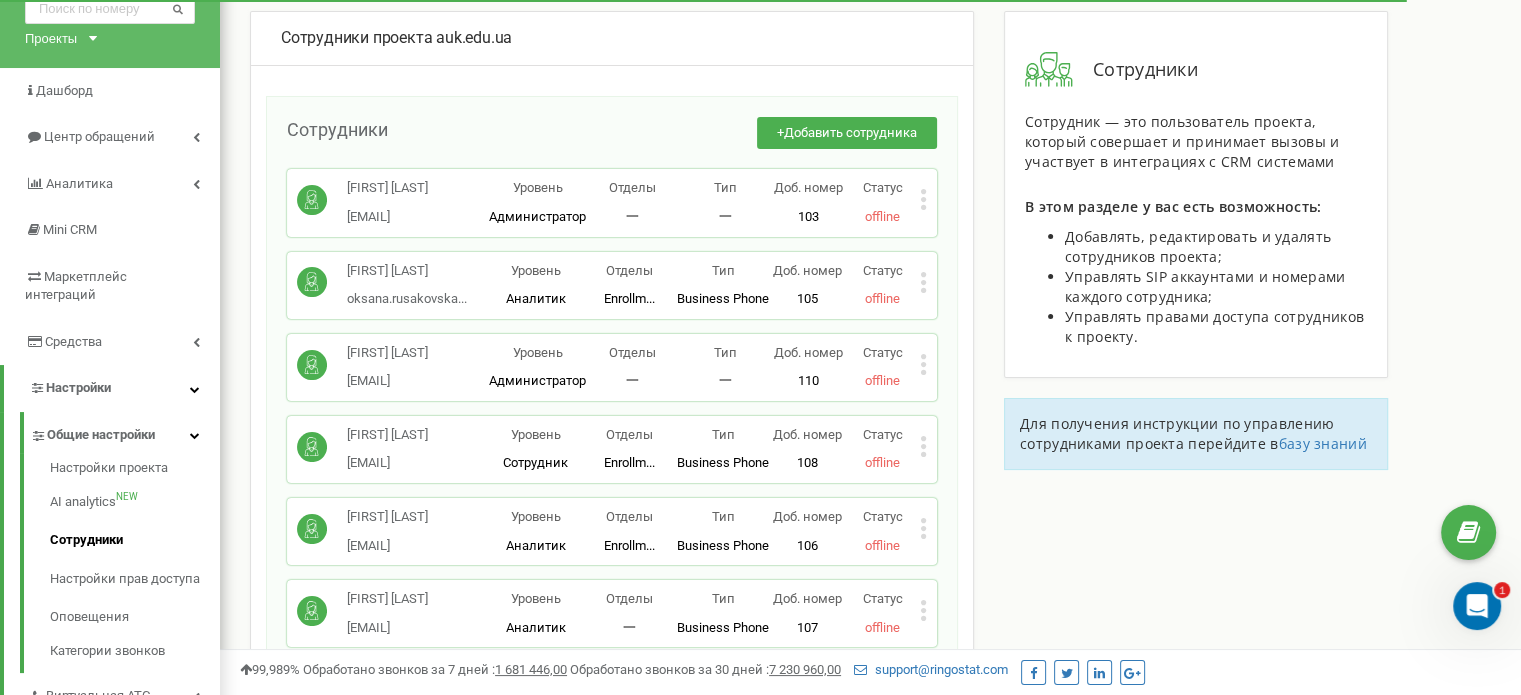 click 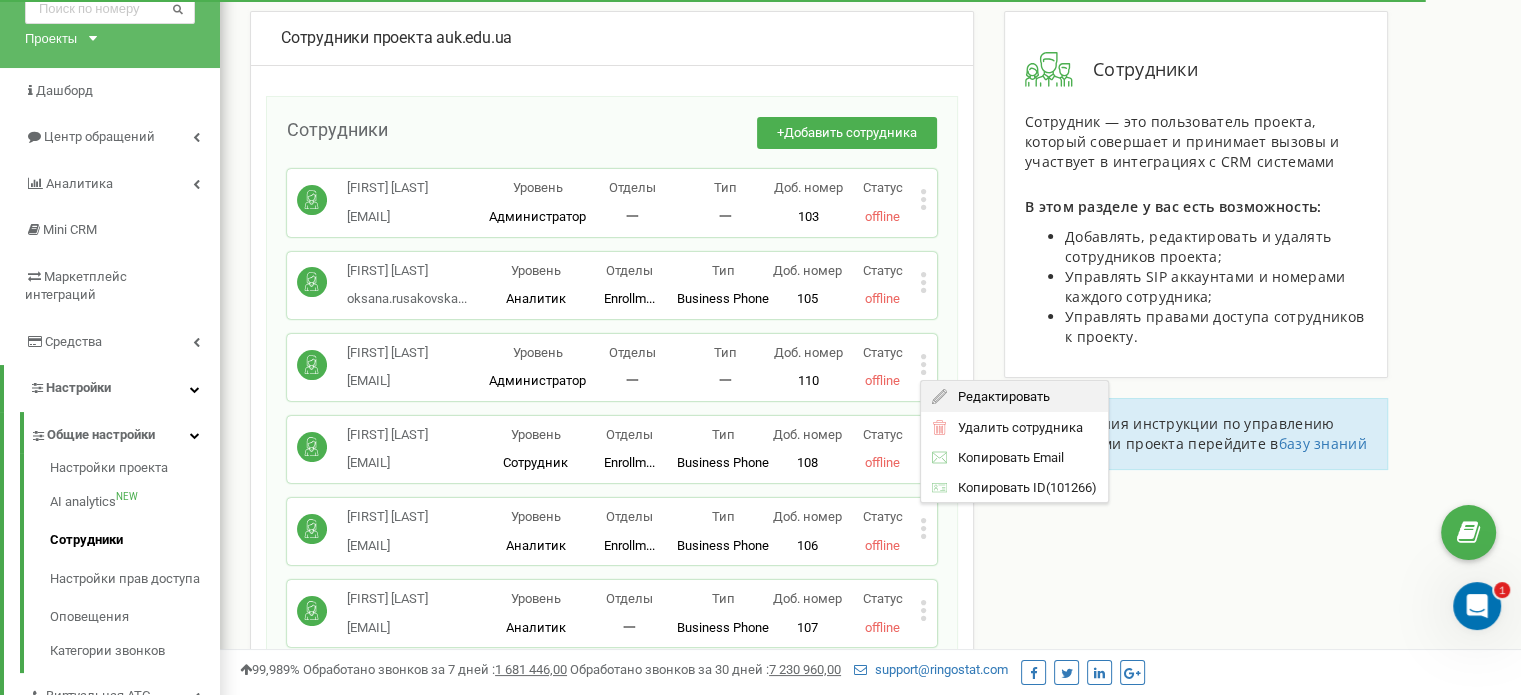 click on "Редактировать" at bounding box center (998, 396) 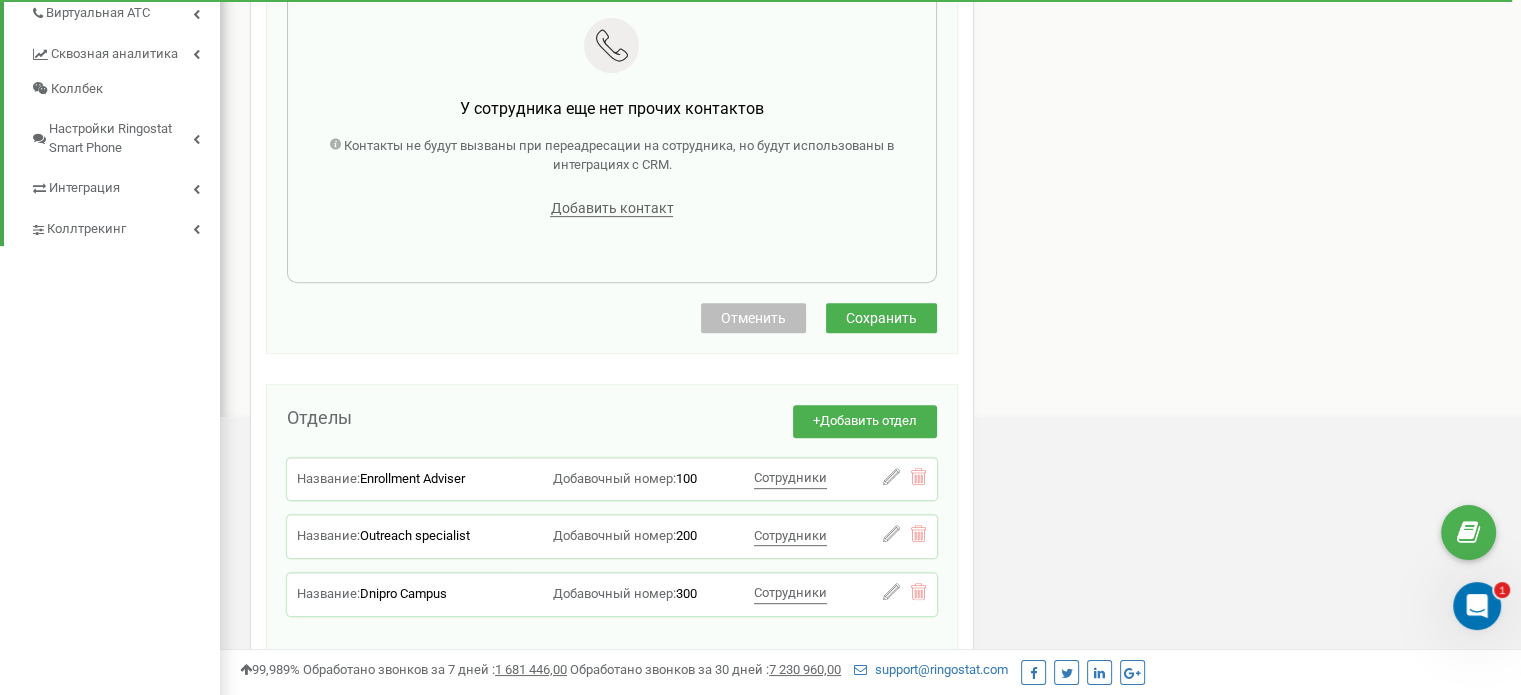 scroll, scrollTop: 894, scrollLeft: 0, axis: vertical 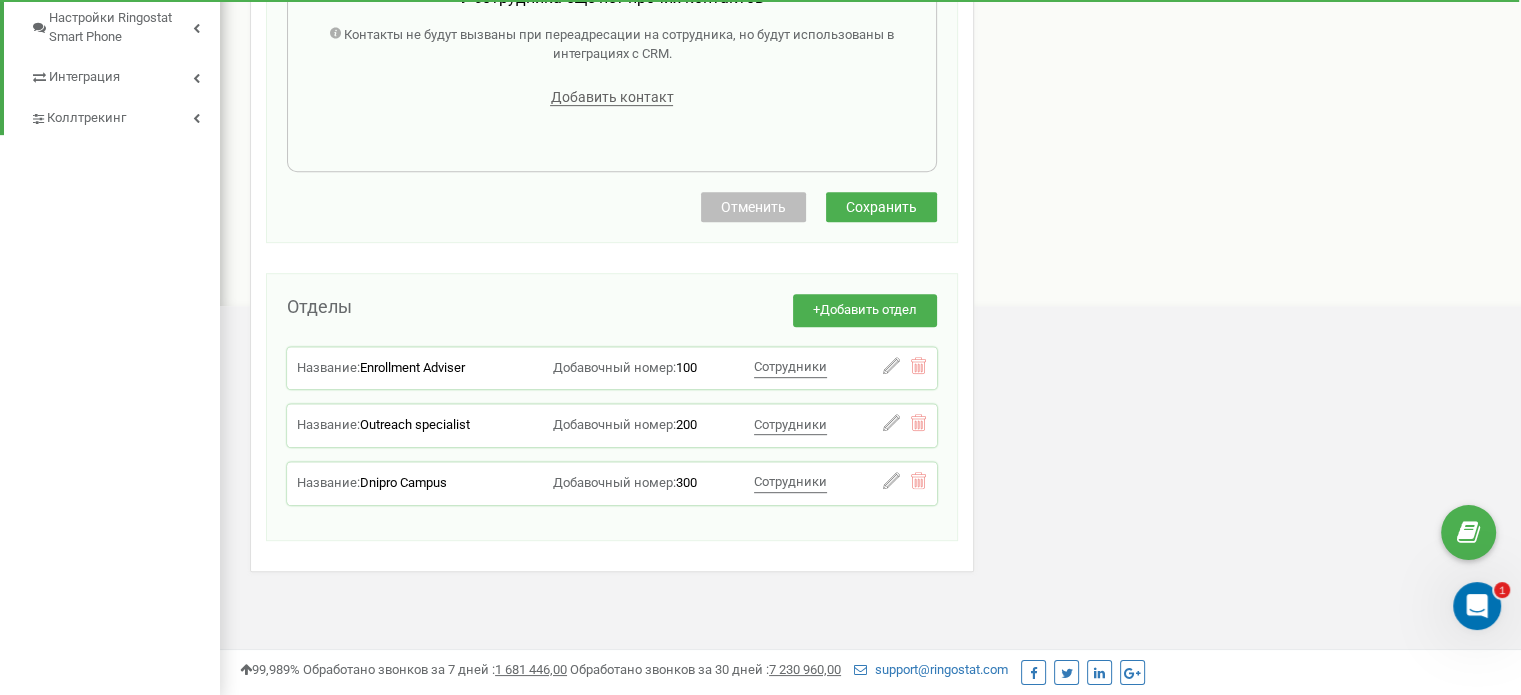 click on "[CITY] Campus" at bounding box center (403, 482) 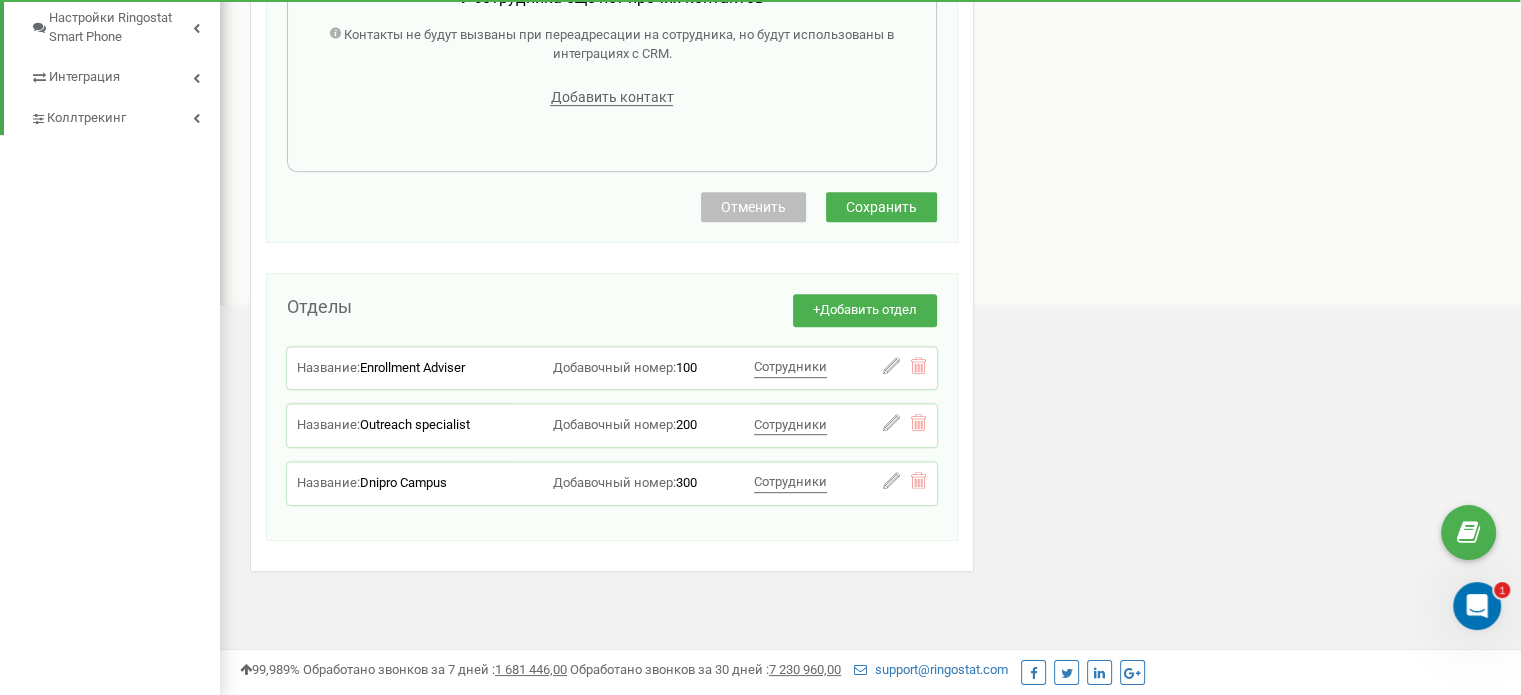 click on "[CITY] Campus" at bounding box center (403, 482) 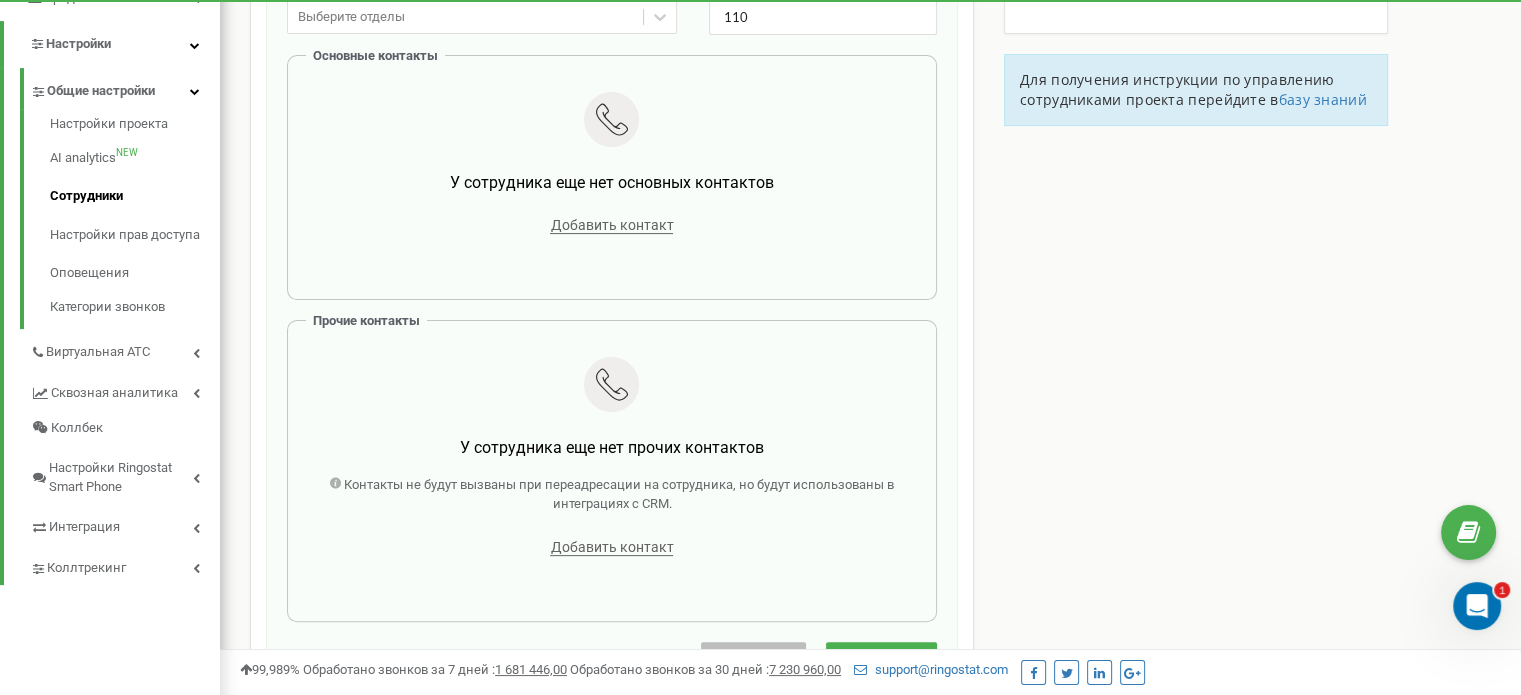 scroll, scrollTop: 394, scrollLeft: 0, axis: vertical 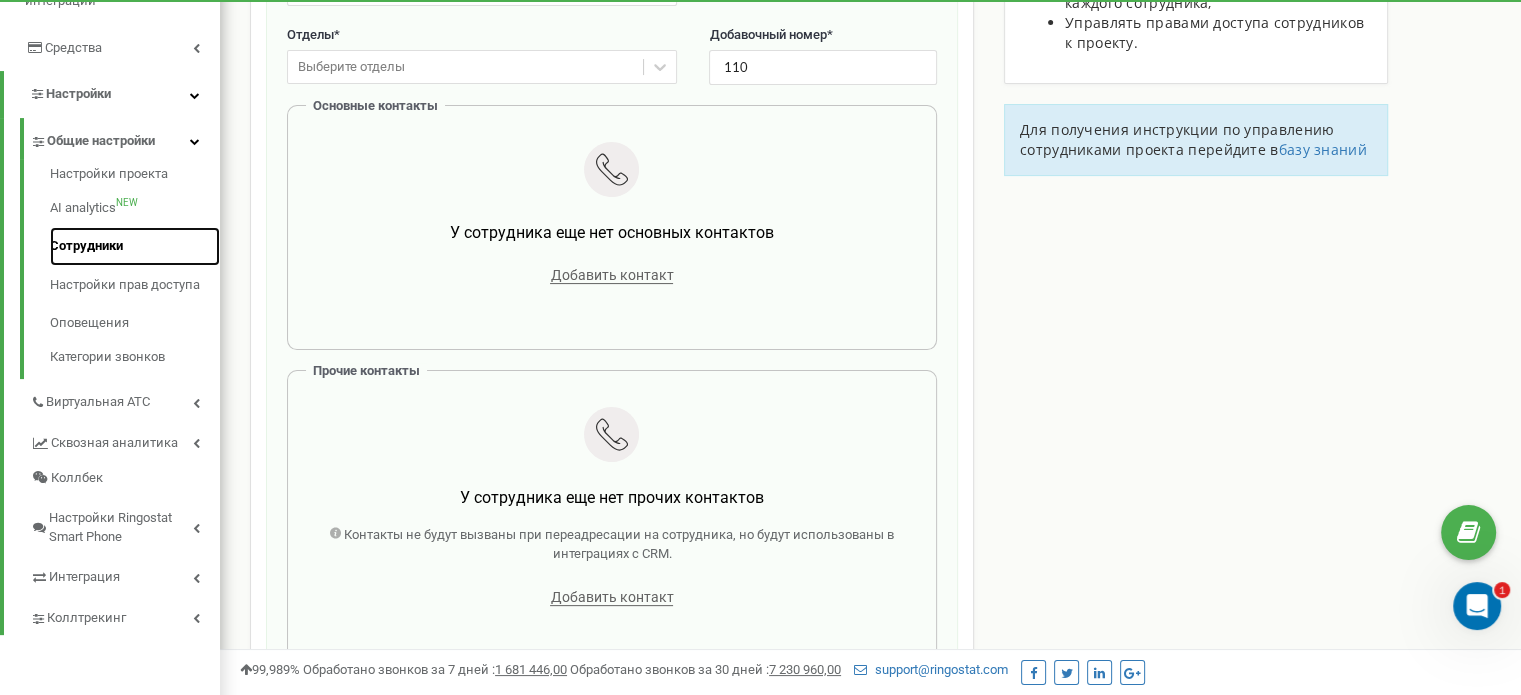 click on "Сотрудники" at bounding box center [135, 246] 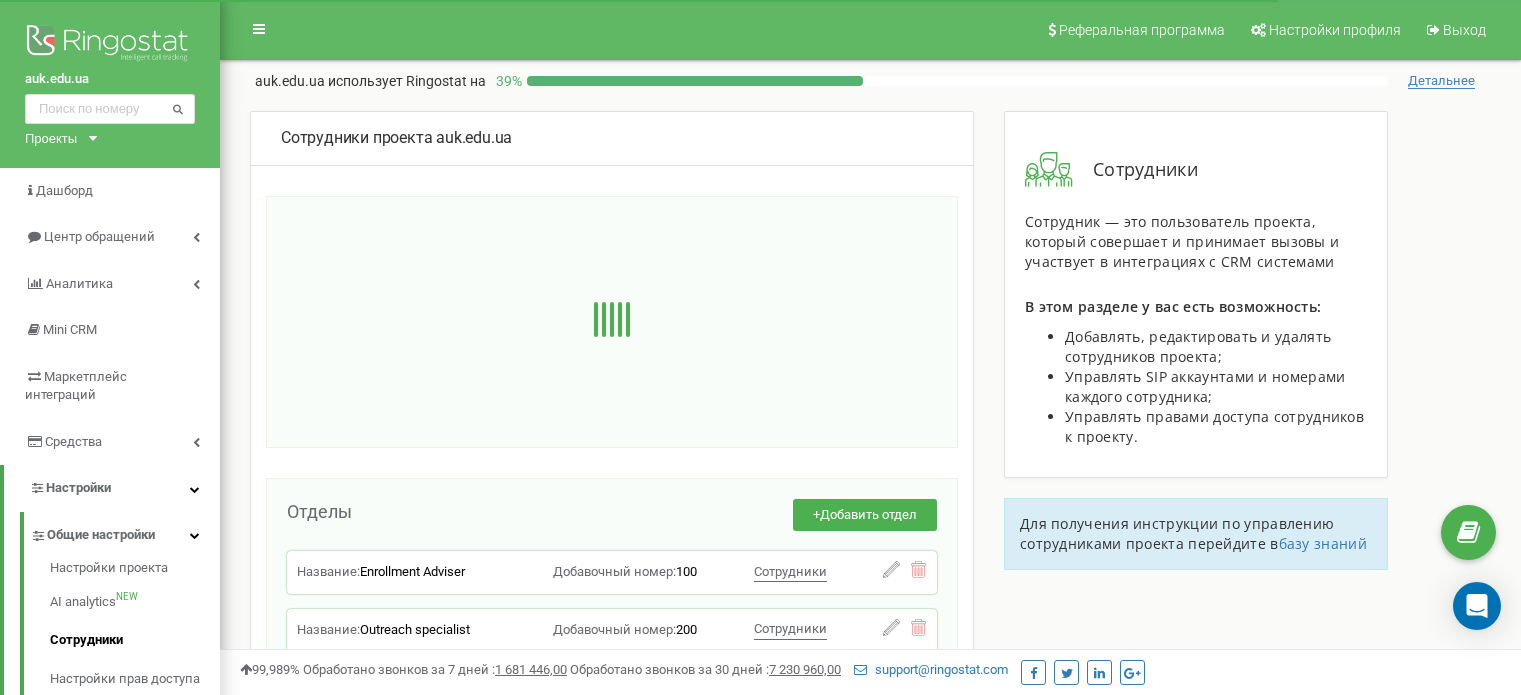 scroll, scrollTop: 0, scrollLeft: 0, axis: both 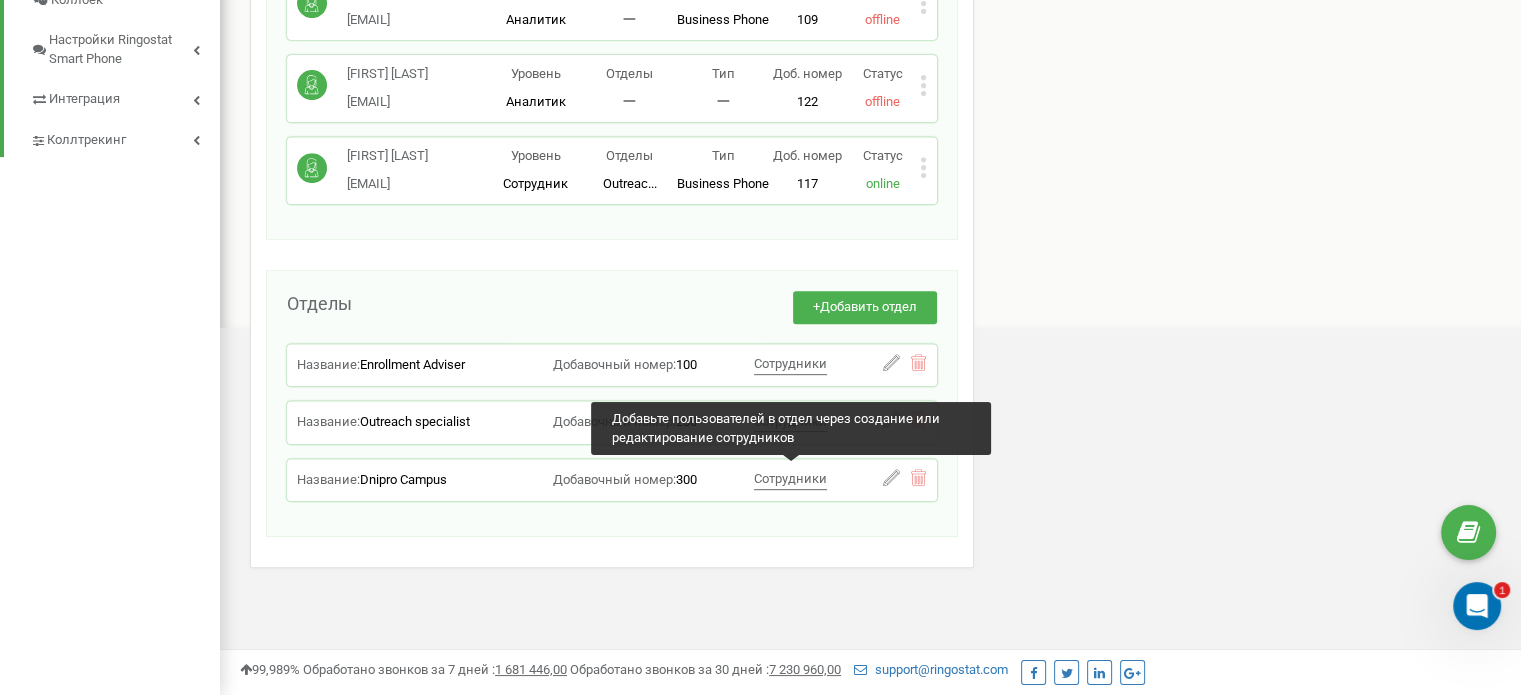 click on "Сотрудники" at bounding box center (790, 478) 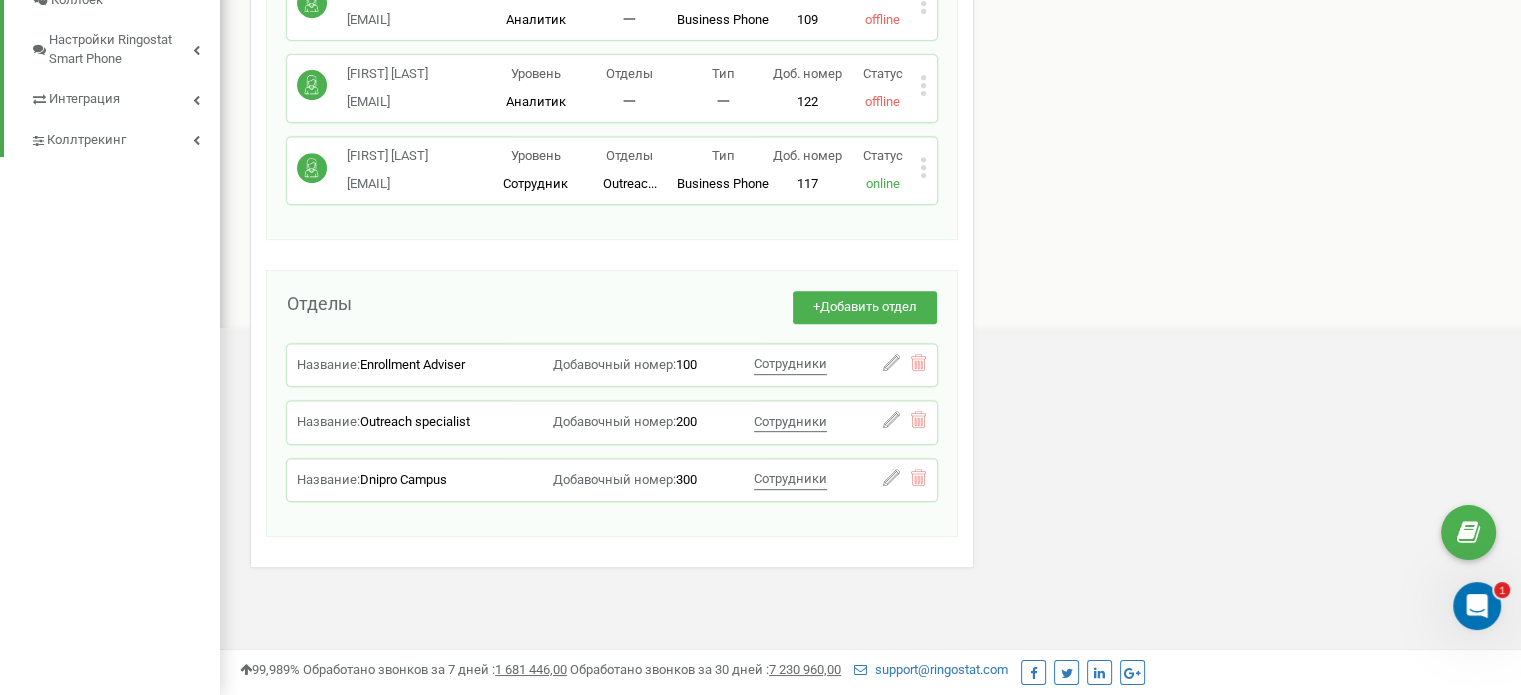 click on "Dnipro Campus" at bounding box center [403, 479] 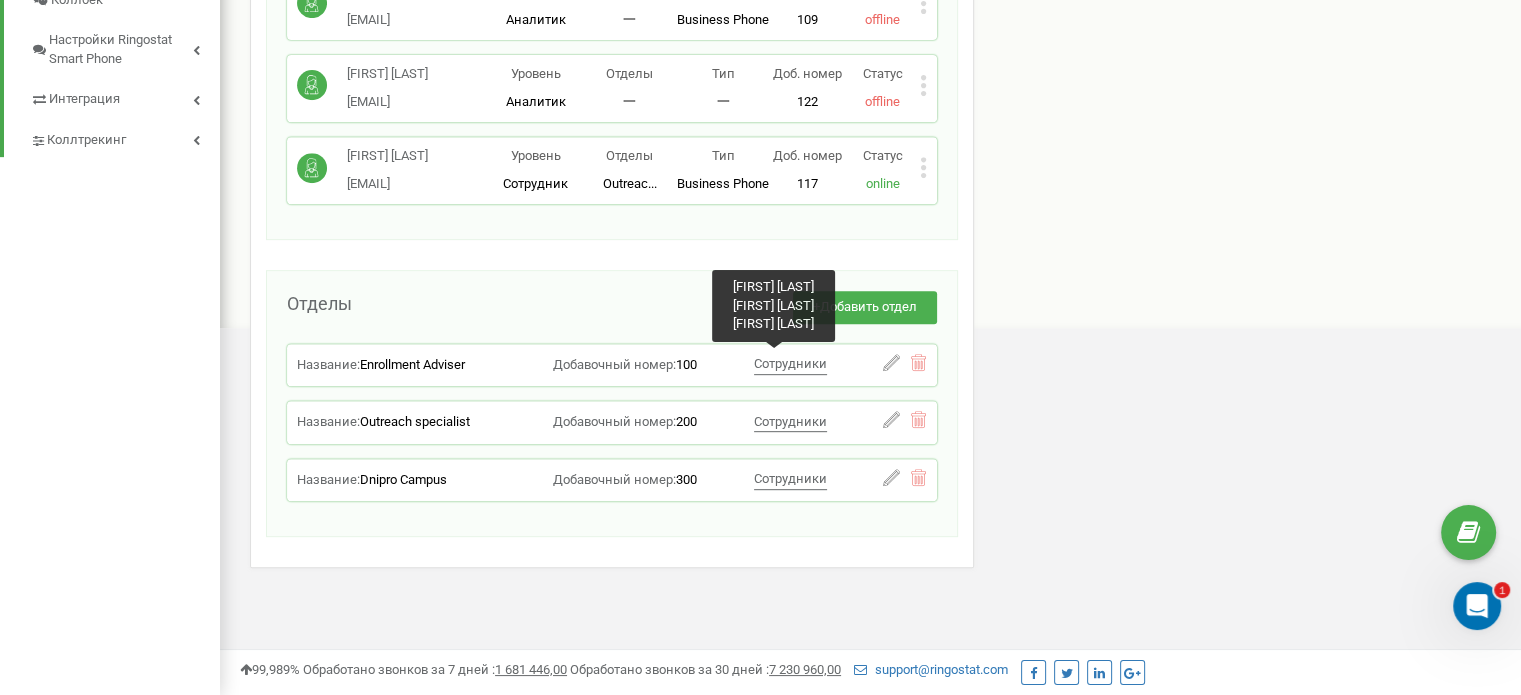 click on "Сотрудники" at bounding box center [790, 363] 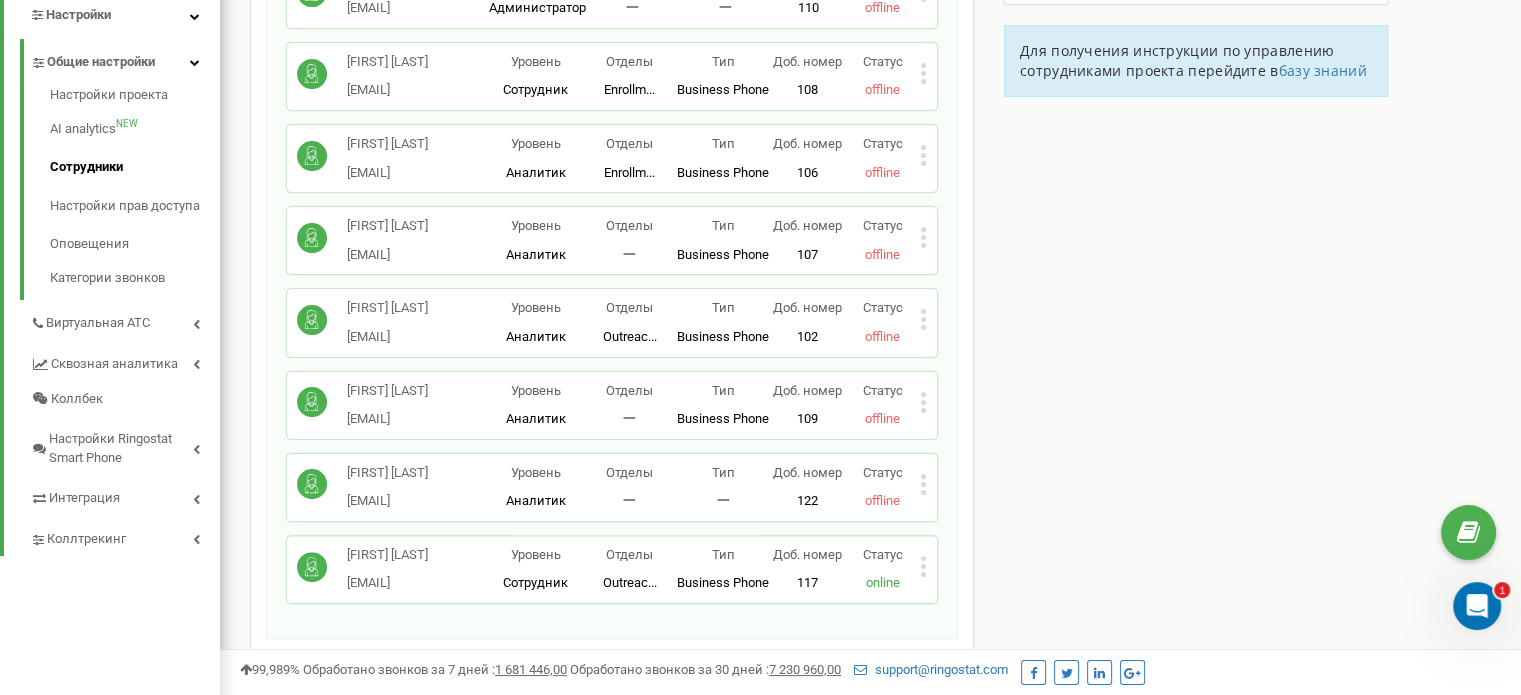 scroll, scrollTop: 472, scrollLeft: 0, axis: vertical 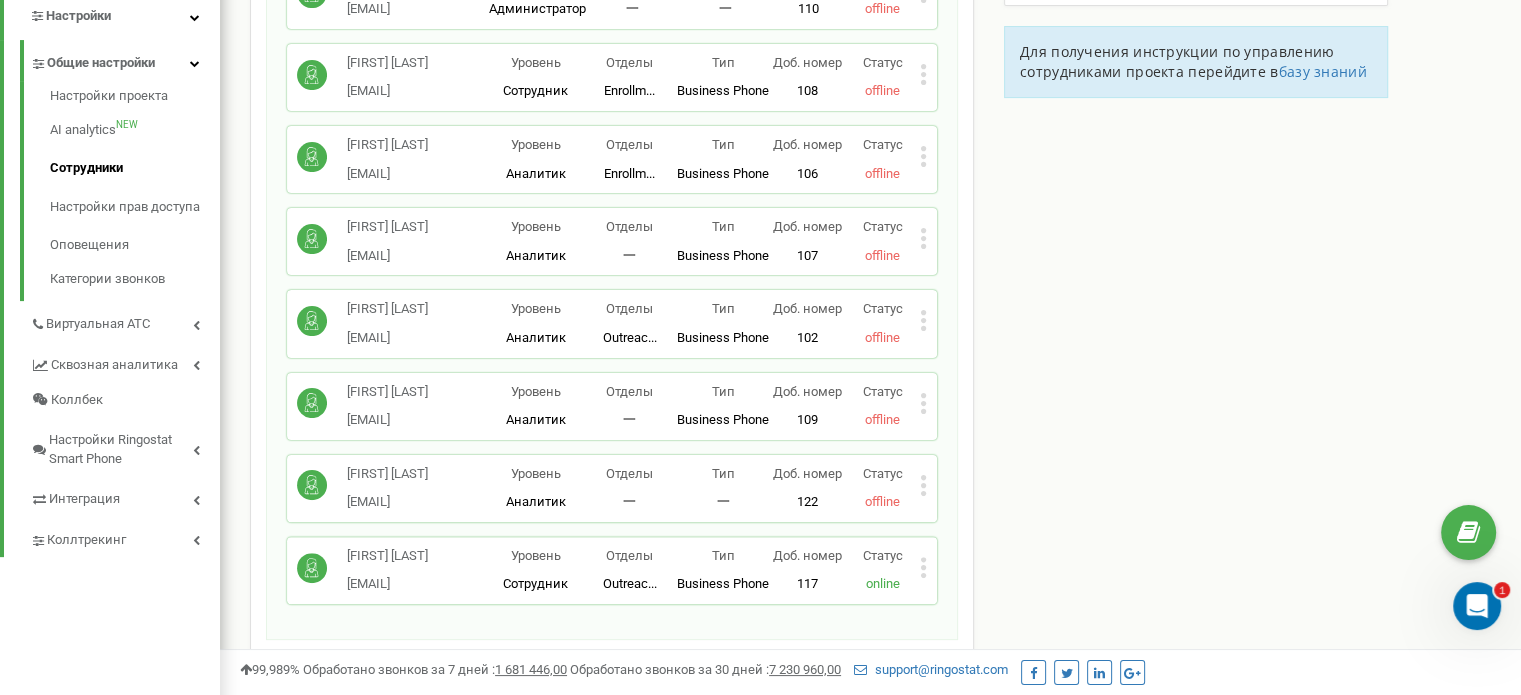 click 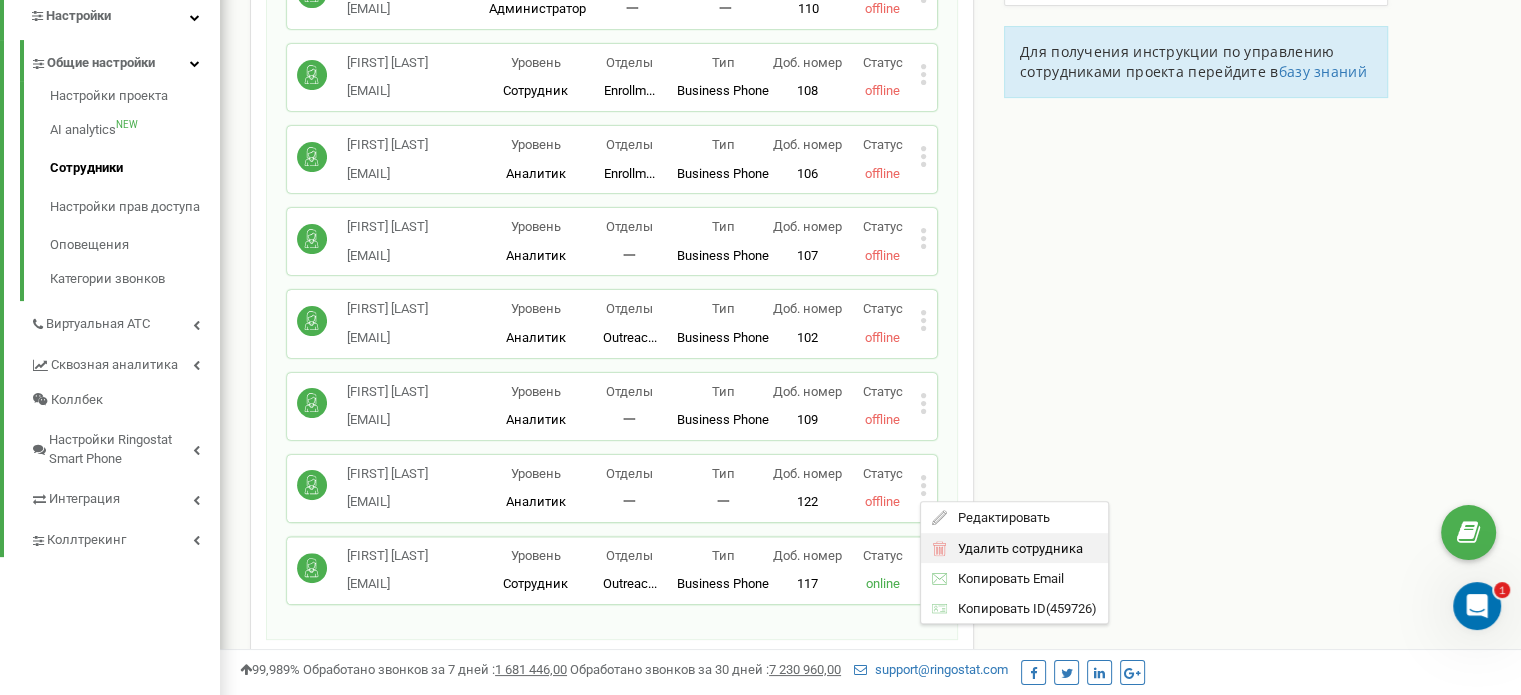 click on "Удалить сотрудника" at bounding box center (1014, 548) 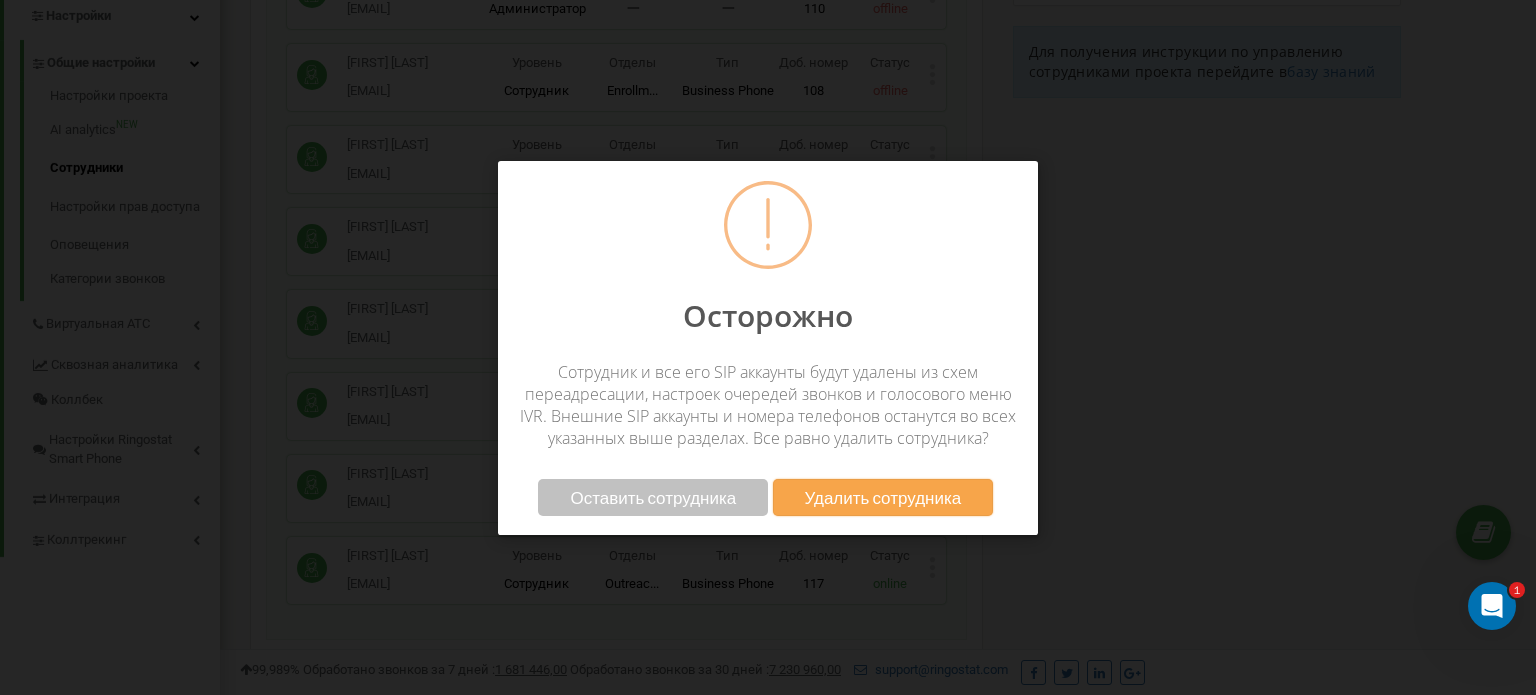click on "Удалить сотрудника" at bounding box center [883, 497] 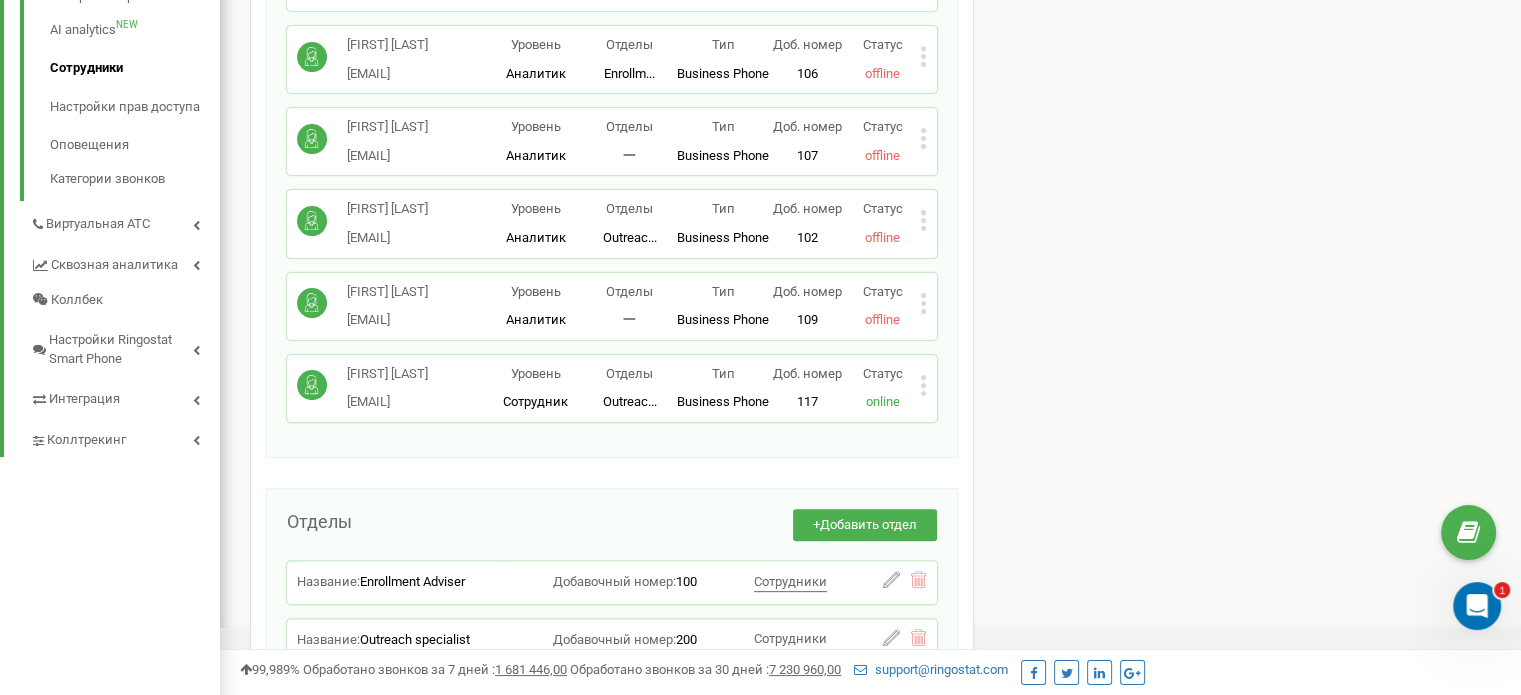 scroll, scrollTop: 172, scrollLeft: 0, axis: vertical 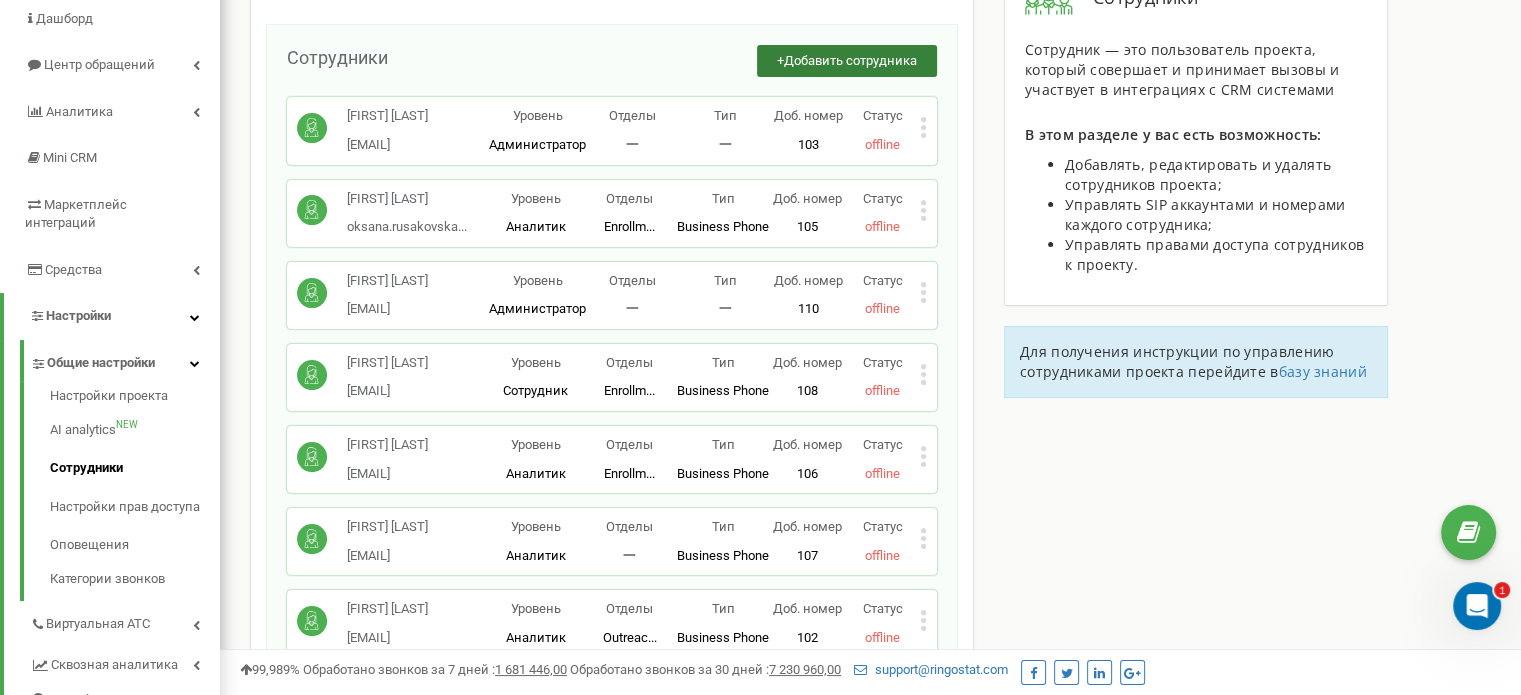 click on "Добавить сотрудника" at bounding box center [850, 60] 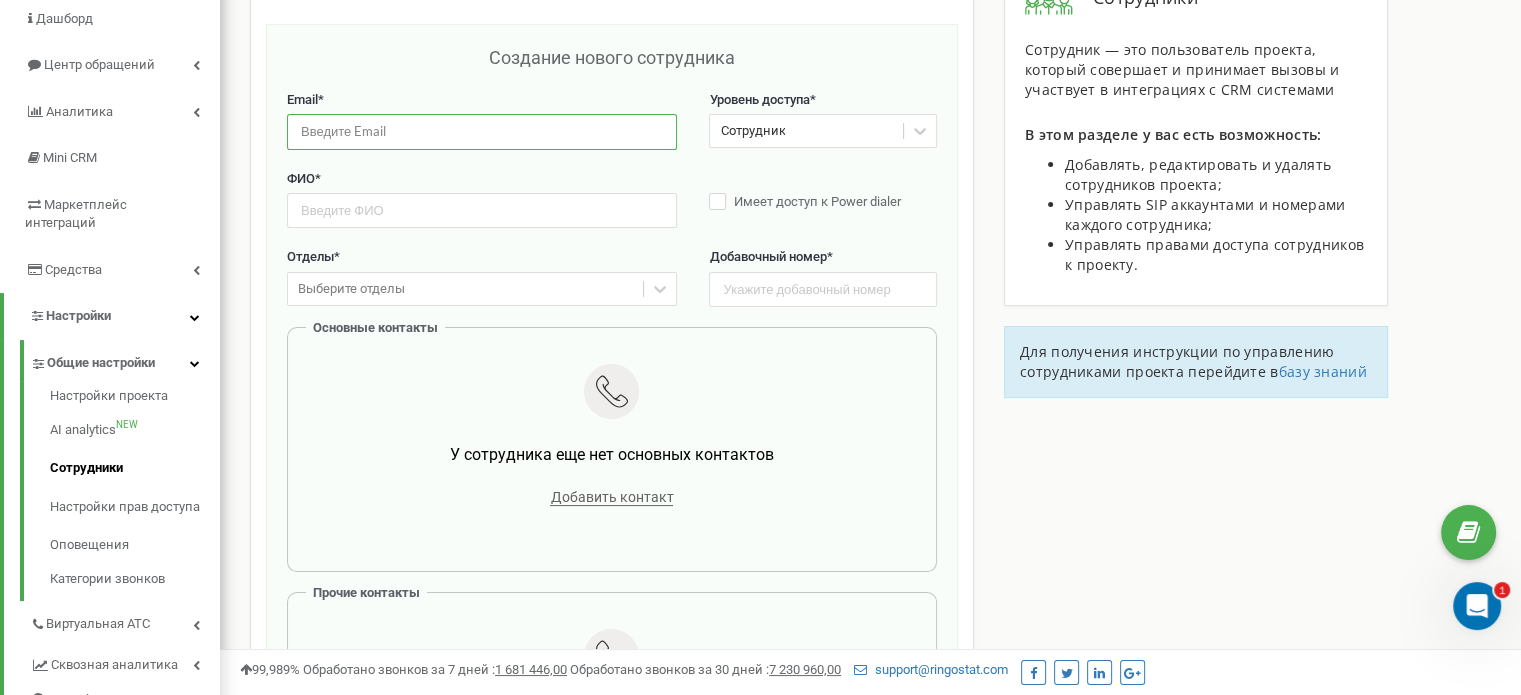 click at bounding box center (482, 131) 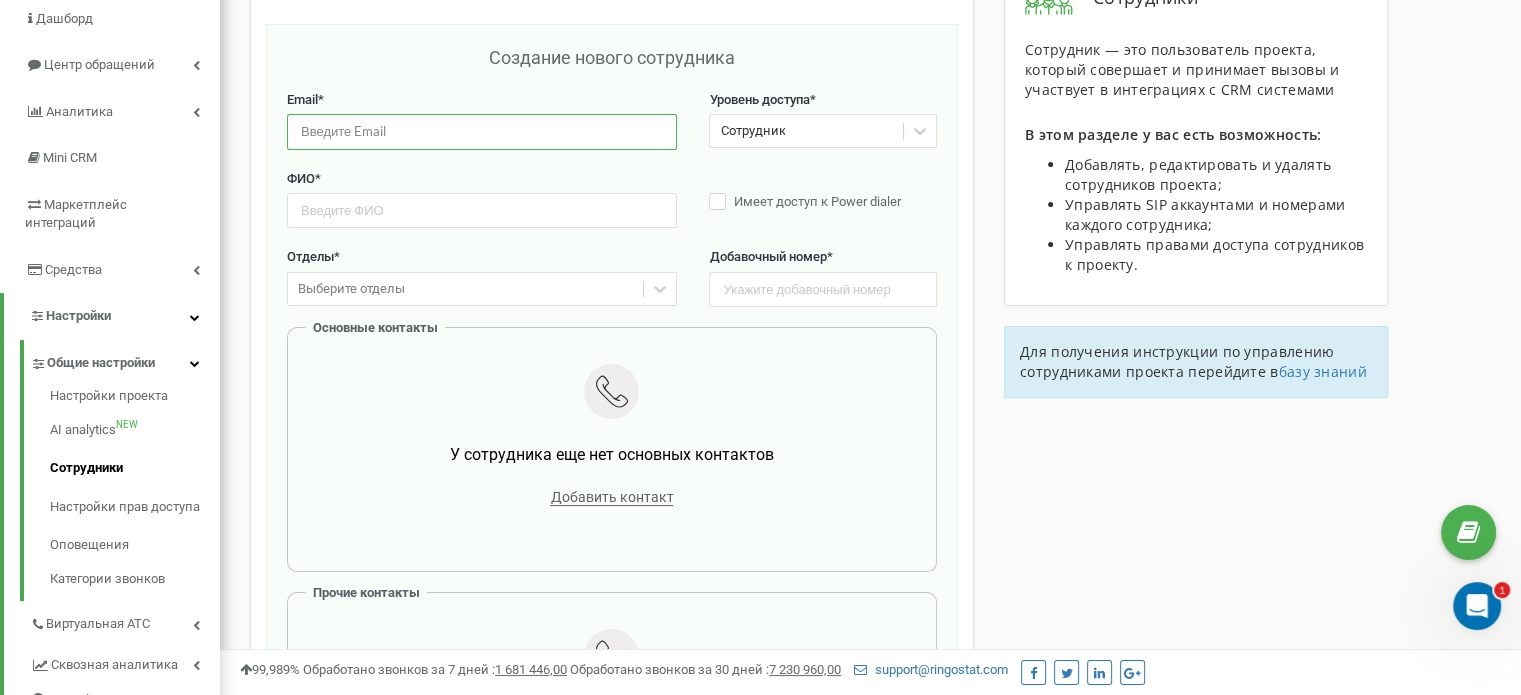 paste on "mariia.papchenko@auk.edu.ua" 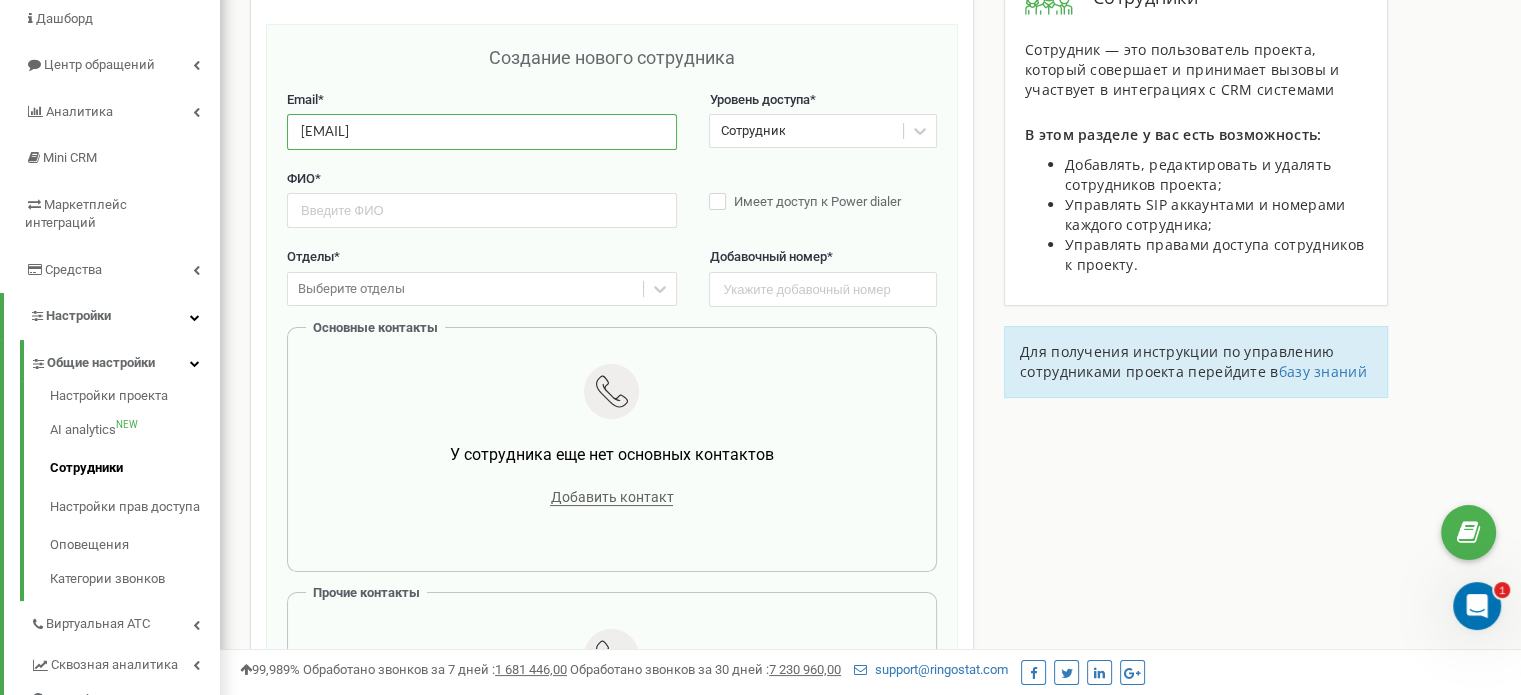 type on "mariia.papchenko@auk.edu.ua" 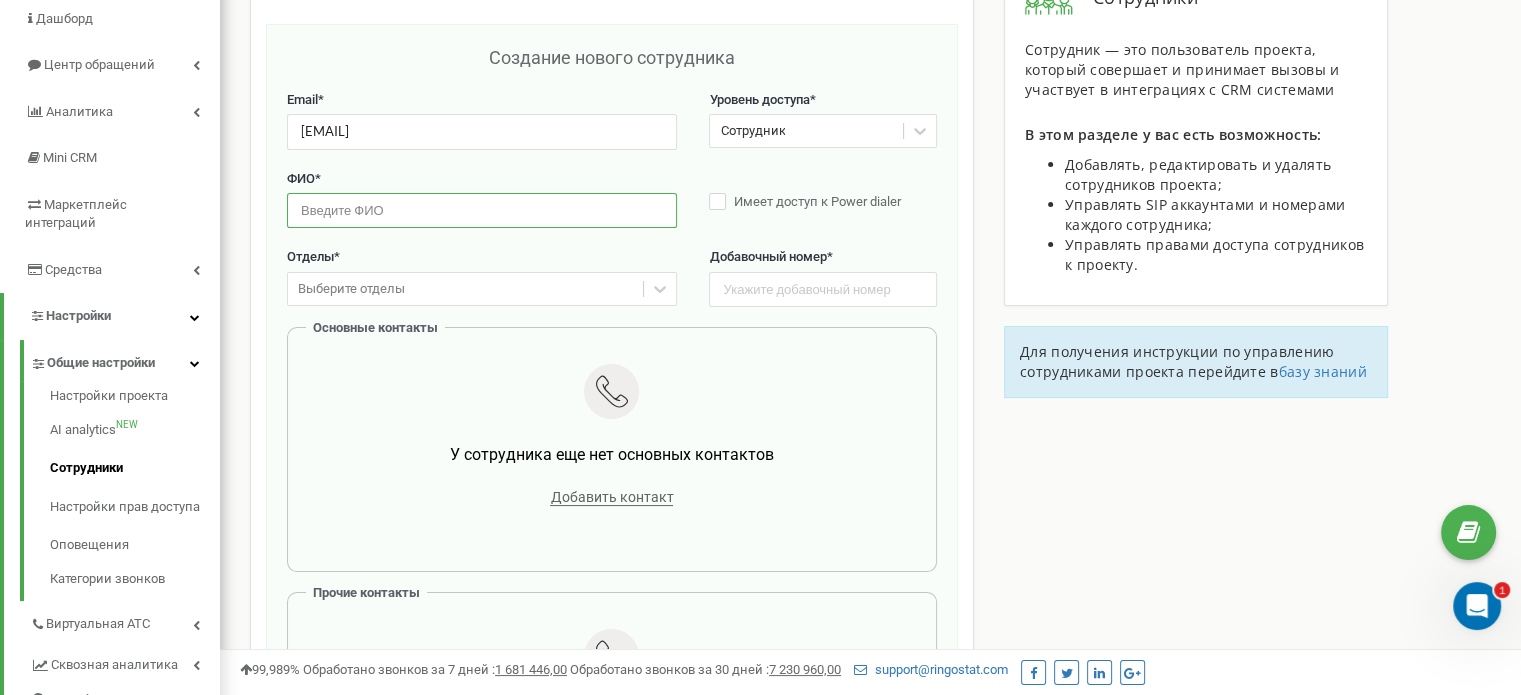 click at bounding box center (482, 210) 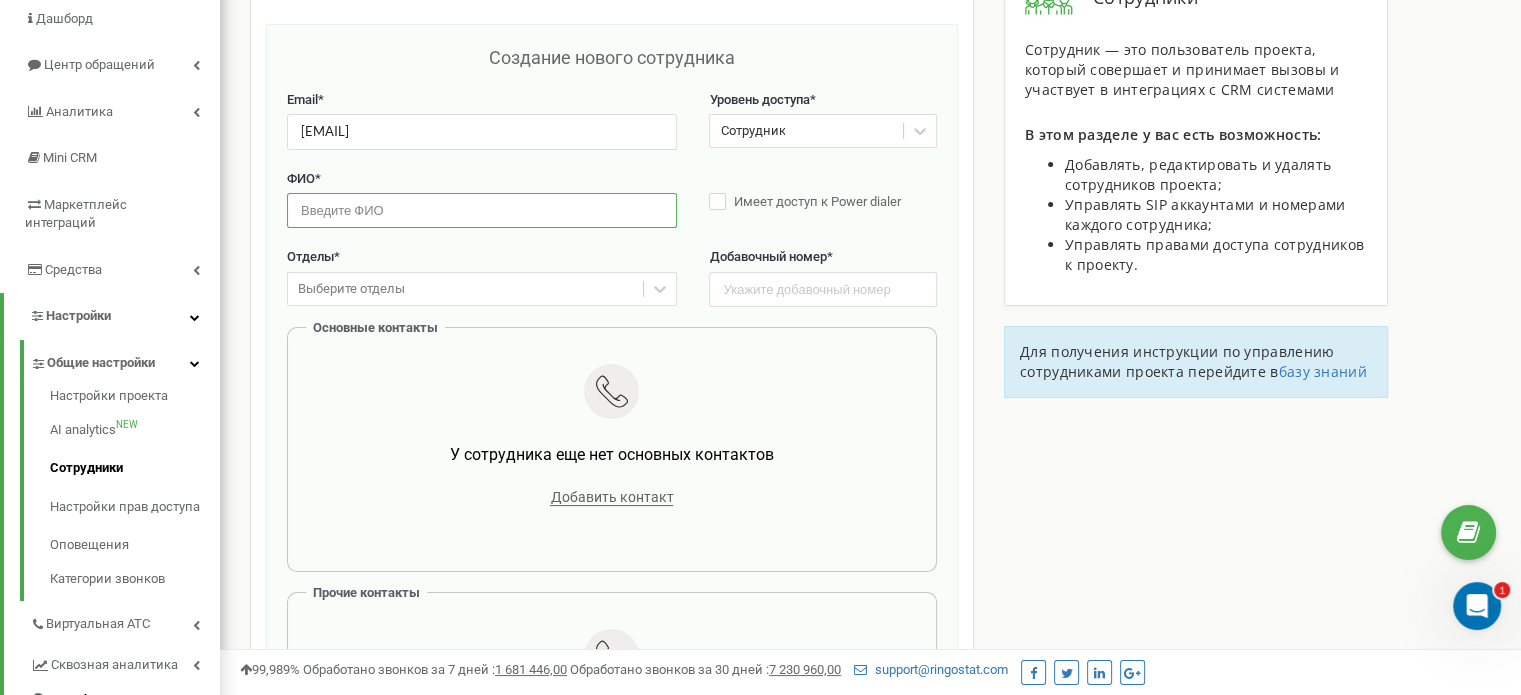 paste on "Mariia Papchenko" 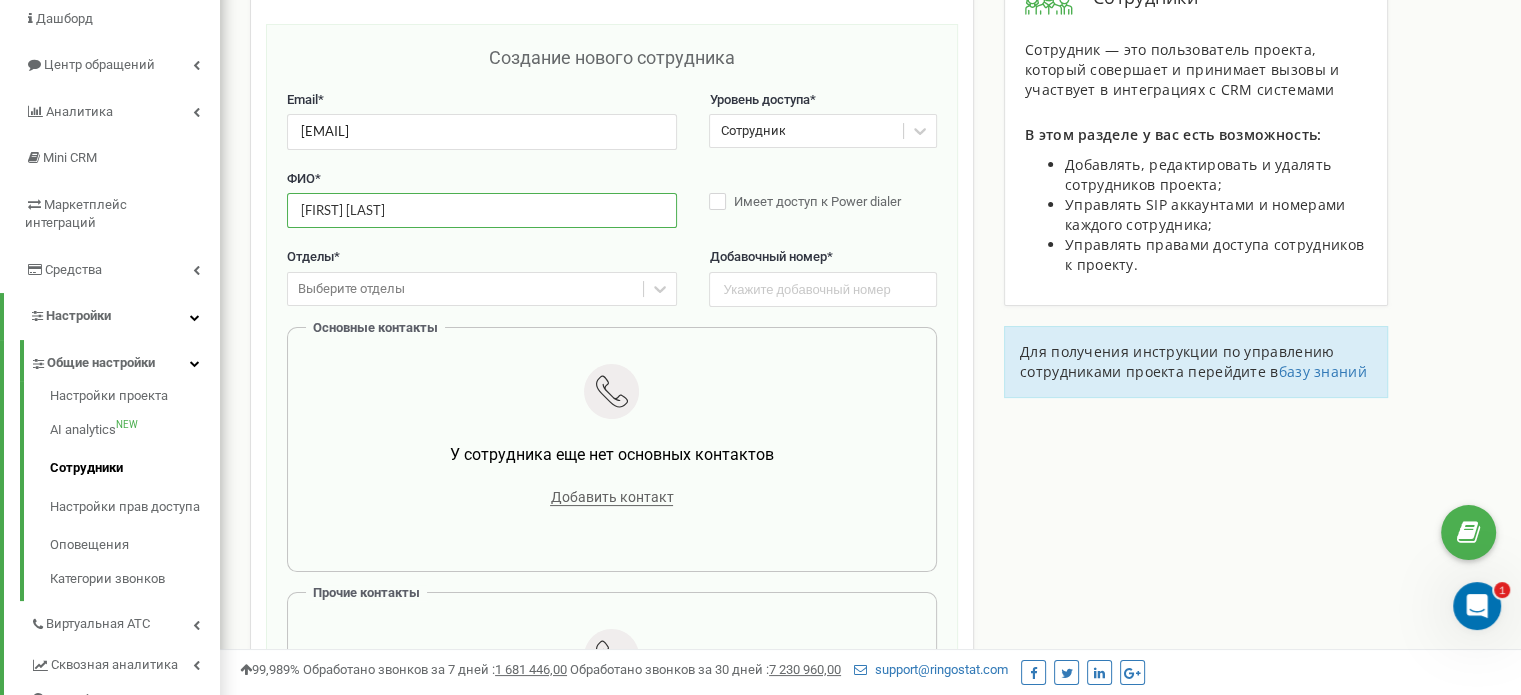 type on "Mariia Papchenko" 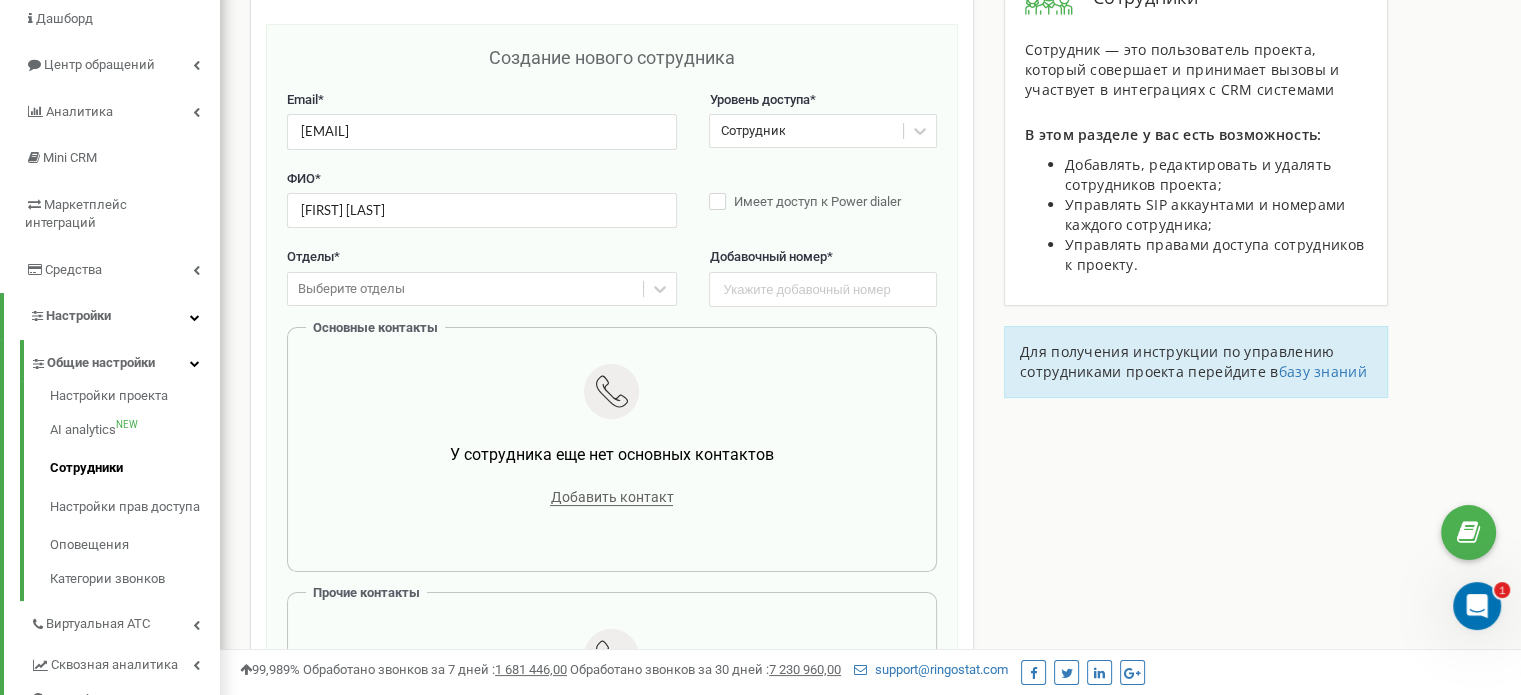 click on "Сотрудник" at bounding box center (806, 131) 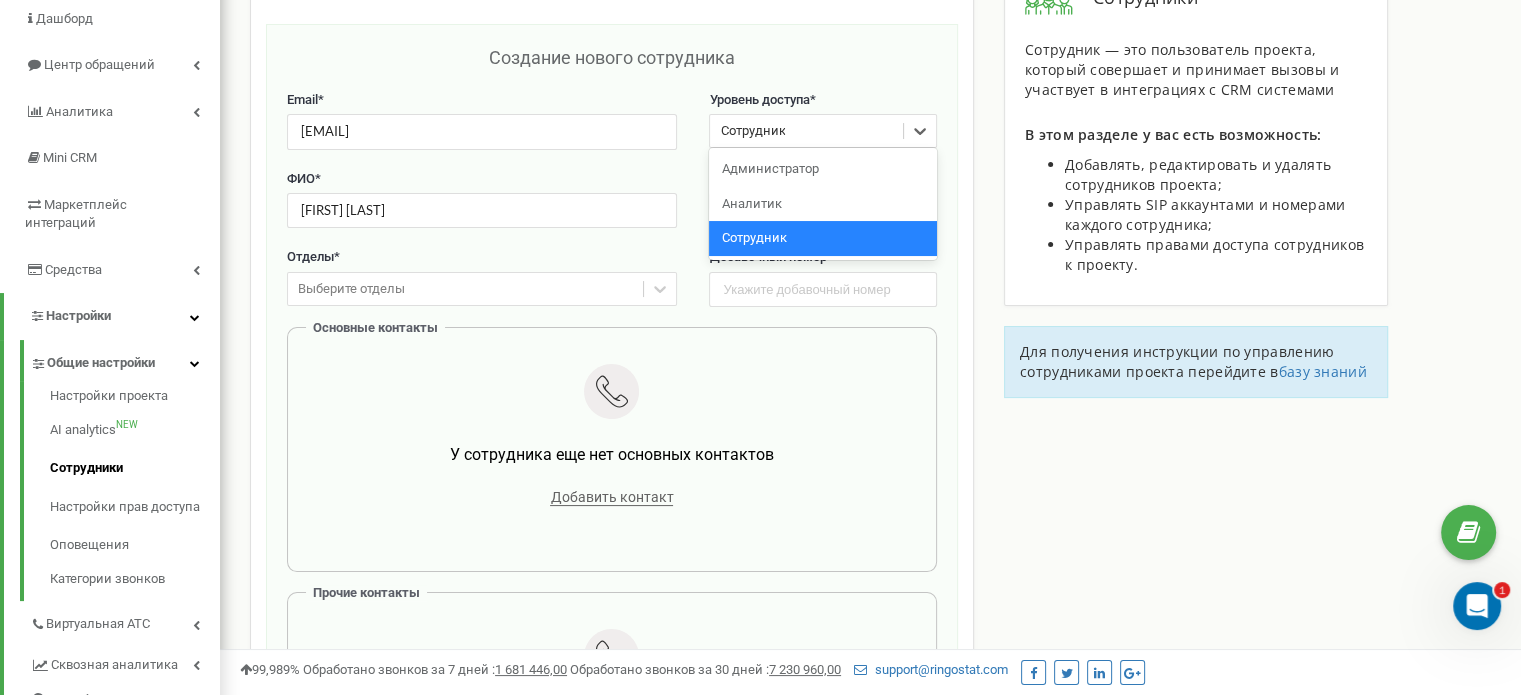 click on "Сотрудник" at bounding box center (822, 238) 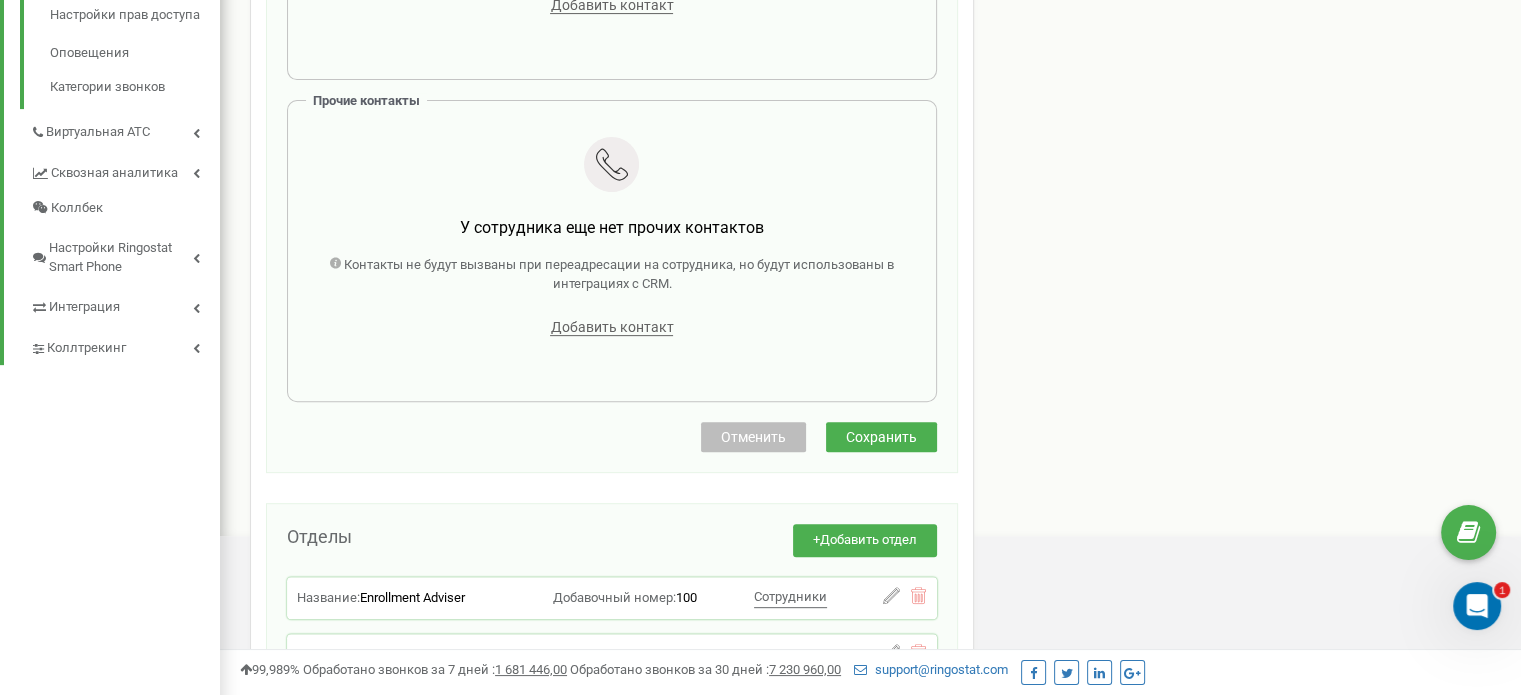 scroll, scrollTop: 672, scrollLeft: 0, axis: vertical 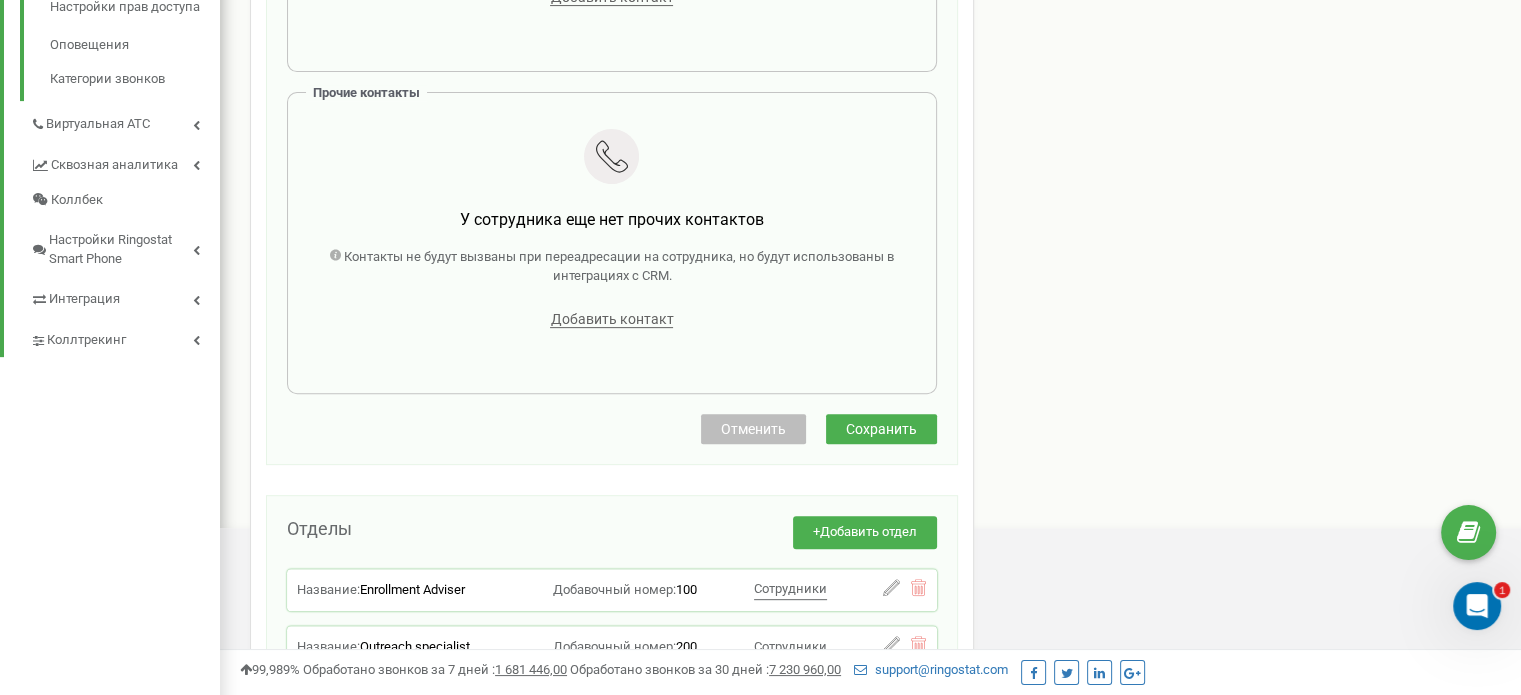 click on "Сохранить" at bounding box center (881, 429) 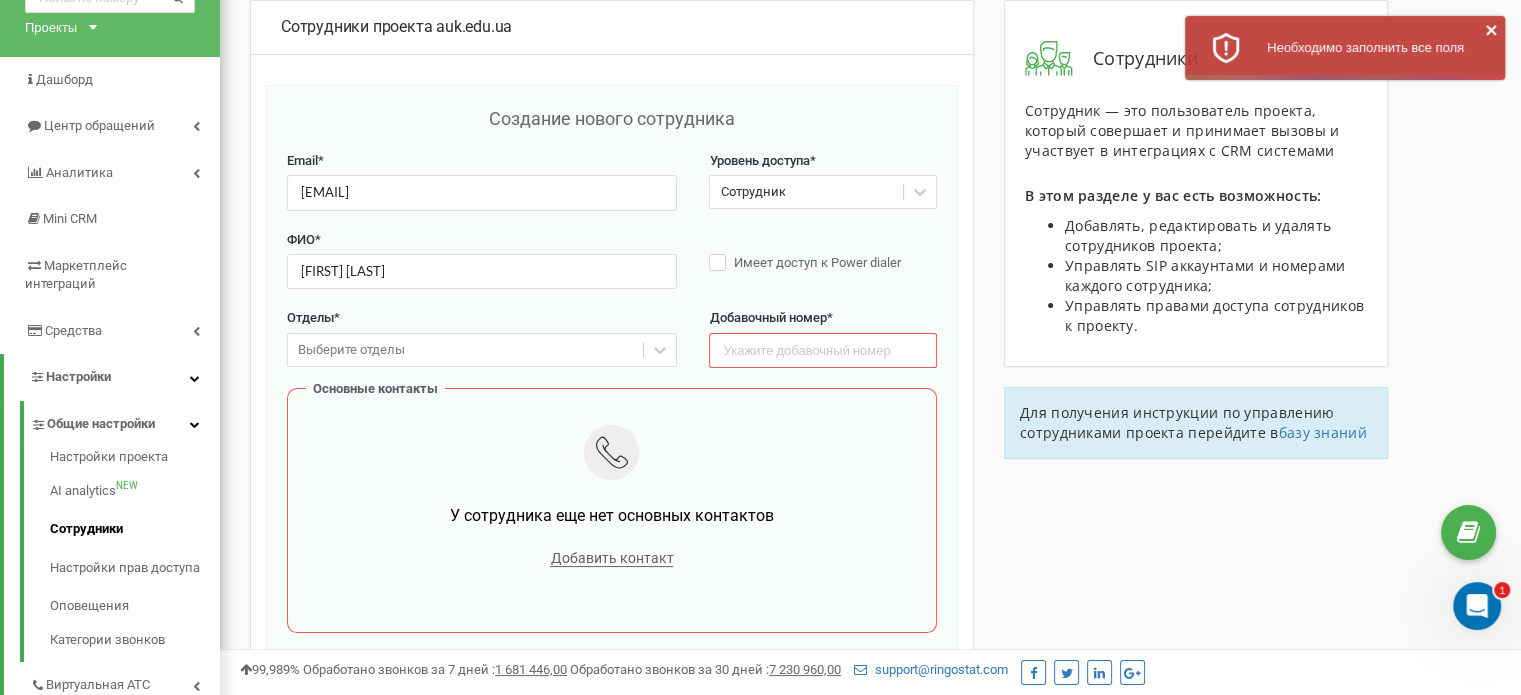 scroll, scrollTop: 72, scrollLeft: 0, axis: vertical 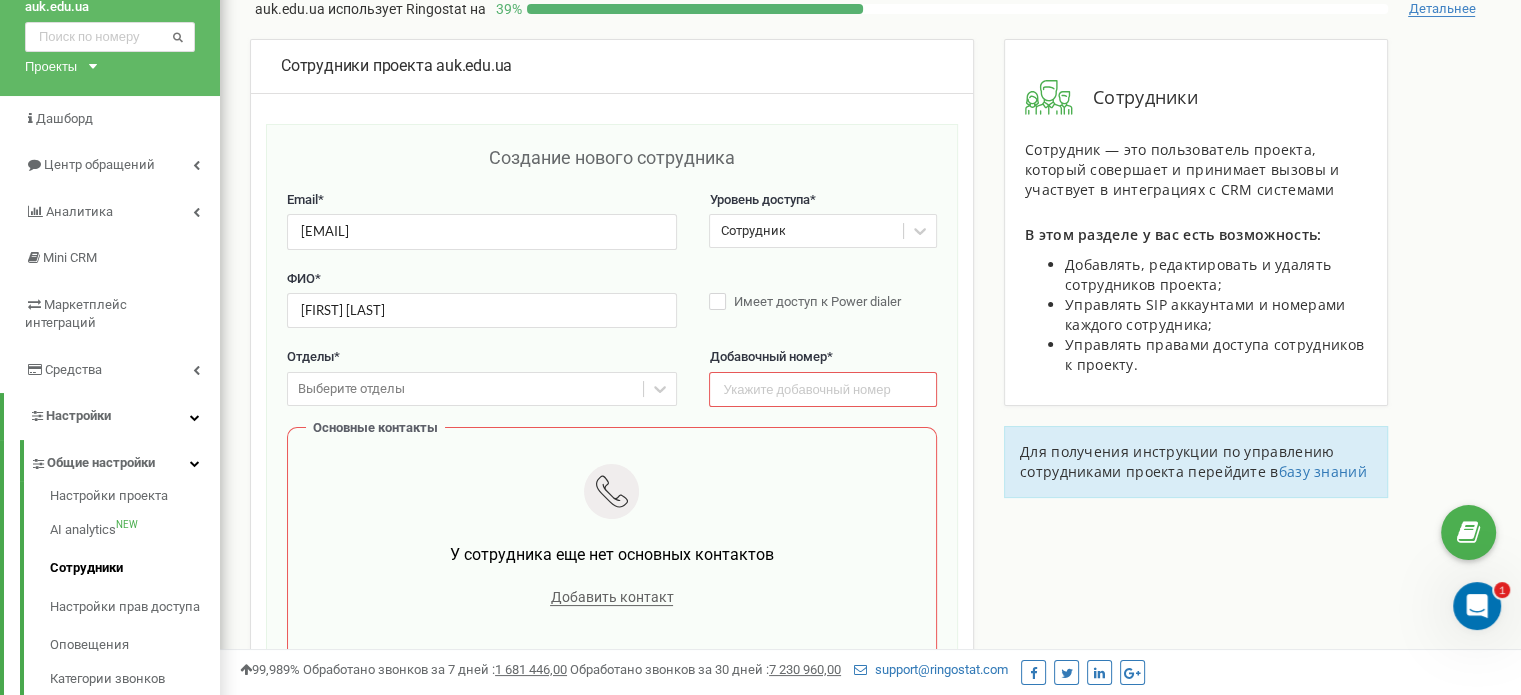click at bounding box center (1477, 606) 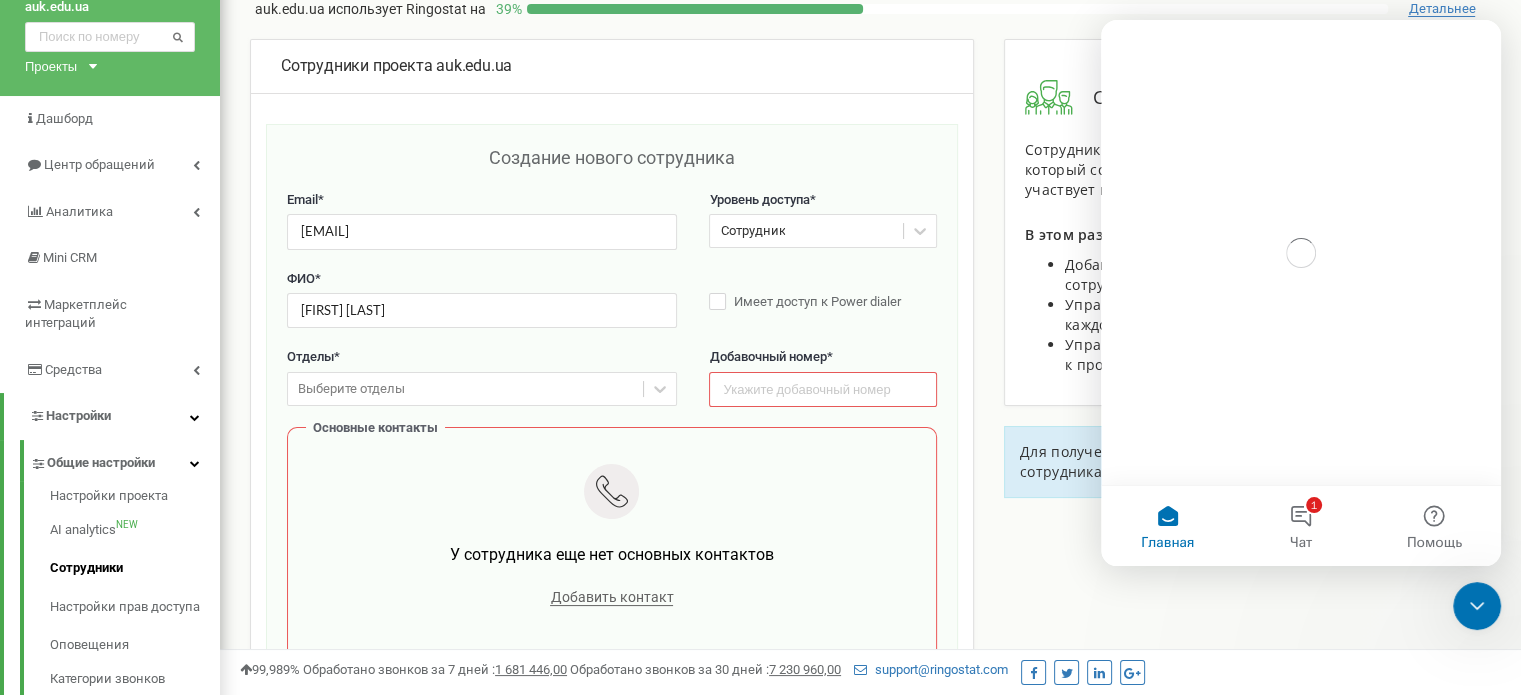 scroll, scrollTop: 0, scrollLeft: 0, axis: both 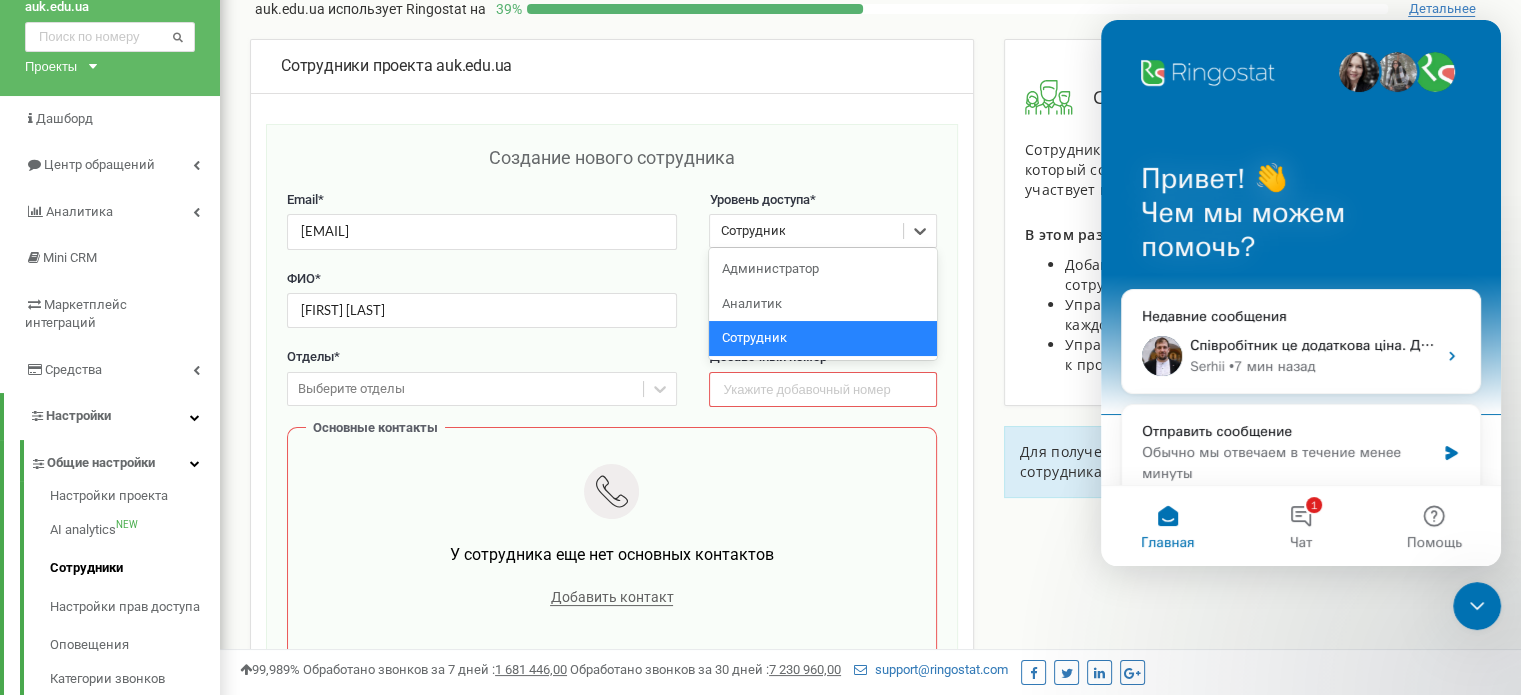 click on "Сотрудник" at bounding box center (806, 231) 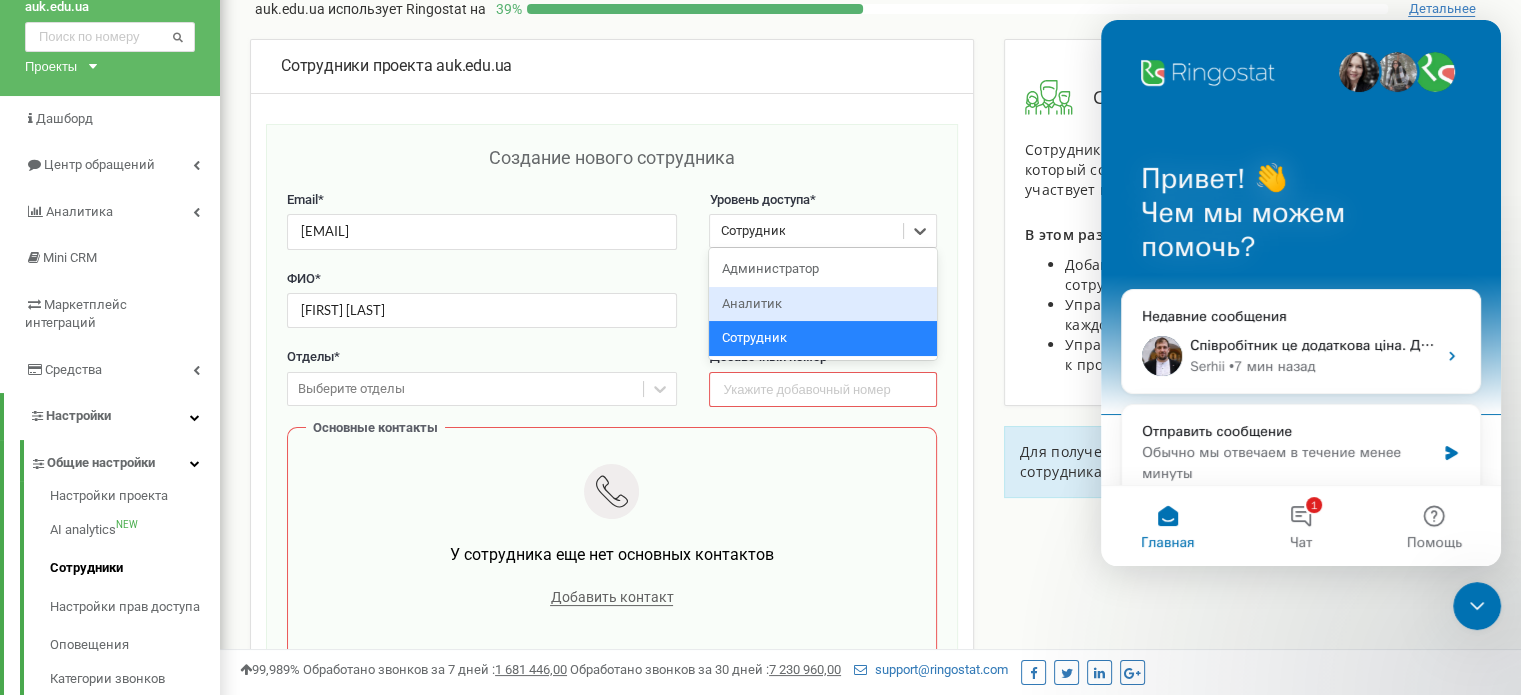 click on "Аналитик" at bounding box center [822, 304] 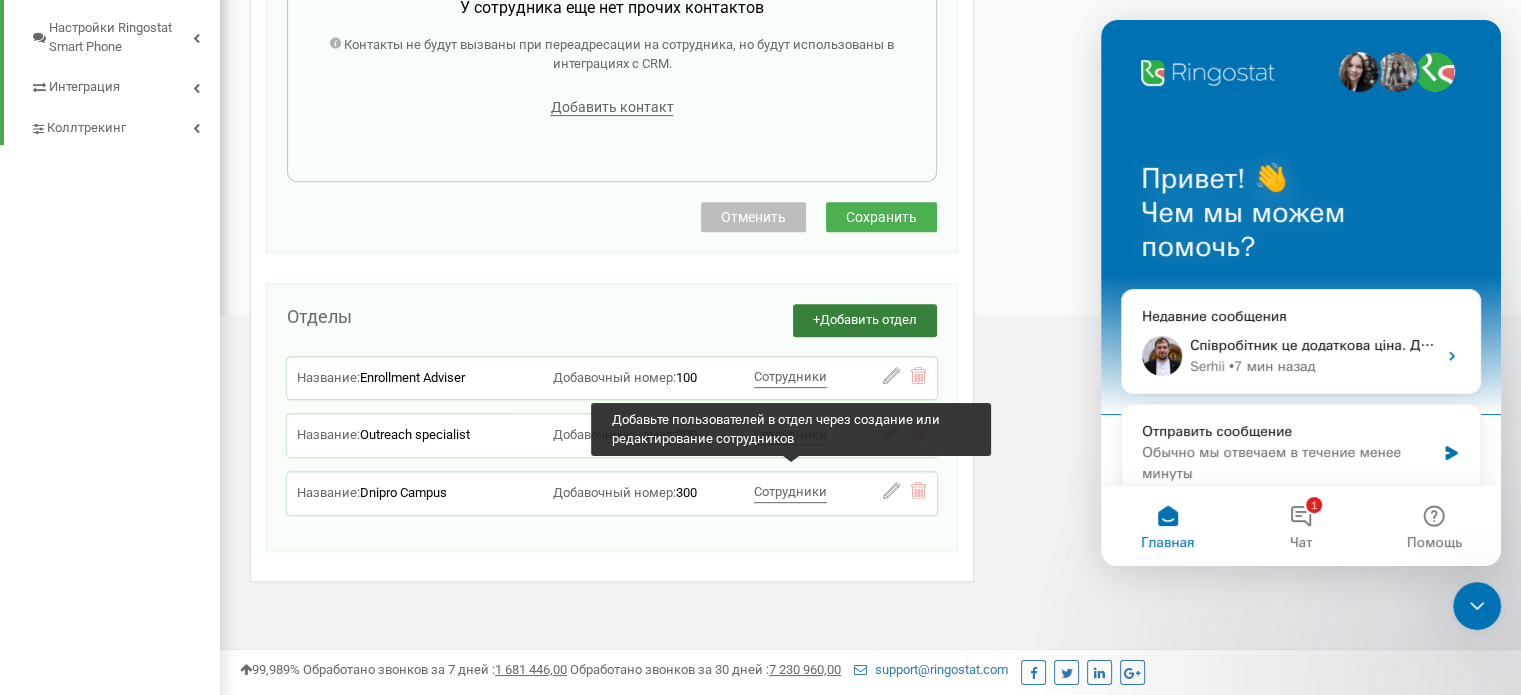 scroll, scrollTop: 894, scrollLeft: 0, axis: vertical 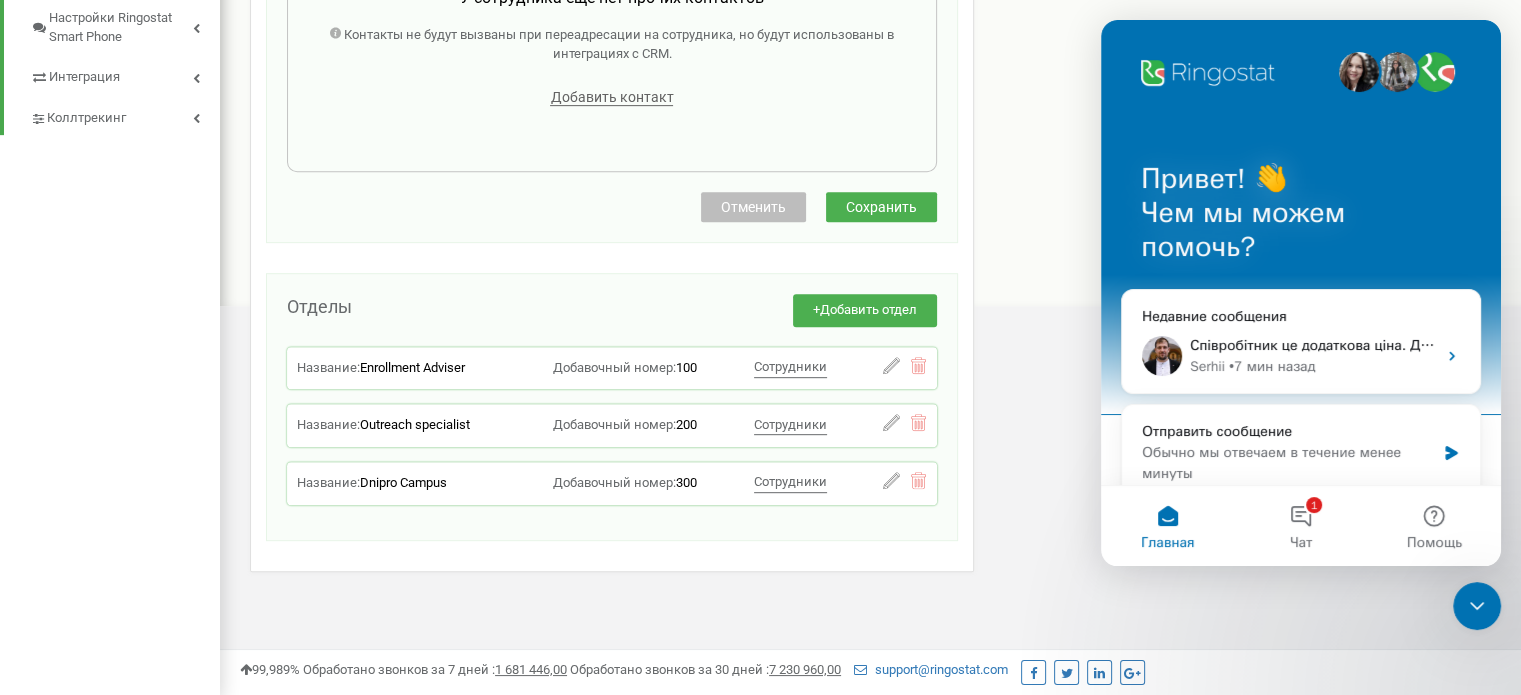 click on "Сохранить" at bounding box center [881, 207] 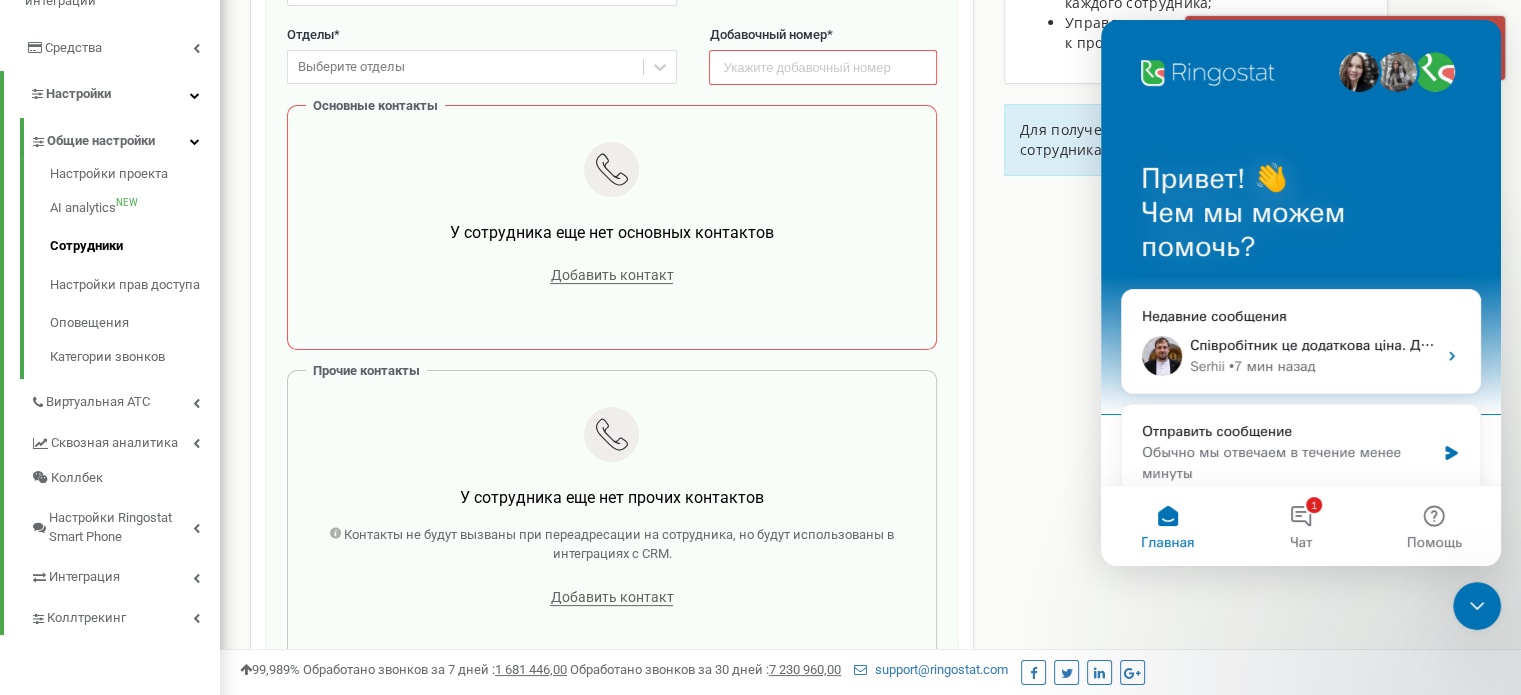 scroll, scrollTop: 94, scrollLeft: 0, axis: vertical 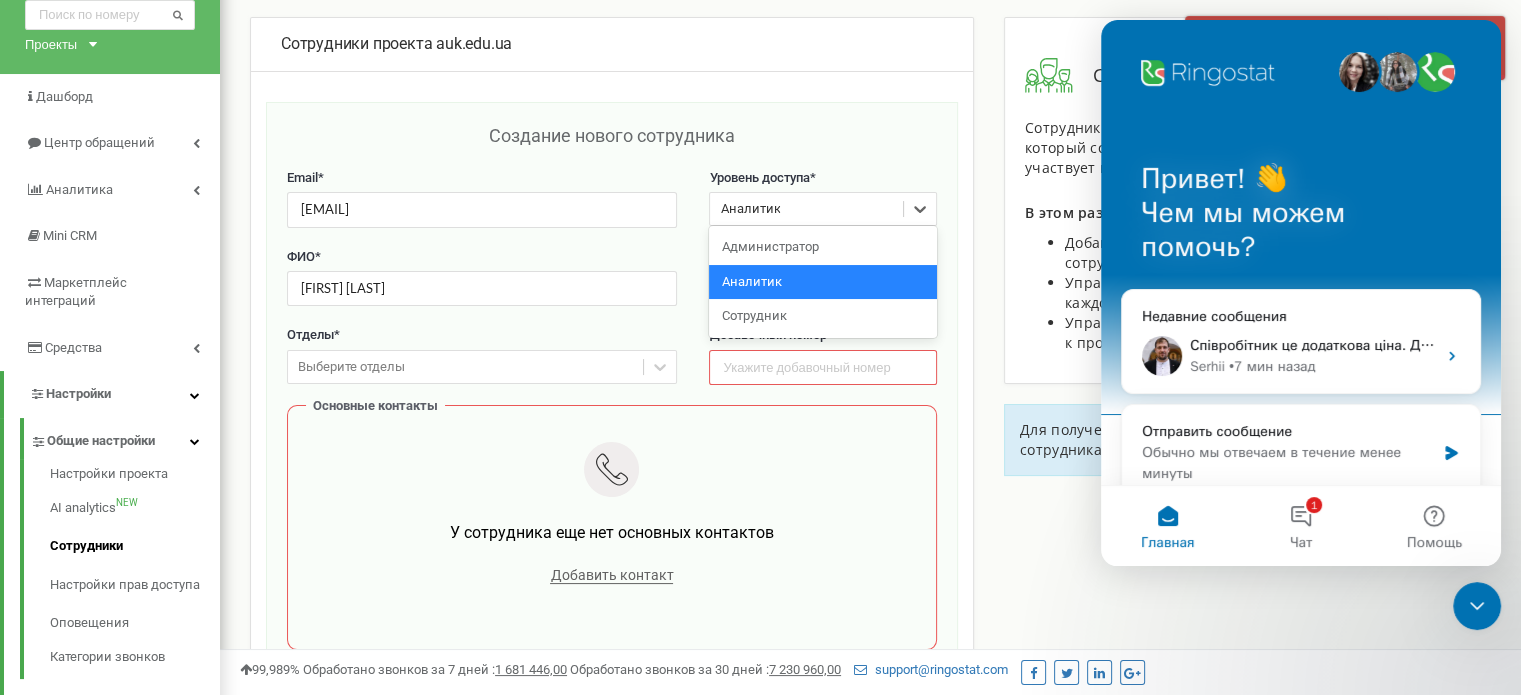 click on "Аналитик" at bounding box center (806, 209) 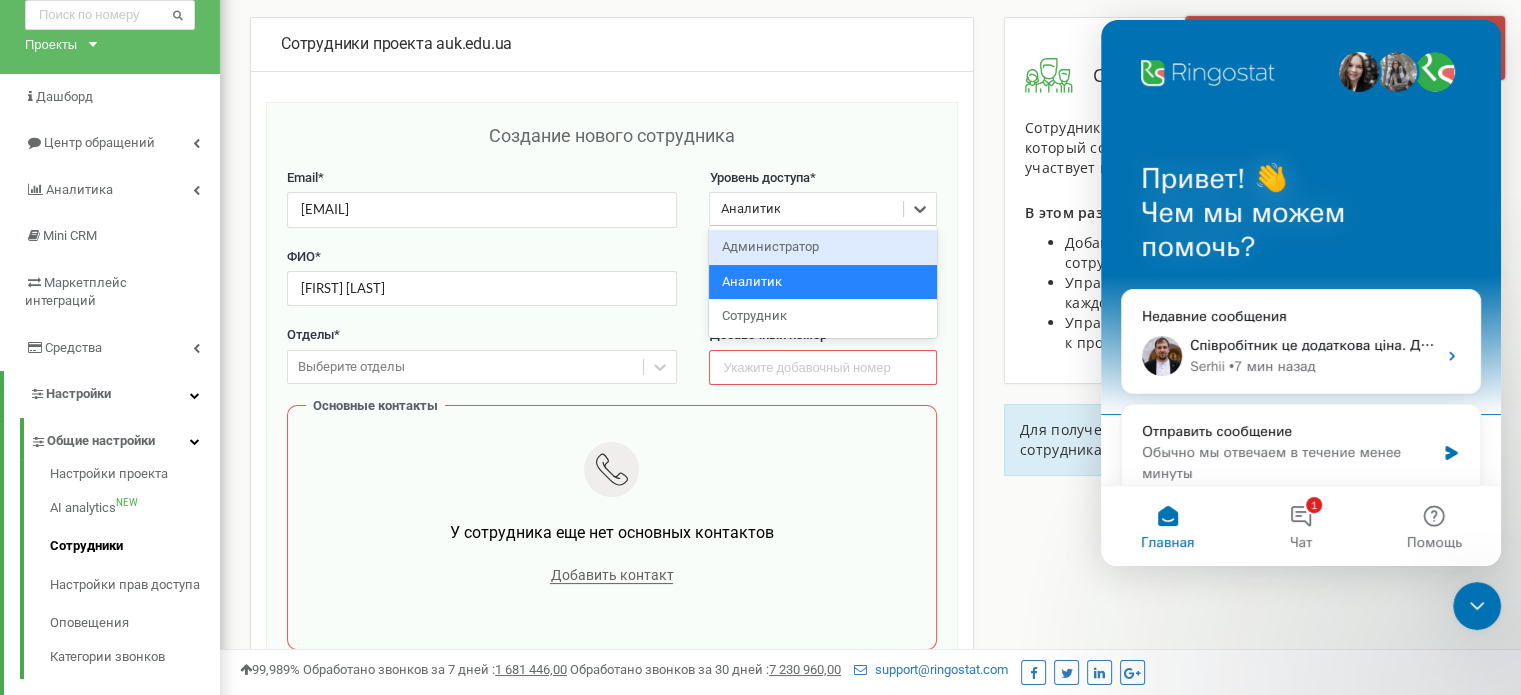 click on "Администратор" at bounding box center (822, 247) 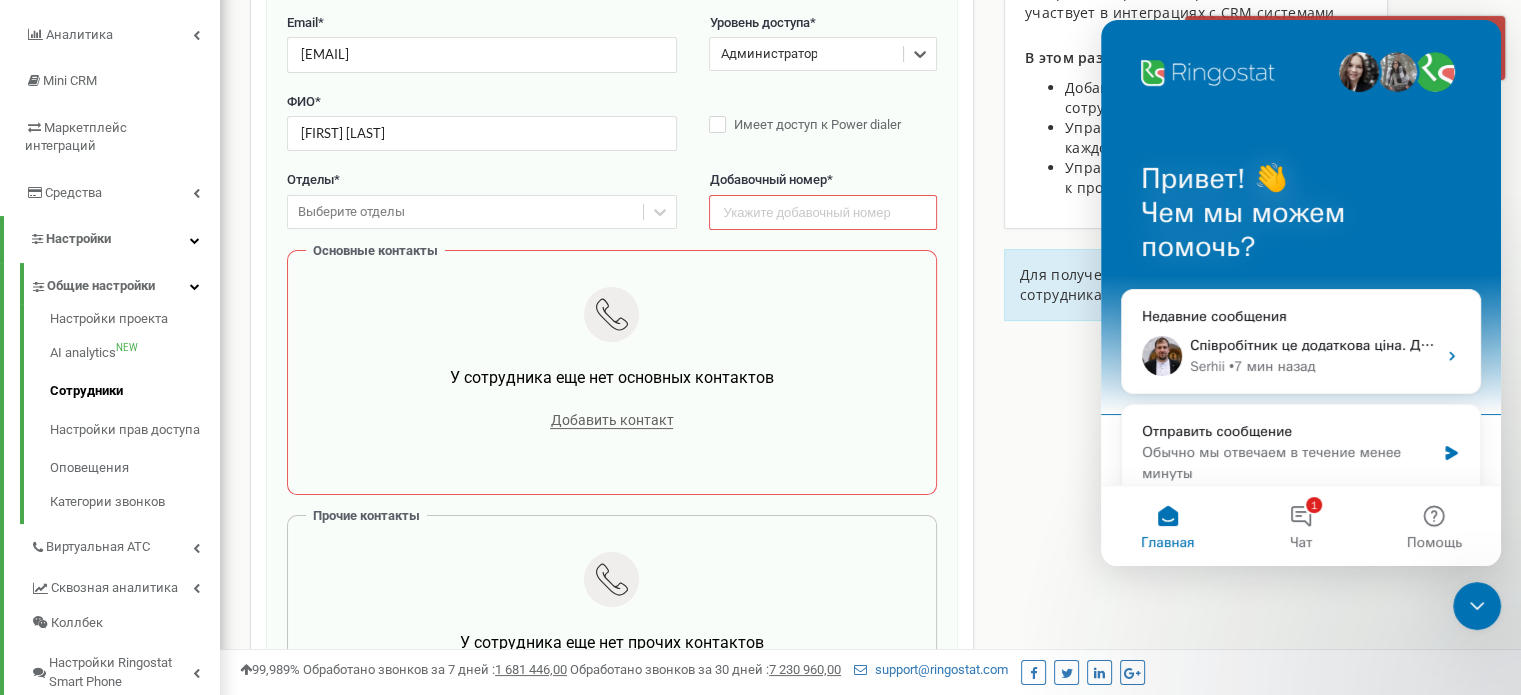 scroll, scrollTop: 594, scrollLeft: 0, axis: vertical 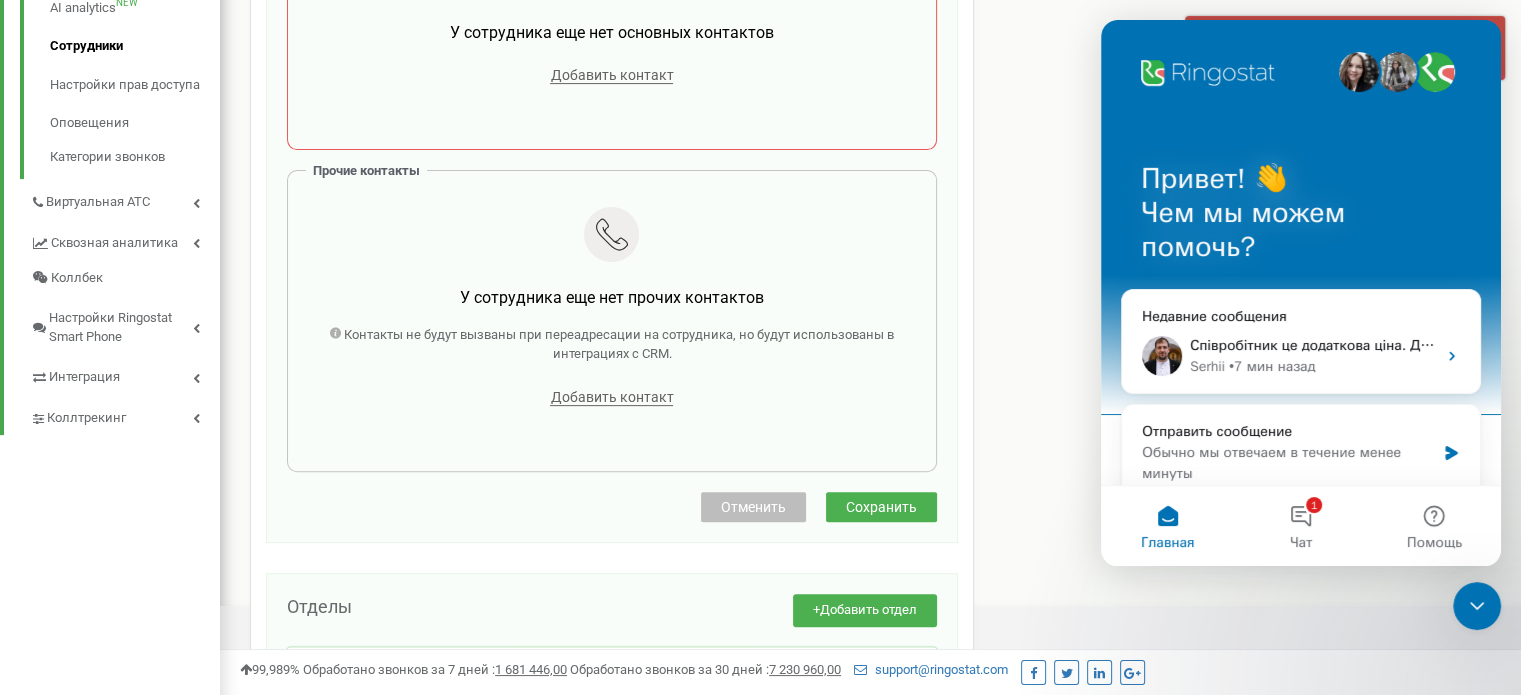 click on "Сохранить" at bounding box center (881, 507) 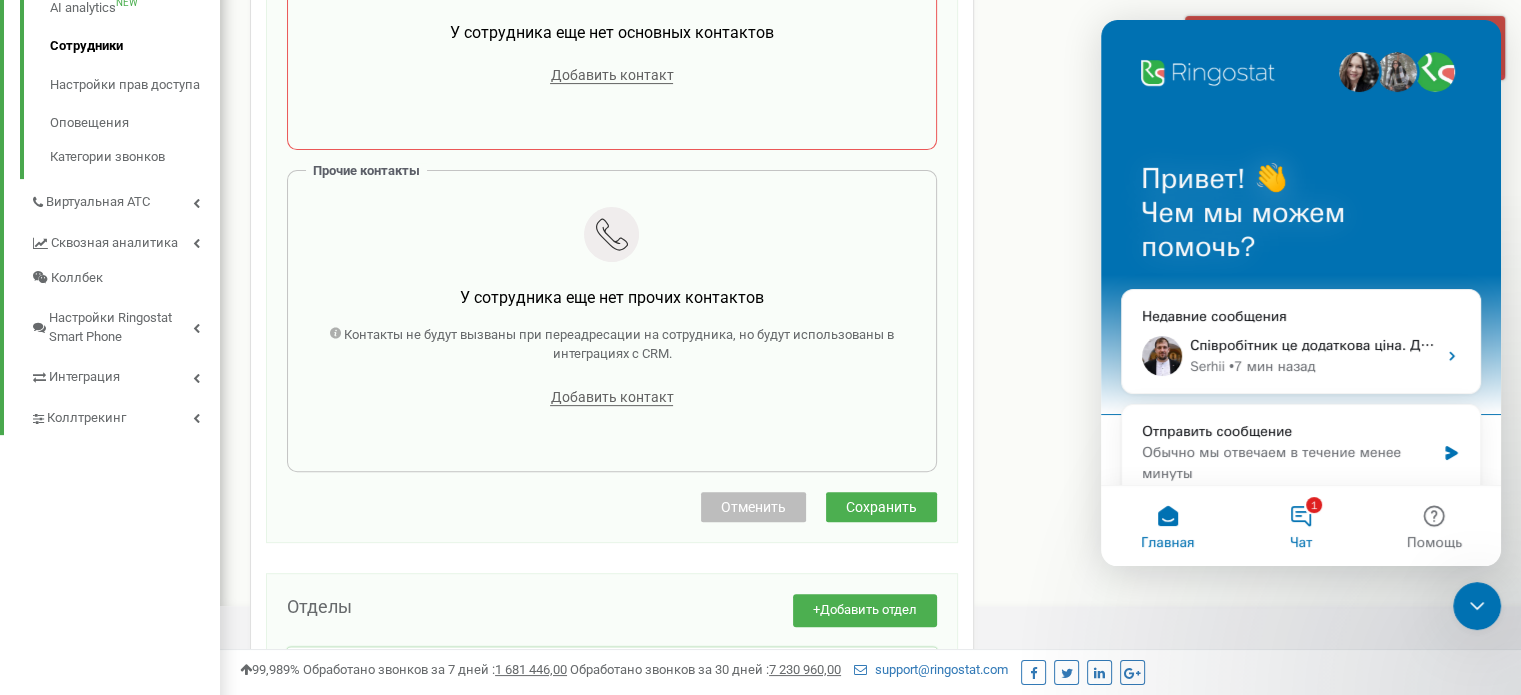 click on "1 Чат" at bounding box center (1300, 526) 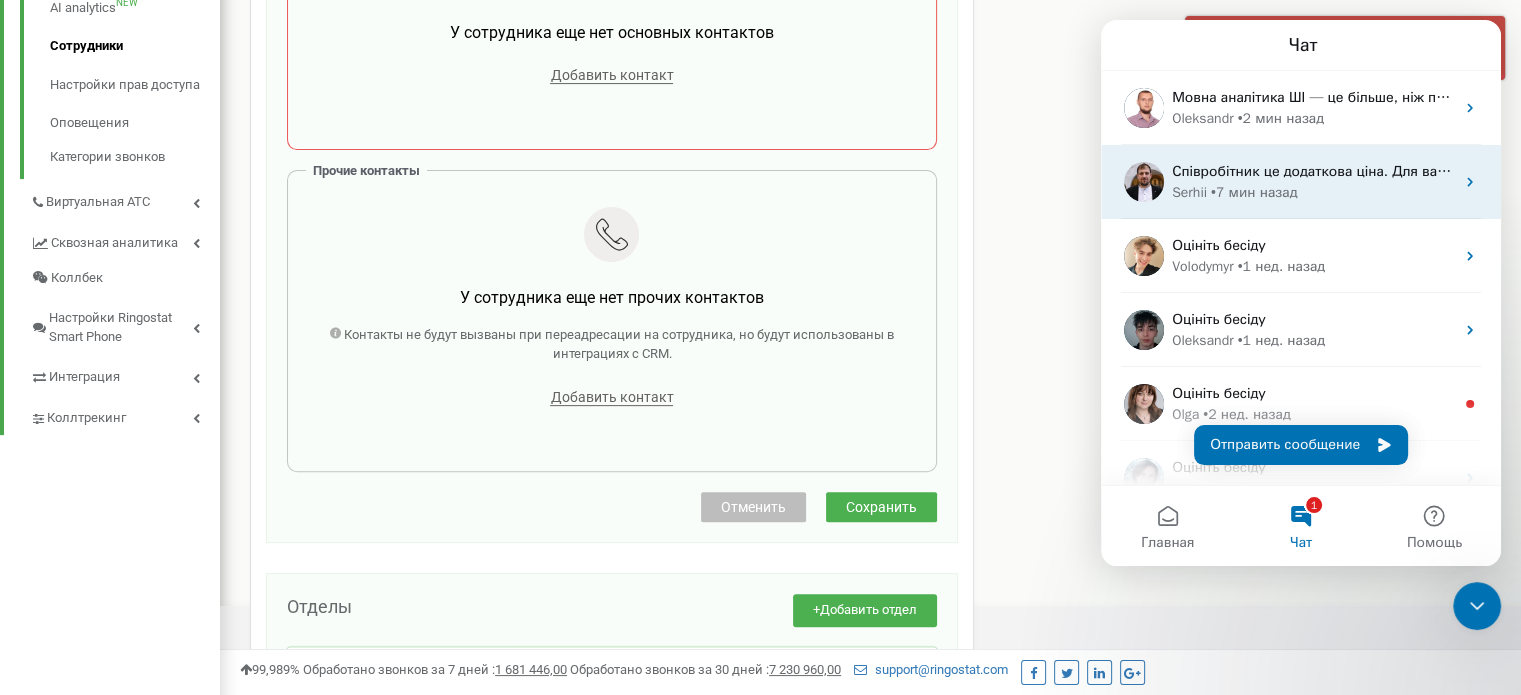 click on "Співробітник це додаткова ціна.   Для вас підійде варіант який  вам надав вище. Просто додати пошту в доступи, щоб ця пошта мала вхід до особистого кабінету і могла прослуховувати дзвінки та дивитись статистику." at bounding box center [1902, 171] 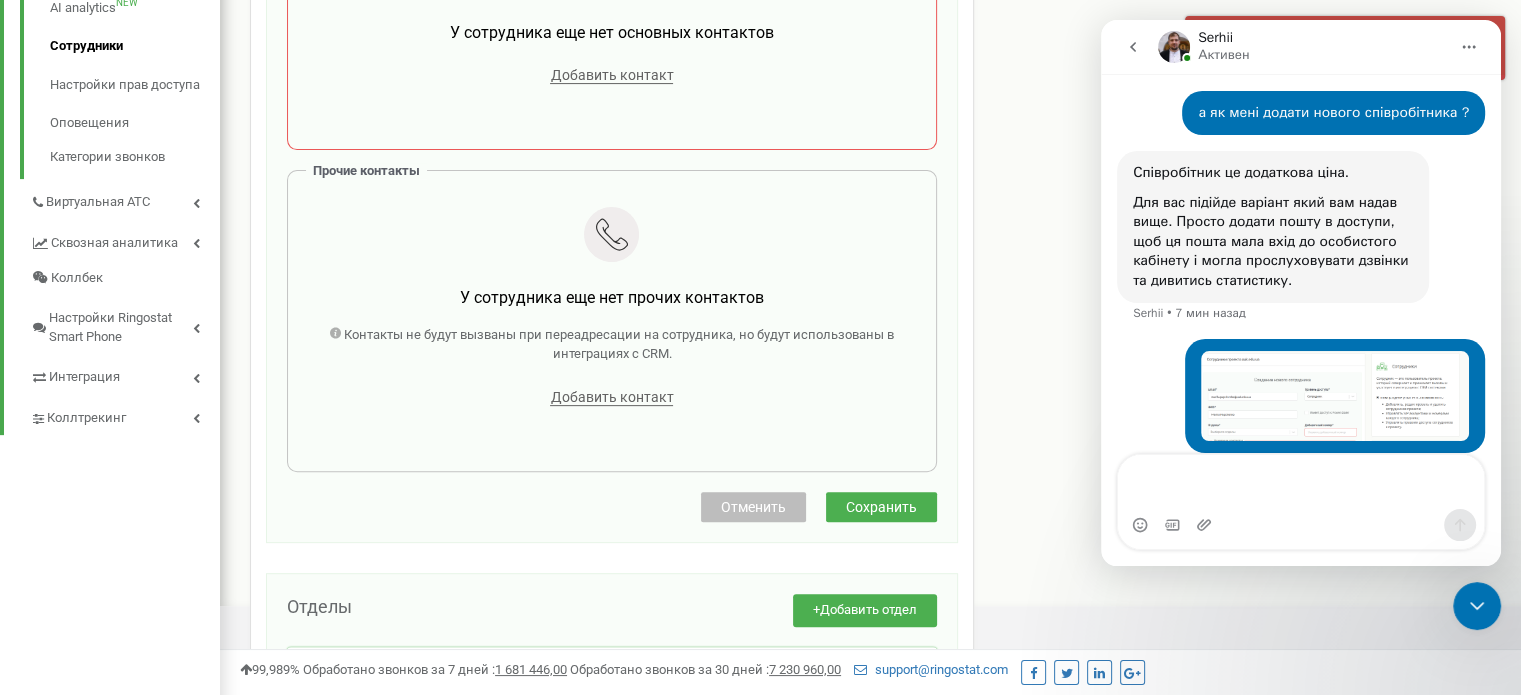 scroll, scrollTop: 999, scrollLeft: 0, axis: vertical 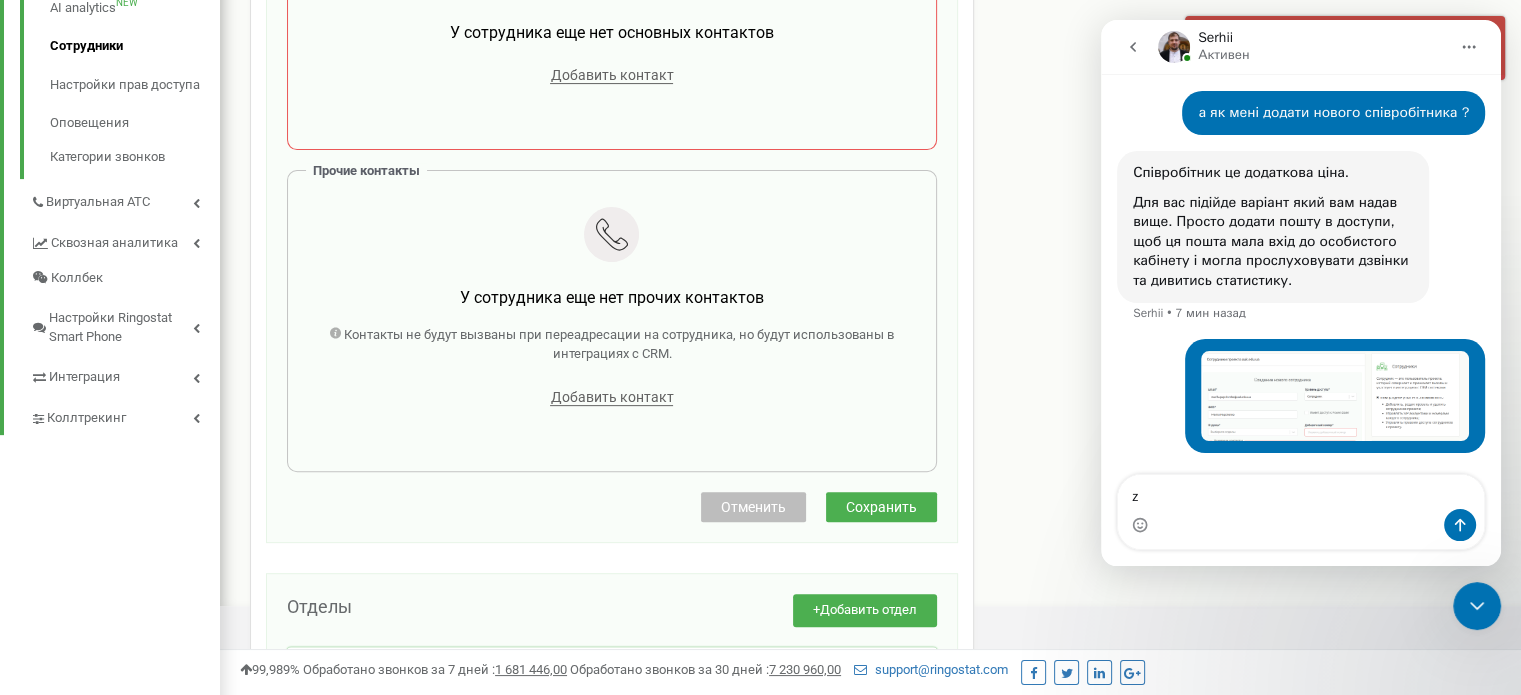 type on "z" 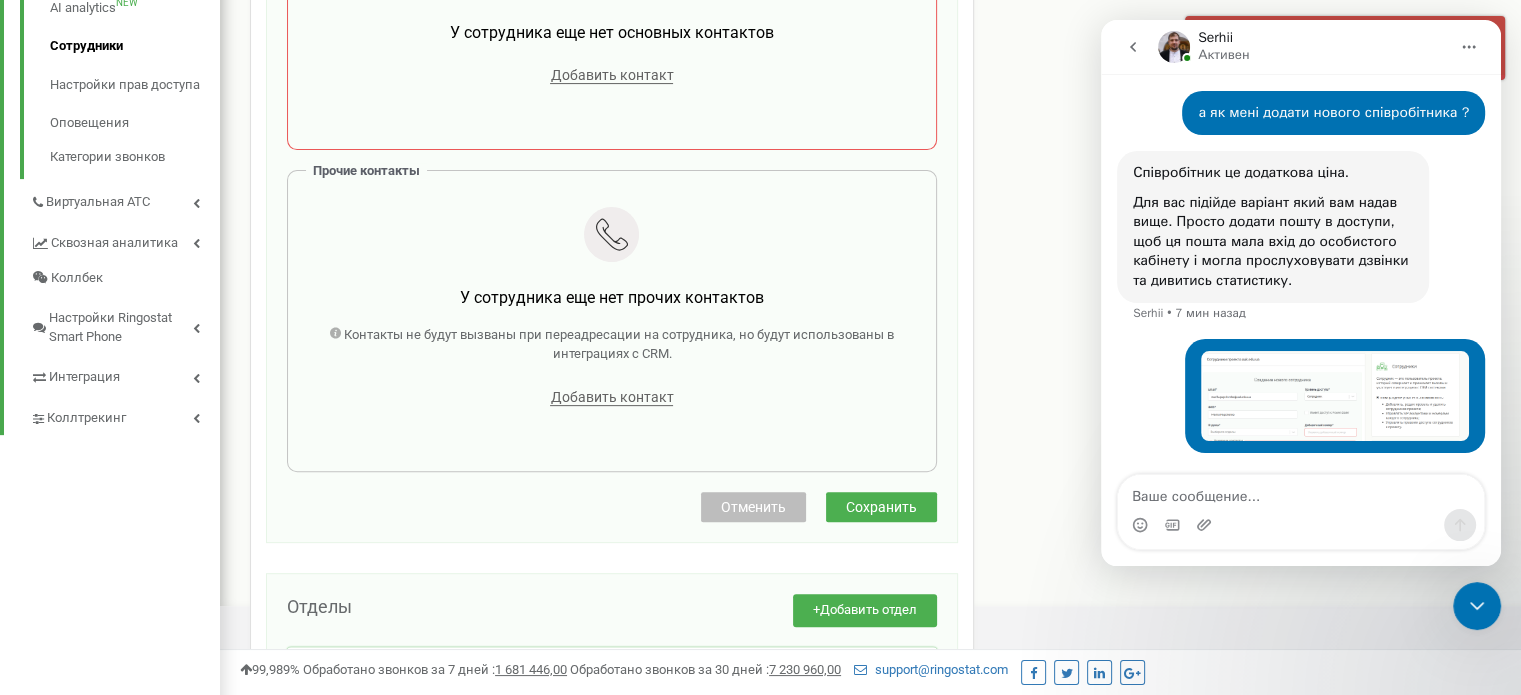 scroll, scrollTop: 979, scrollLeft: 0, axis: vertical 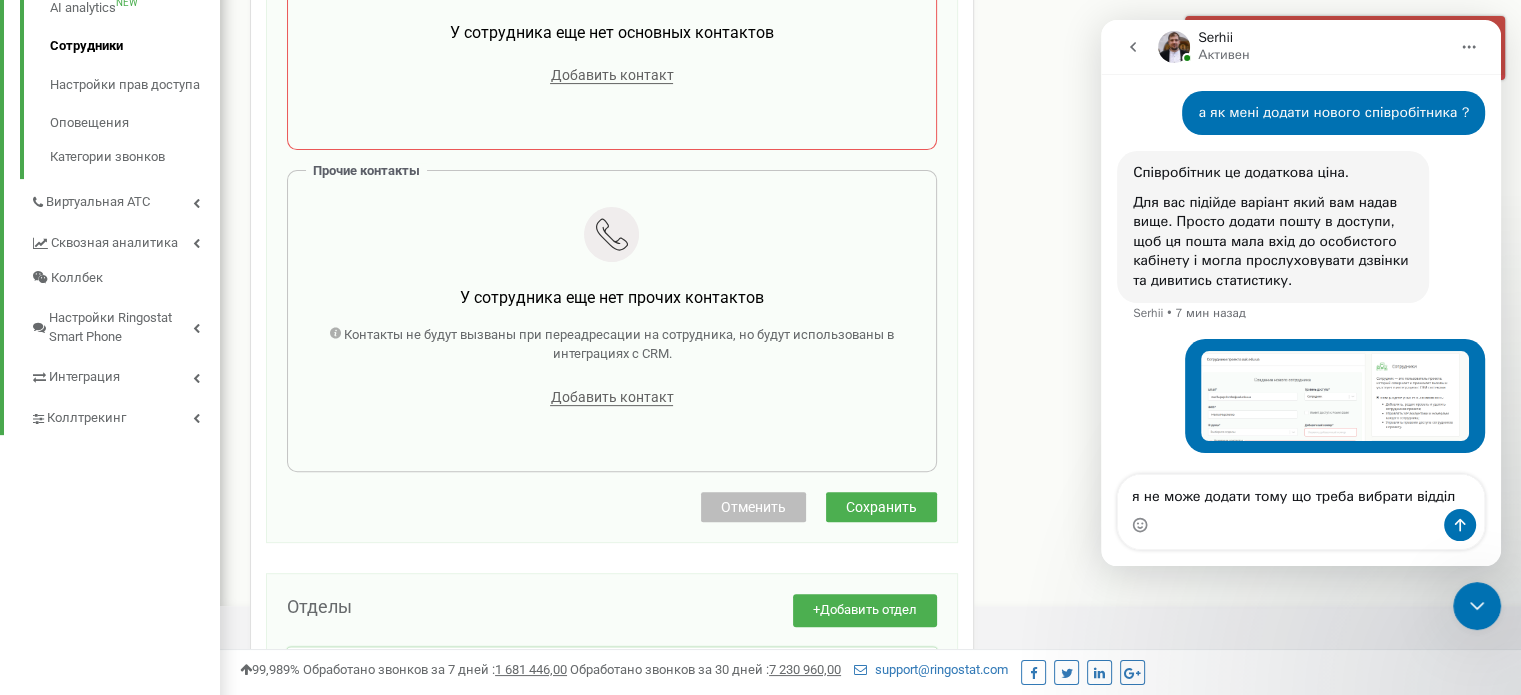 type on "я не може додати тому що треба вибрати відділ" 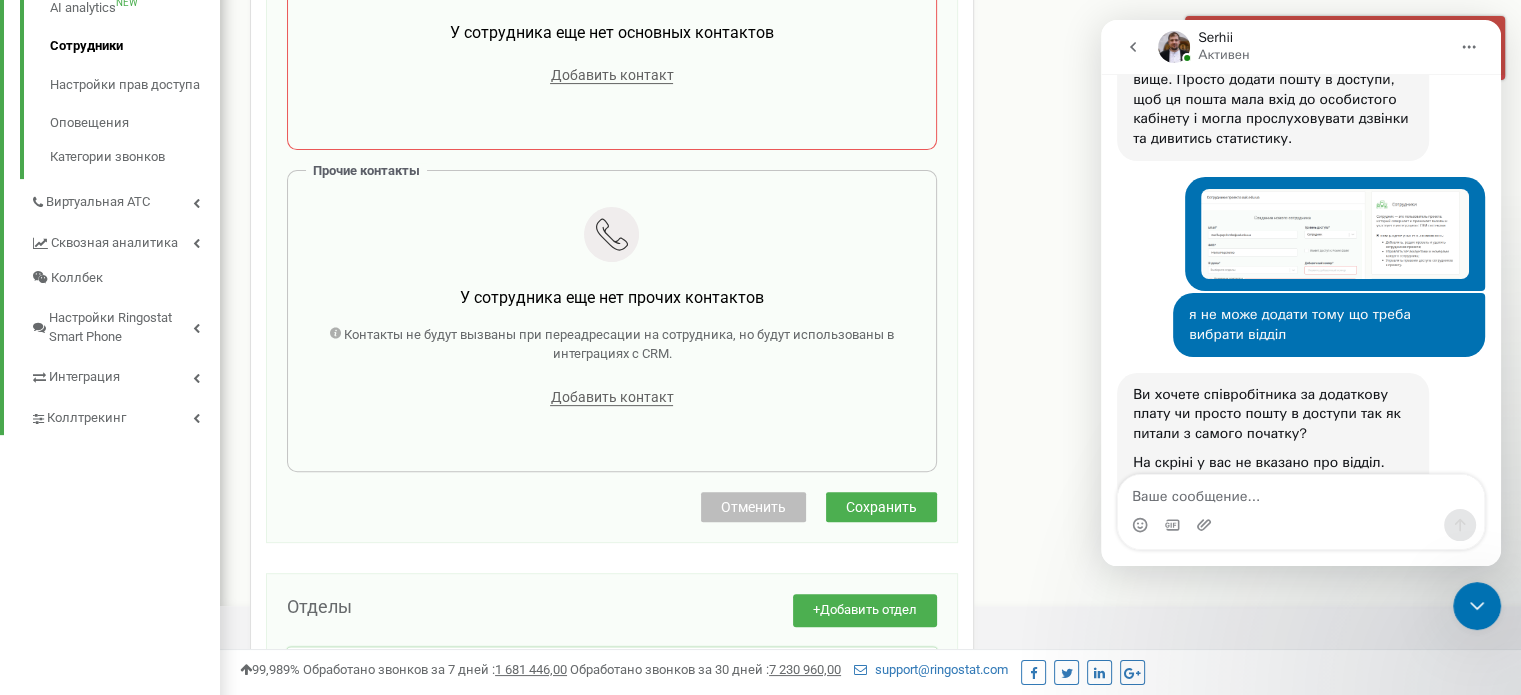 scroll, scrollTop: 1192, scrollLeft: 0, axis: vertical 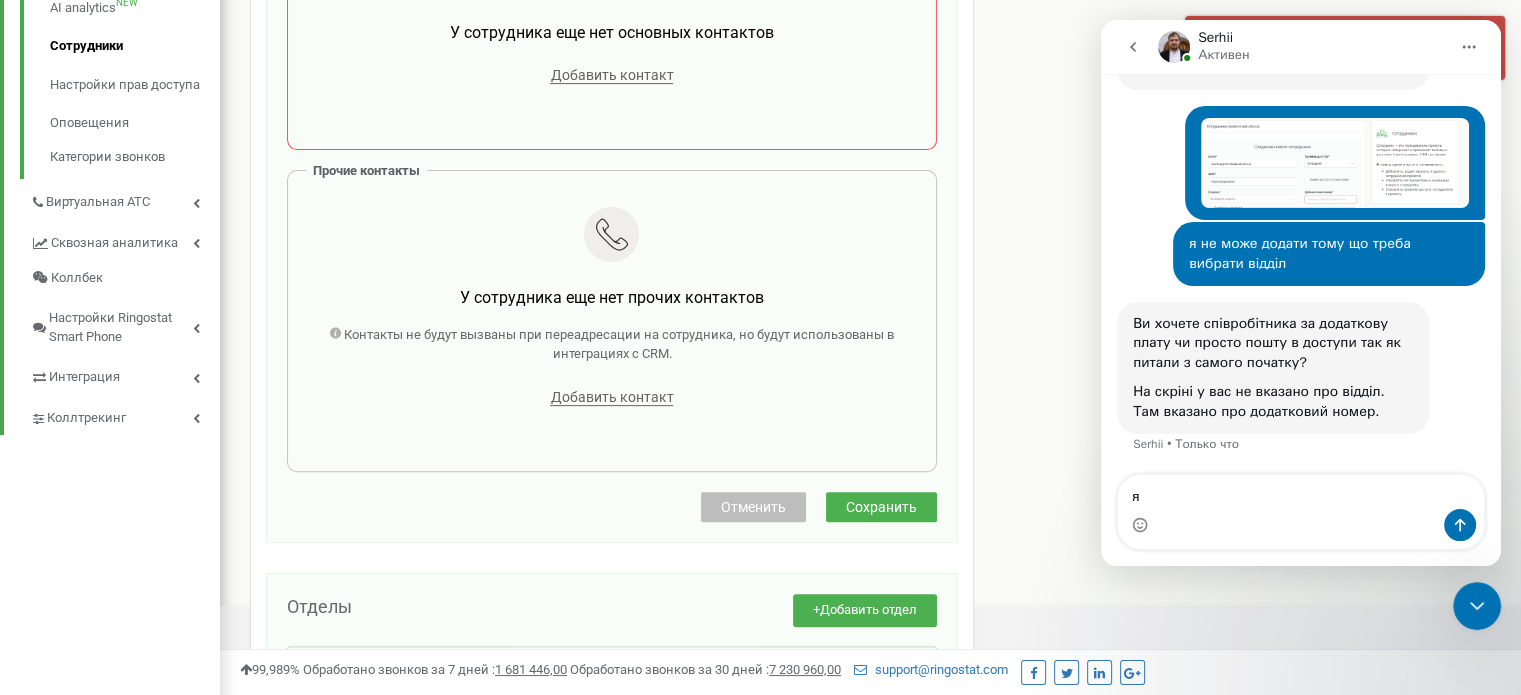 type on "я" 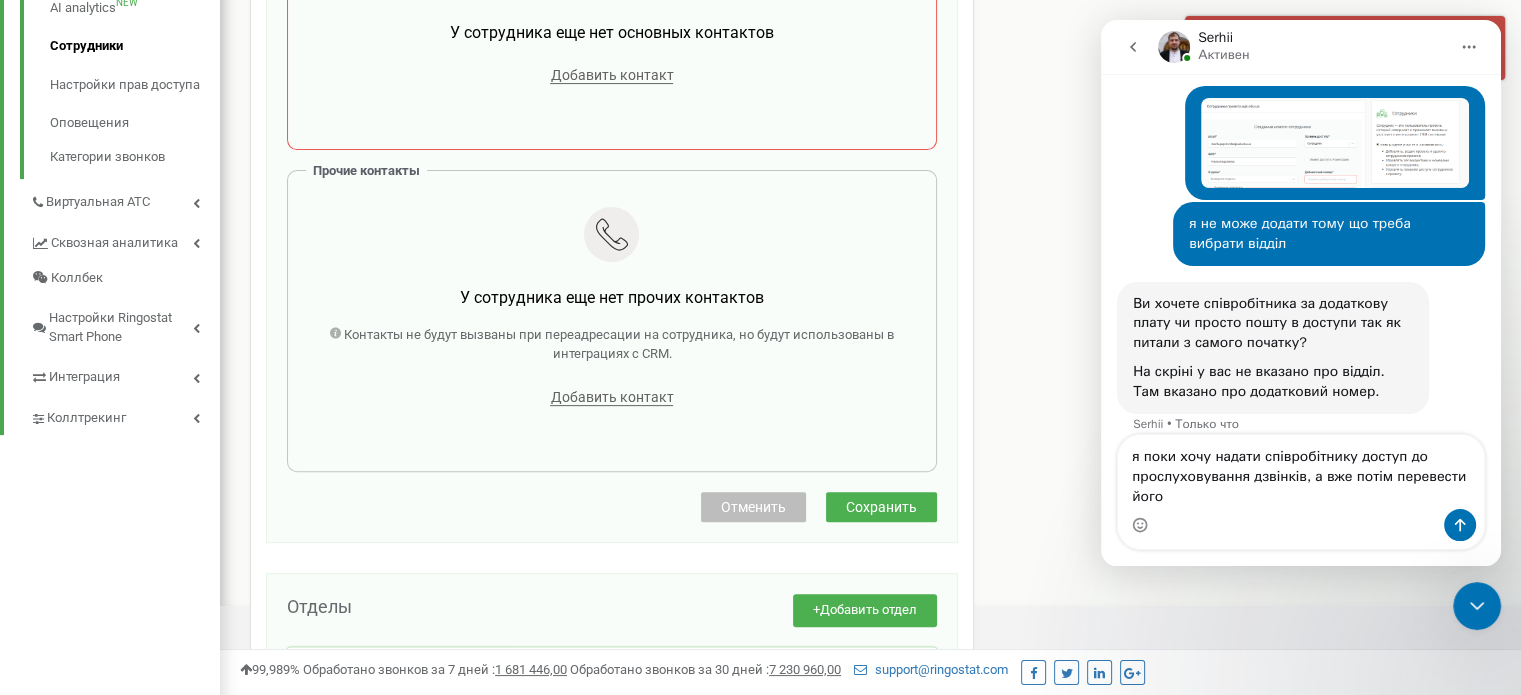 scroll, scrollTop: 1232, scrollLeft: 0, axis: vertical 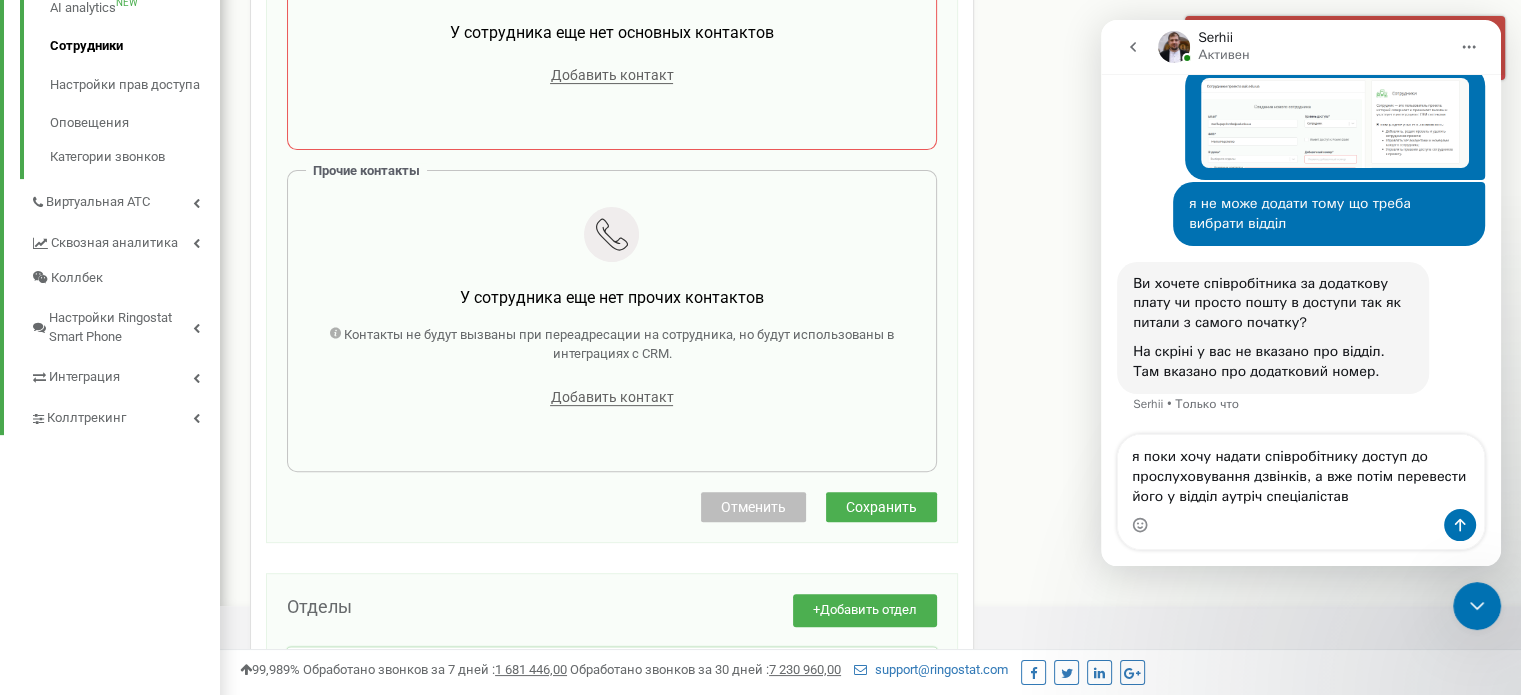 type on "я поки хочу надати співробітнику доступ до прослуховування дзвінків, а вже потім перевести його у відділ аутріч спеціалістав" 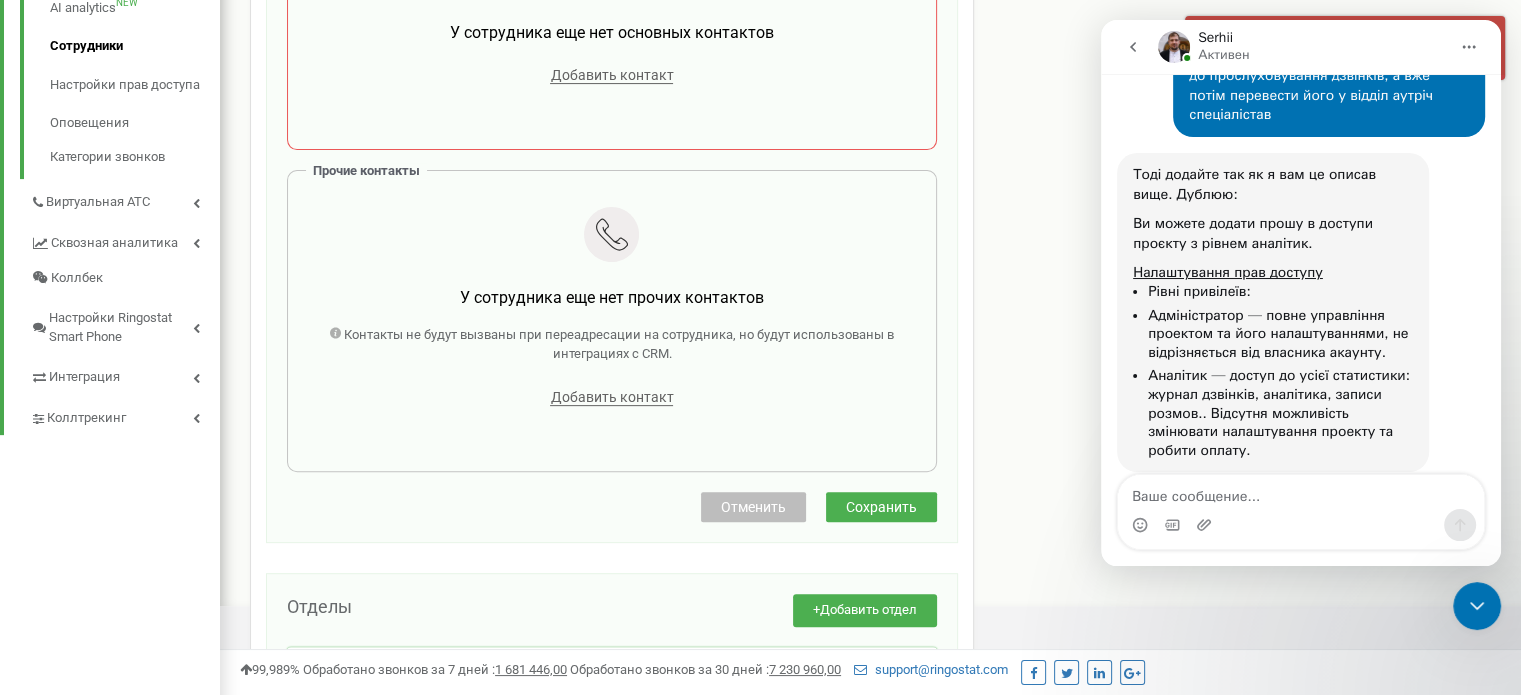 scroll, scrollTop: 1608, scrollLeft: 0, axis: vertical 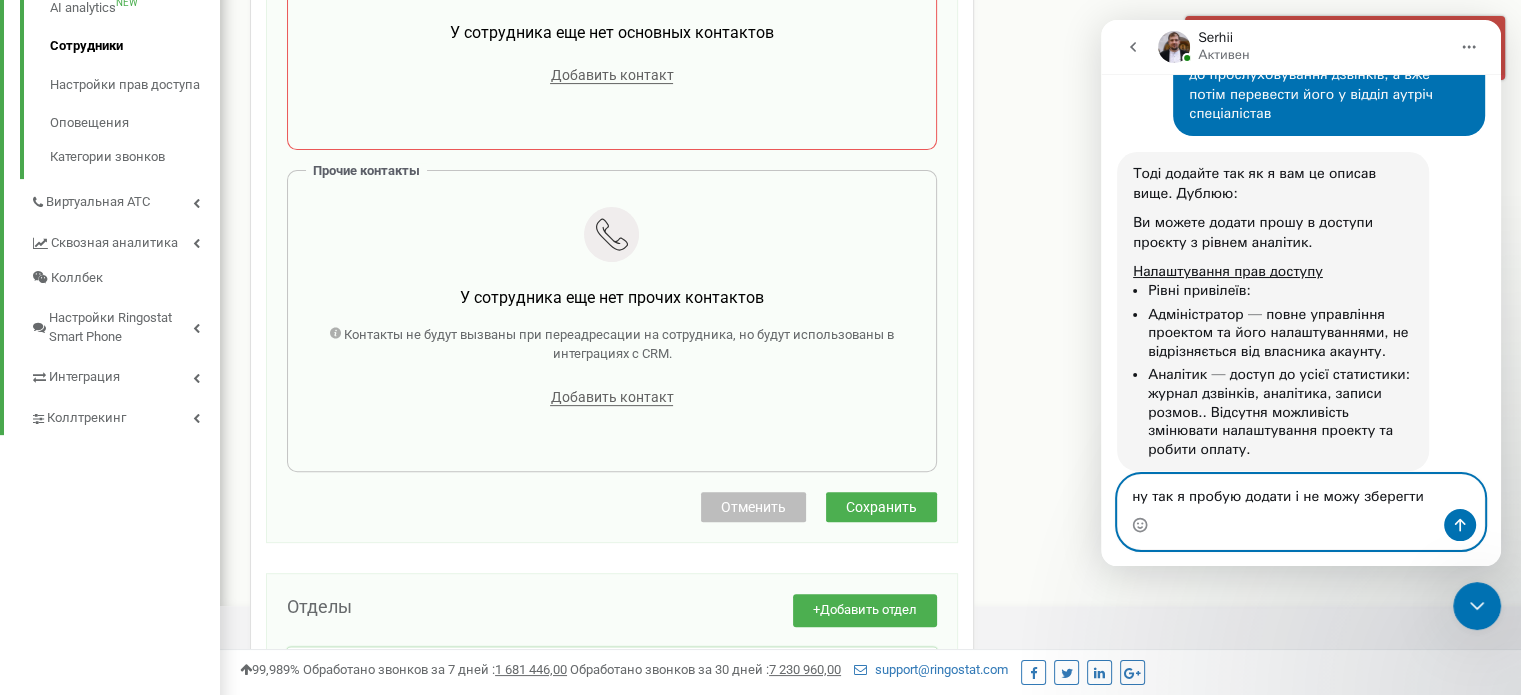 type on "ну так я пробую додати і не можу зберегти" 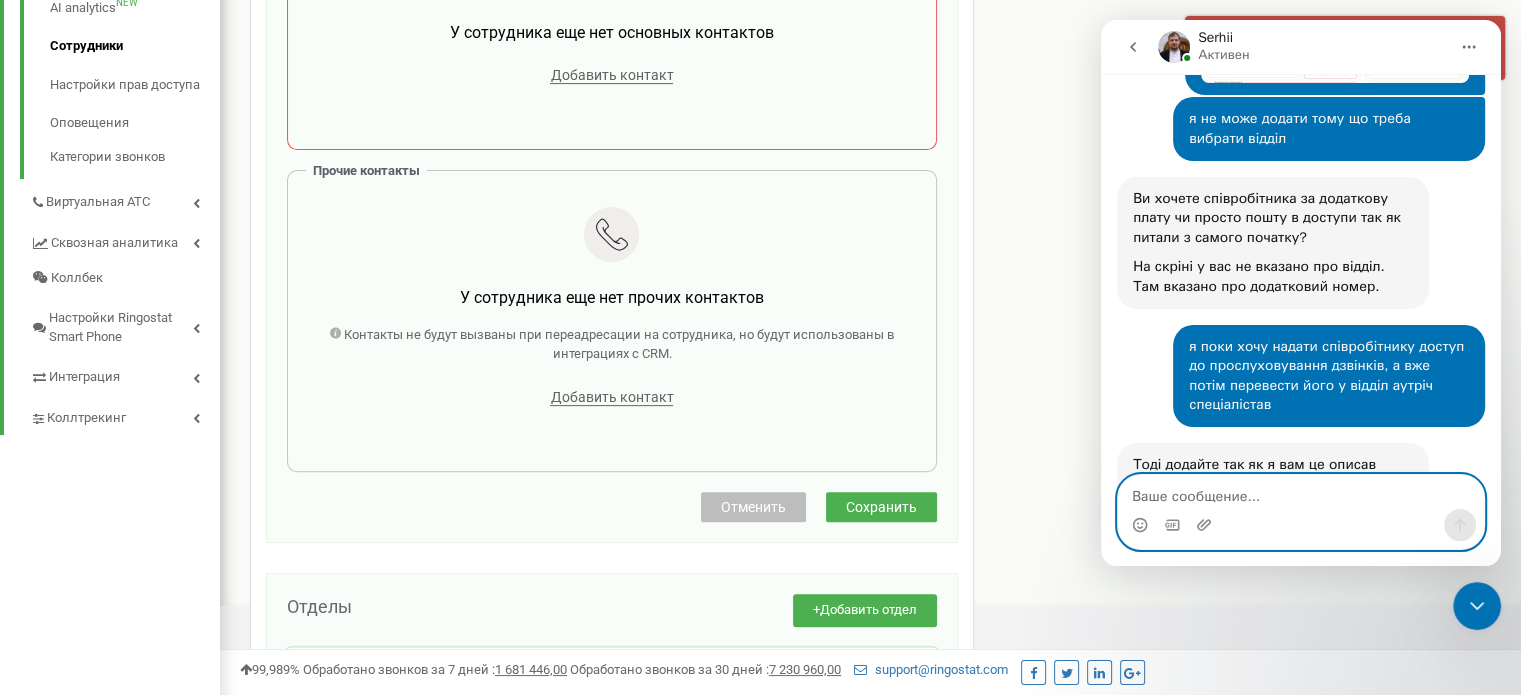 scroll, scrollTop: 1268, scrollLeft: 0, axis: vertical 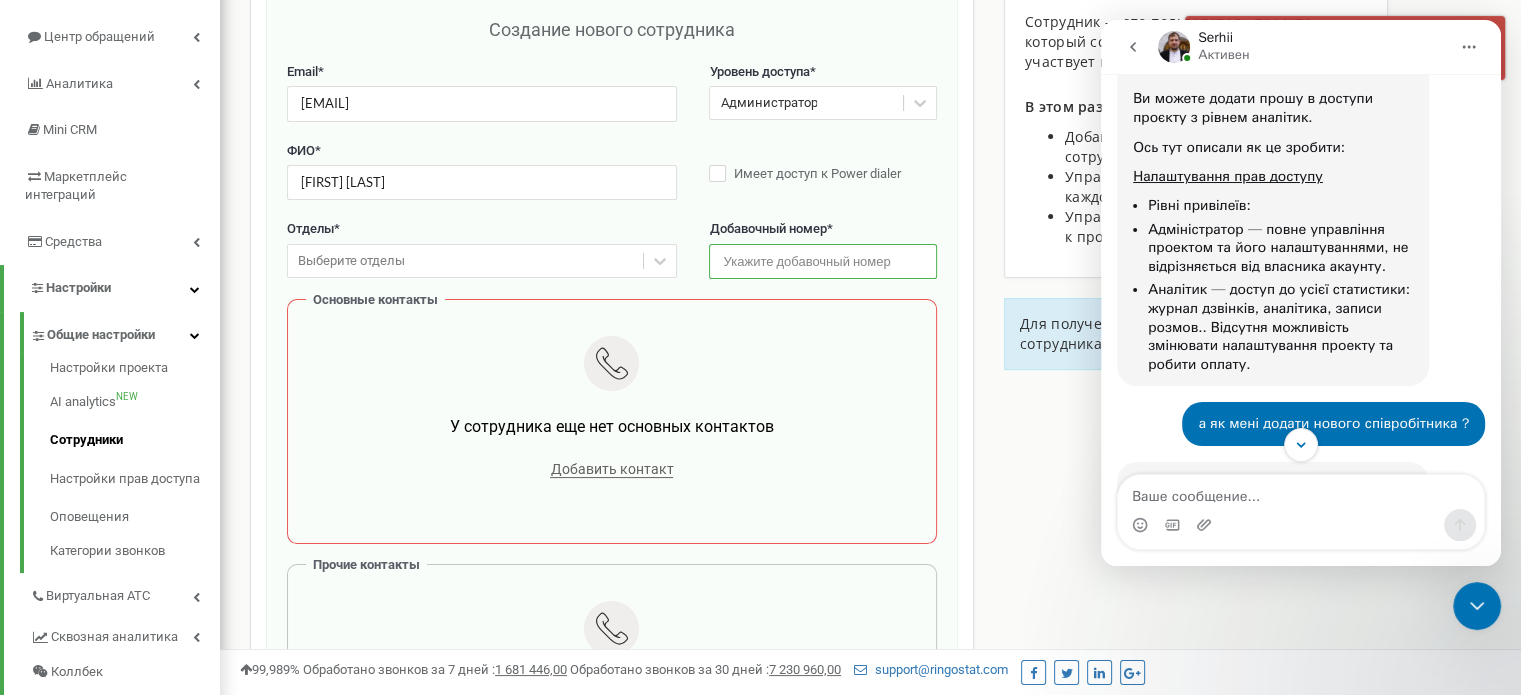 click at bounding box center (822, 261) 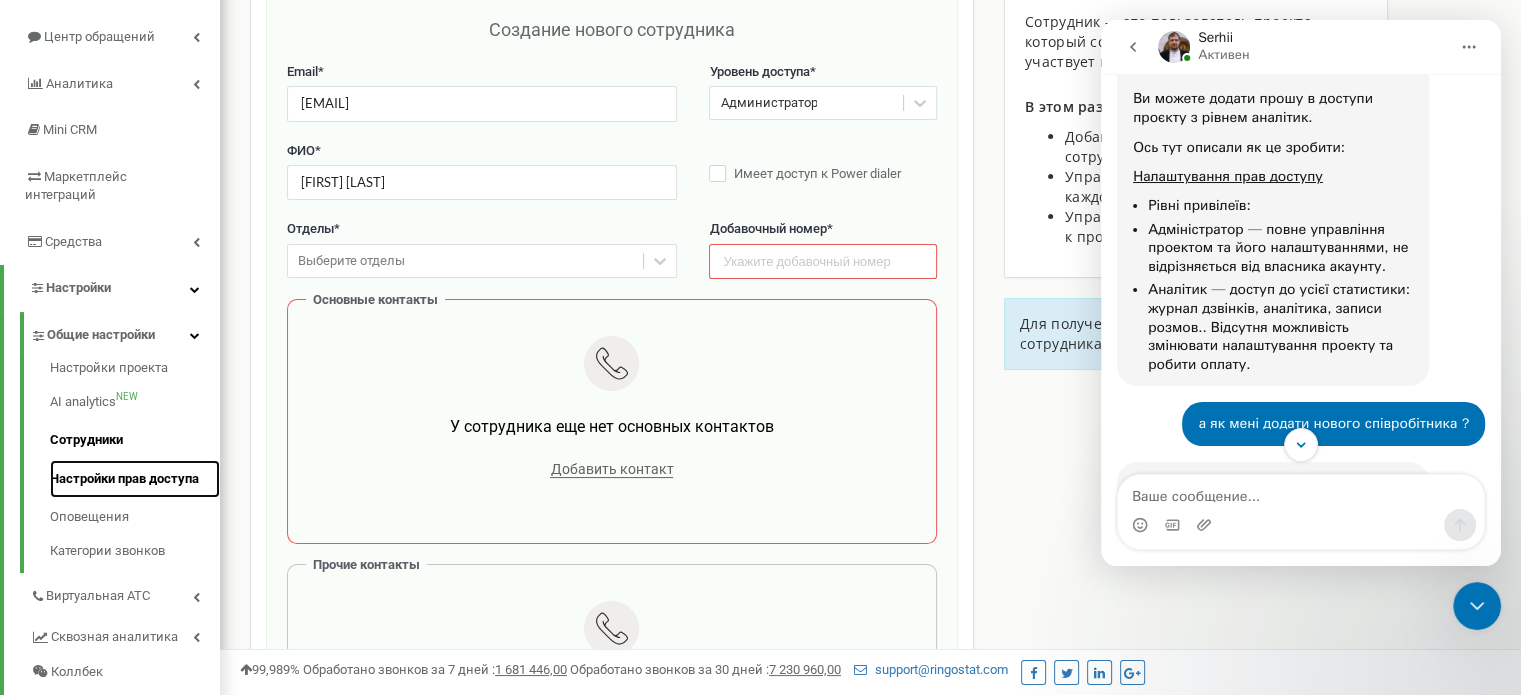 click on "Настройки прав доступа" at bounding box center [135, 479] 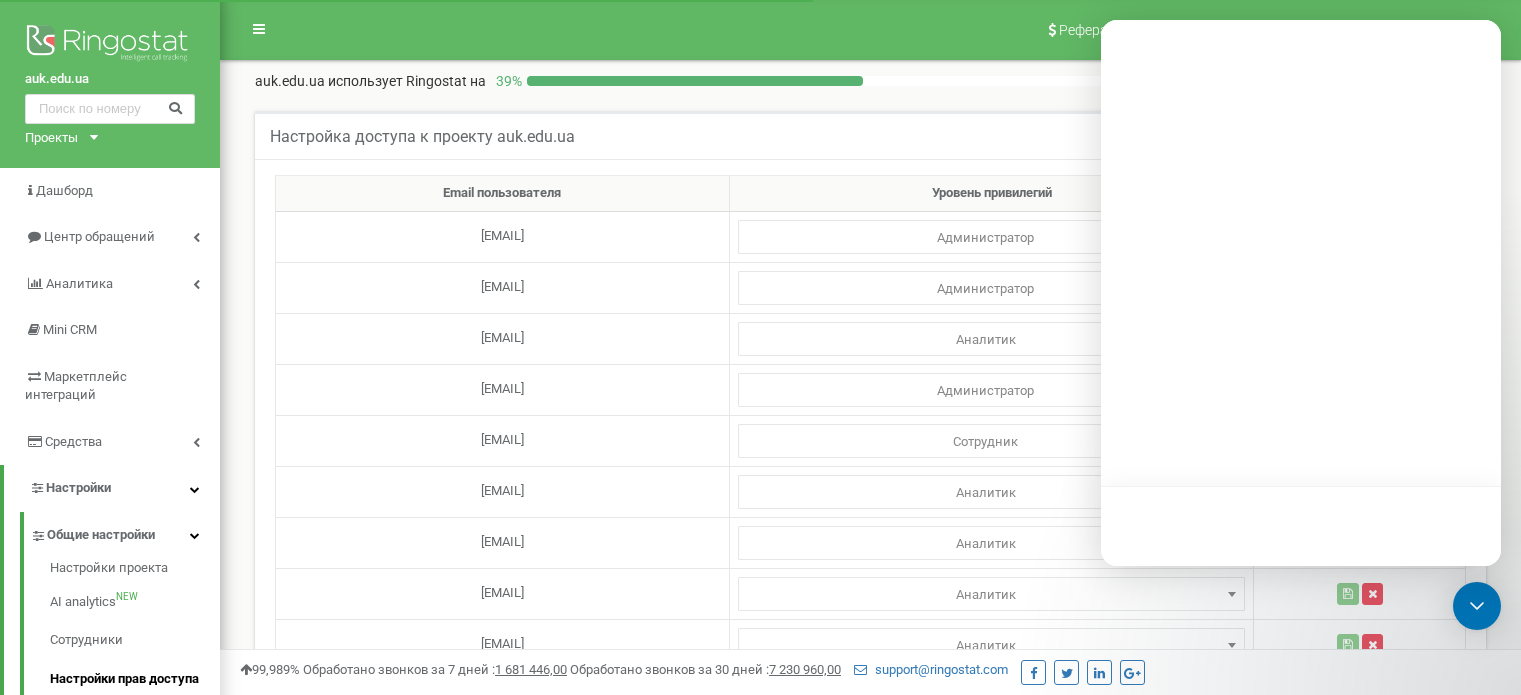 scroll, scrollTop: 0, scrollLeft: 0, axis: both 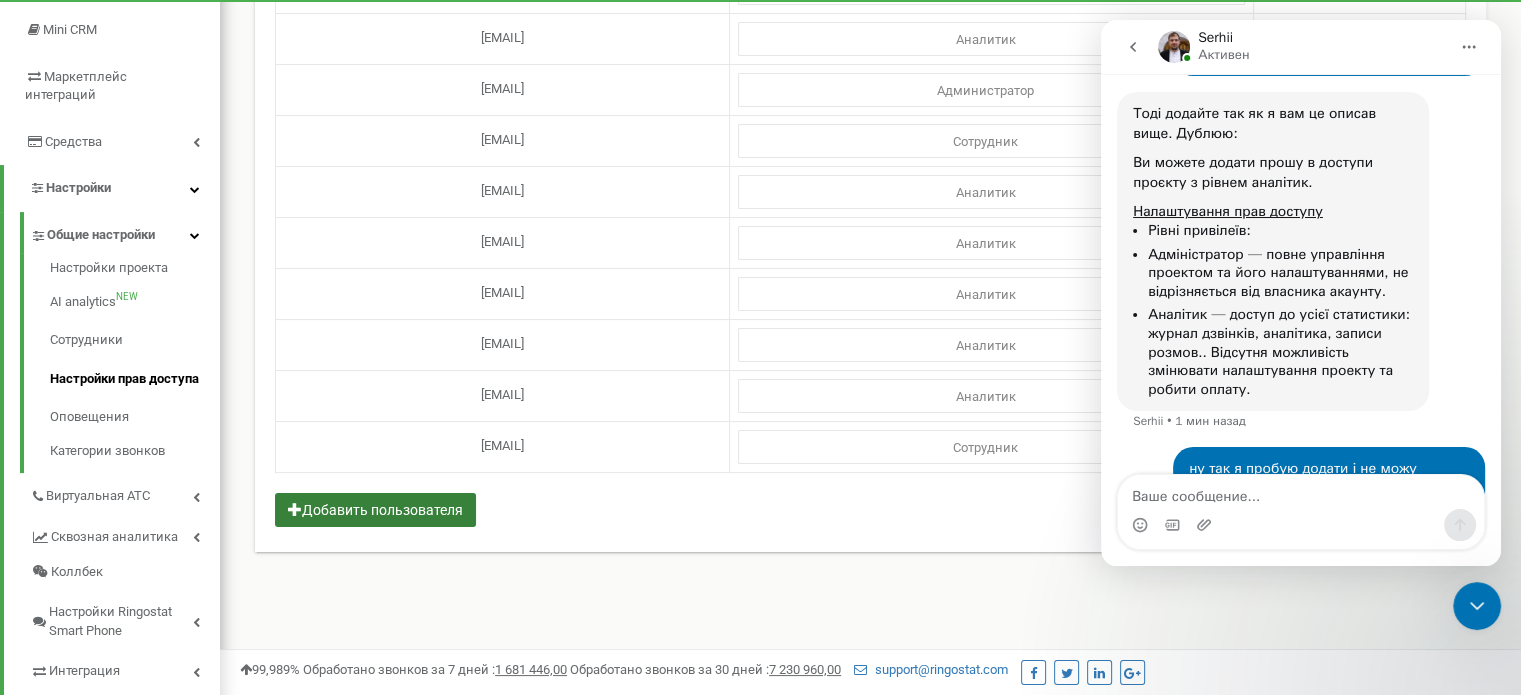 click on "Добавить пользователя" at bounding box center [375, 510] 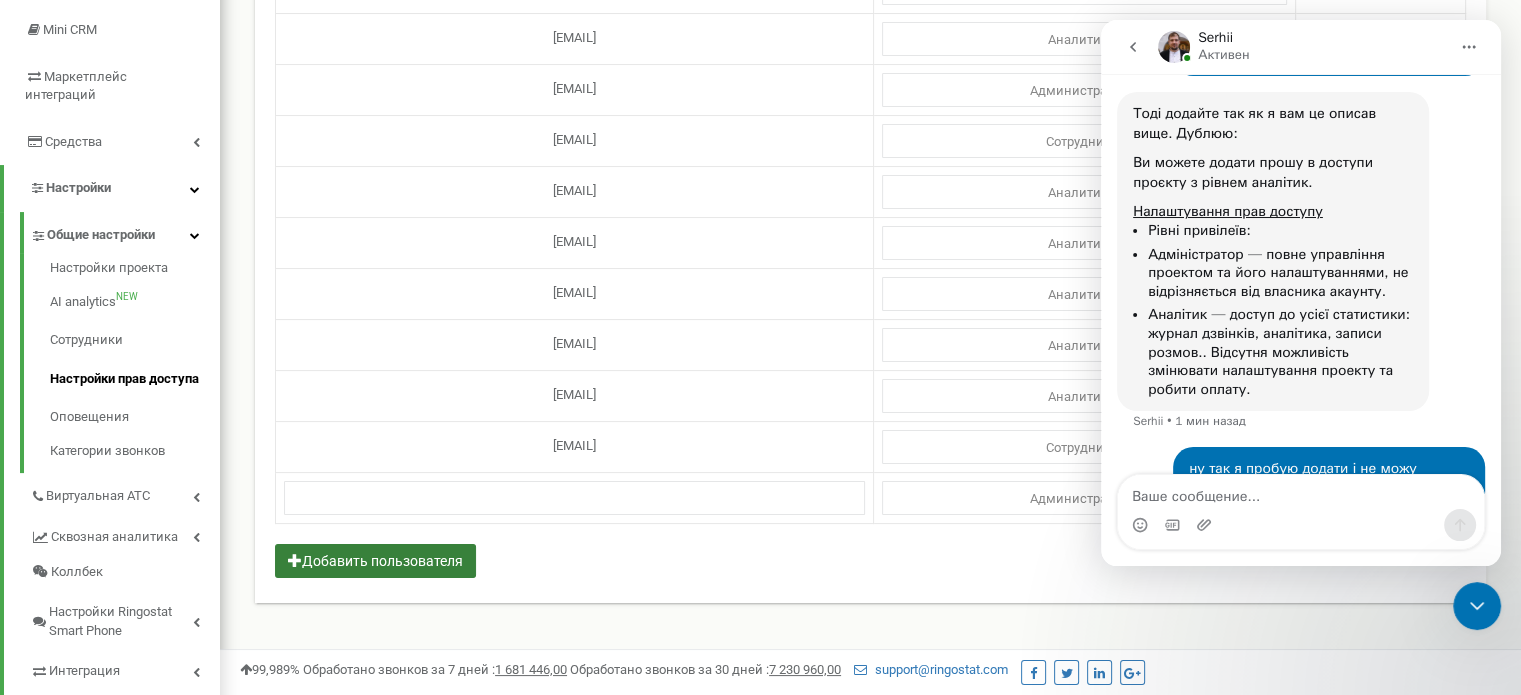 scroll, scrollTop: 1744, scrollLeft: 0, axis: vertical 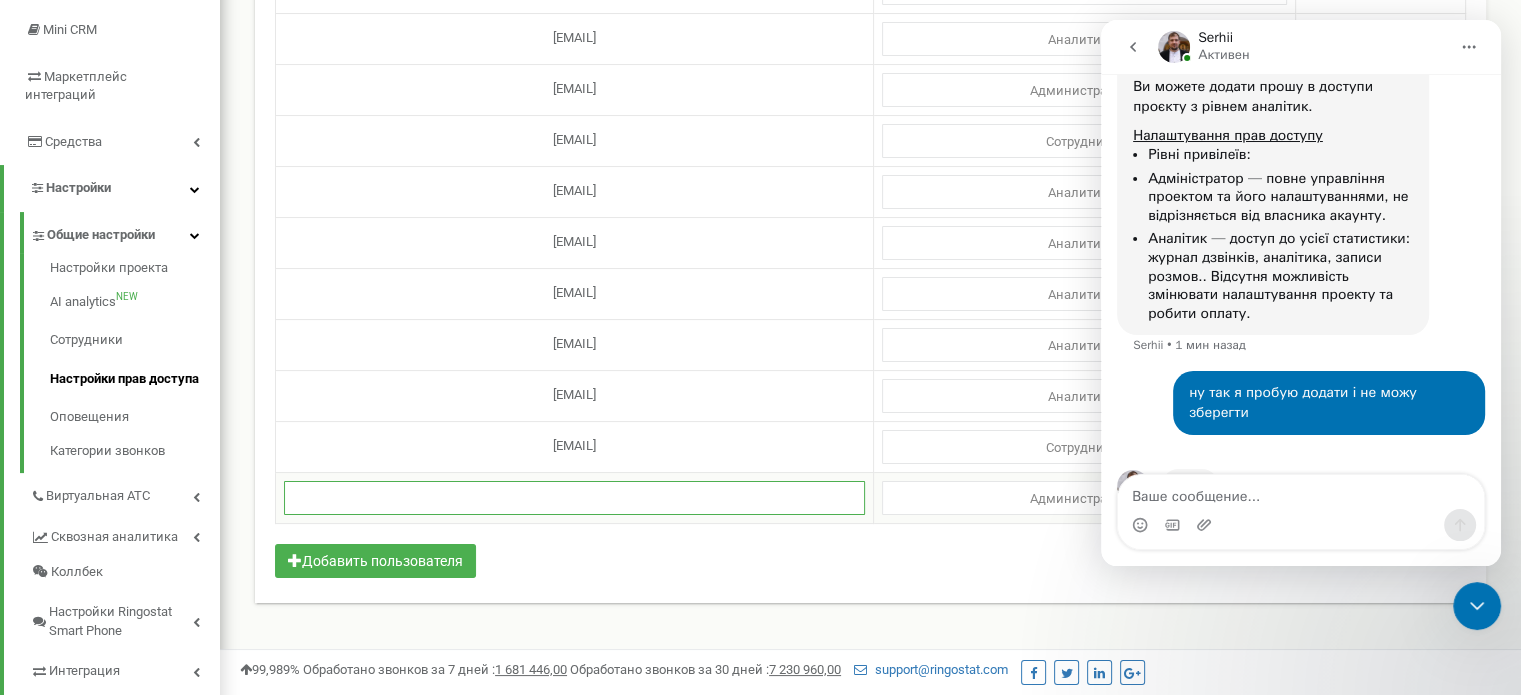 click at bounding box center [574, 498] 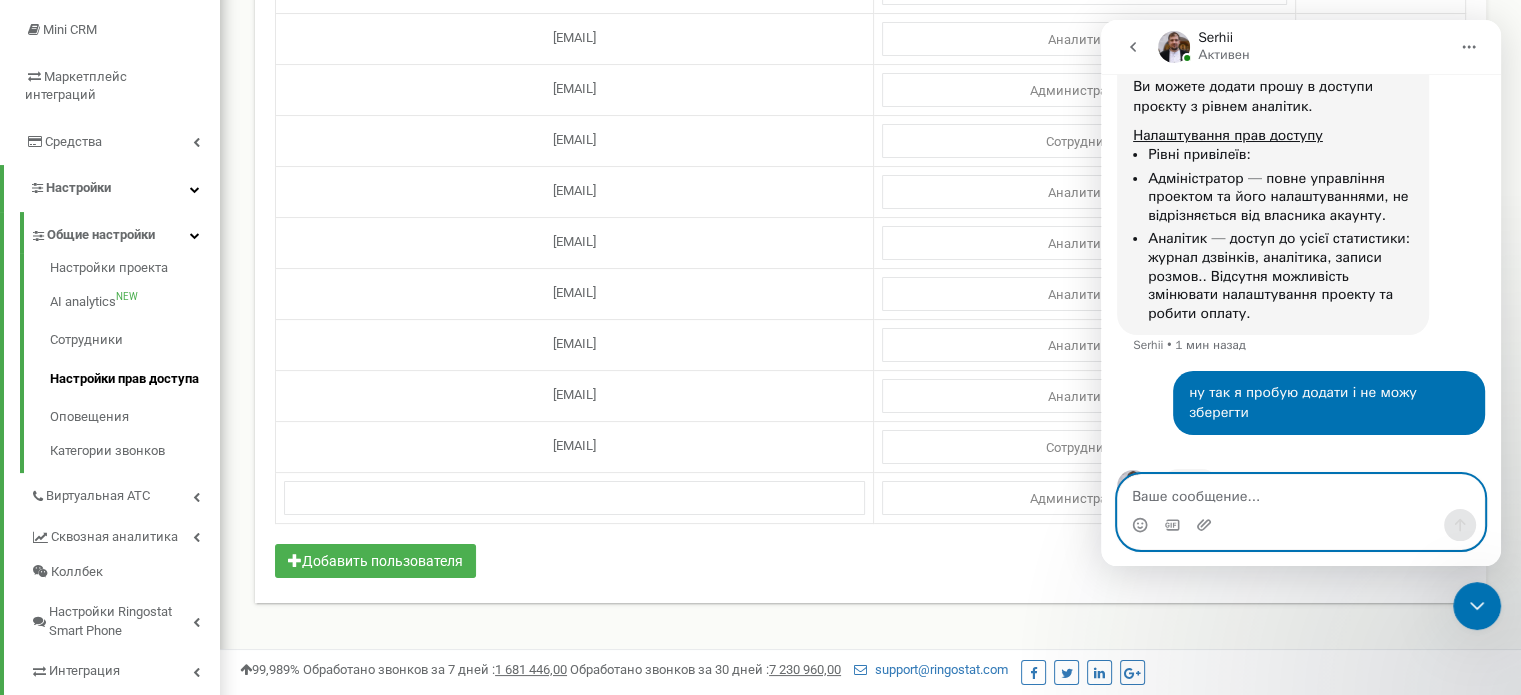 click at bounding box center (1301, 492) 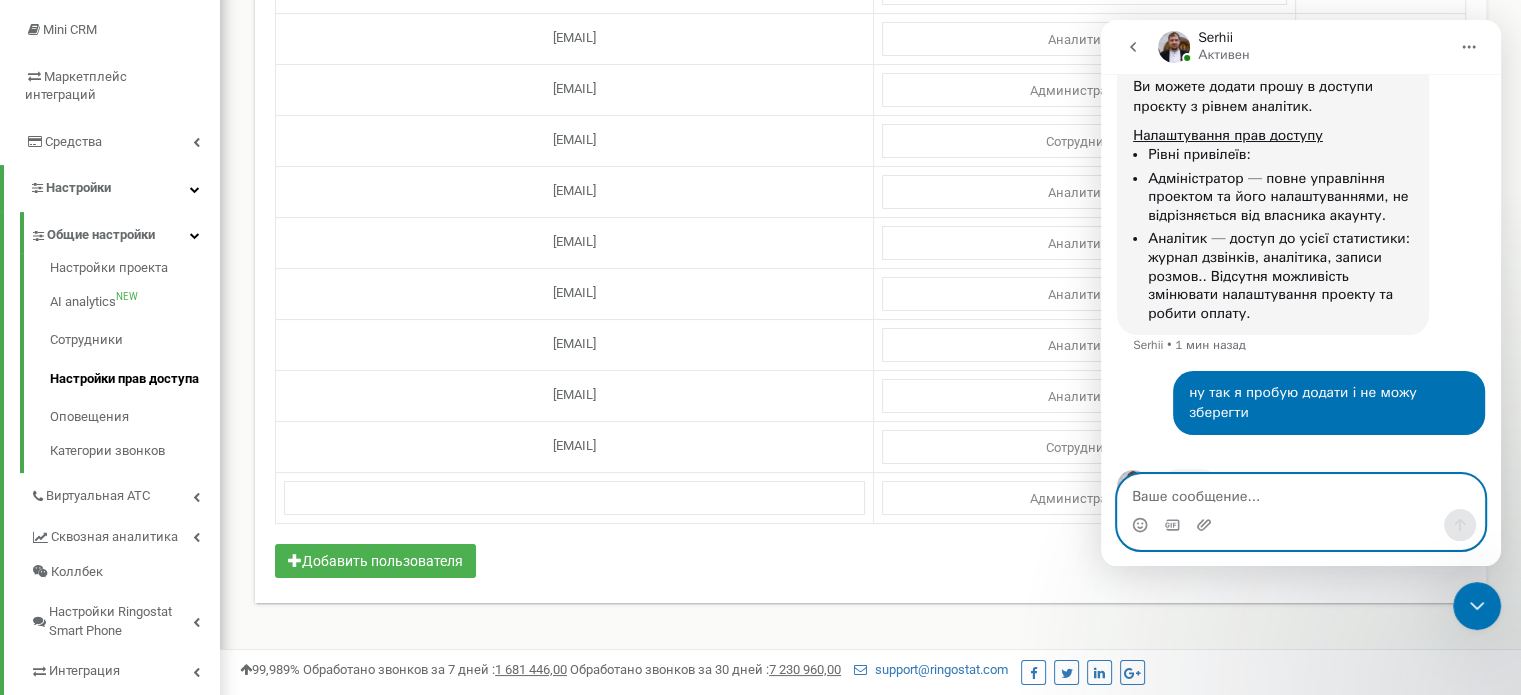 type on "а" 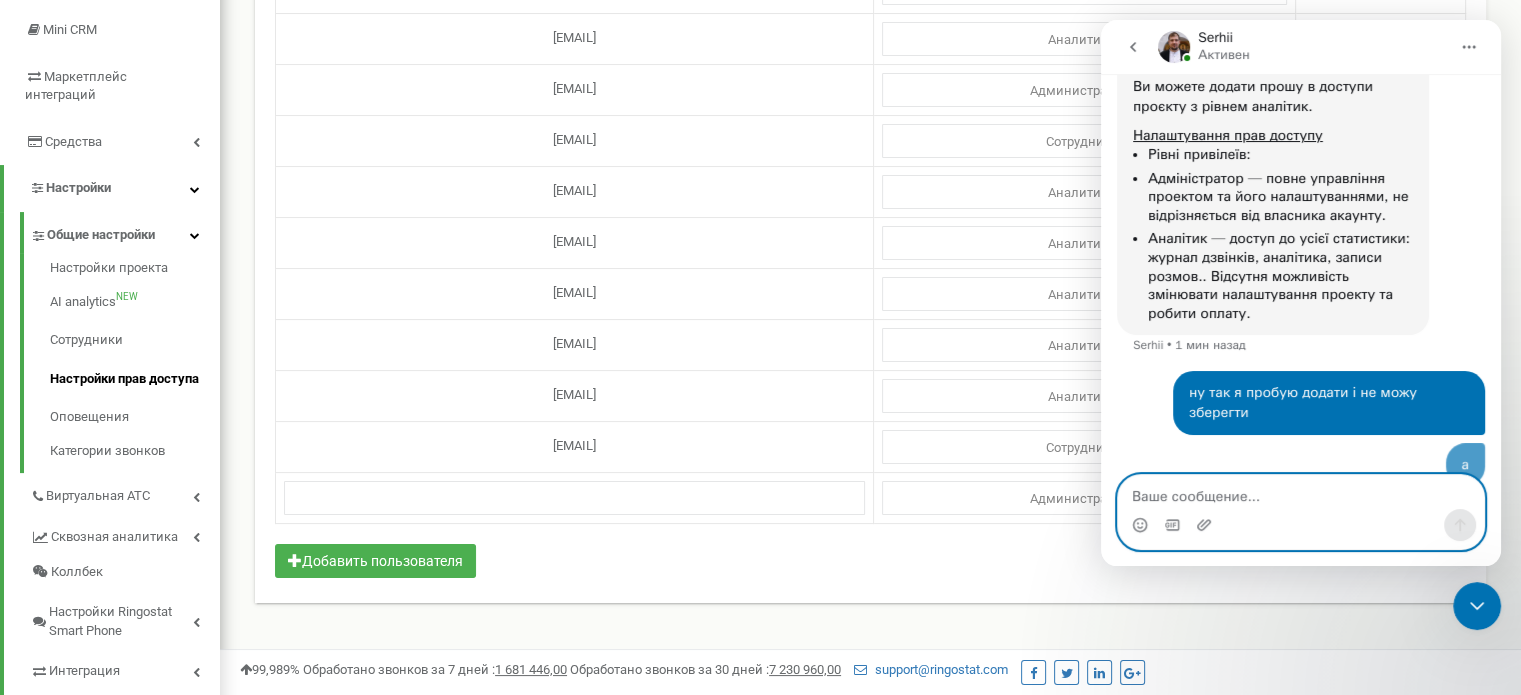 scroll, scrollTop: 1790, scrollLeft: 0, axis: vertical 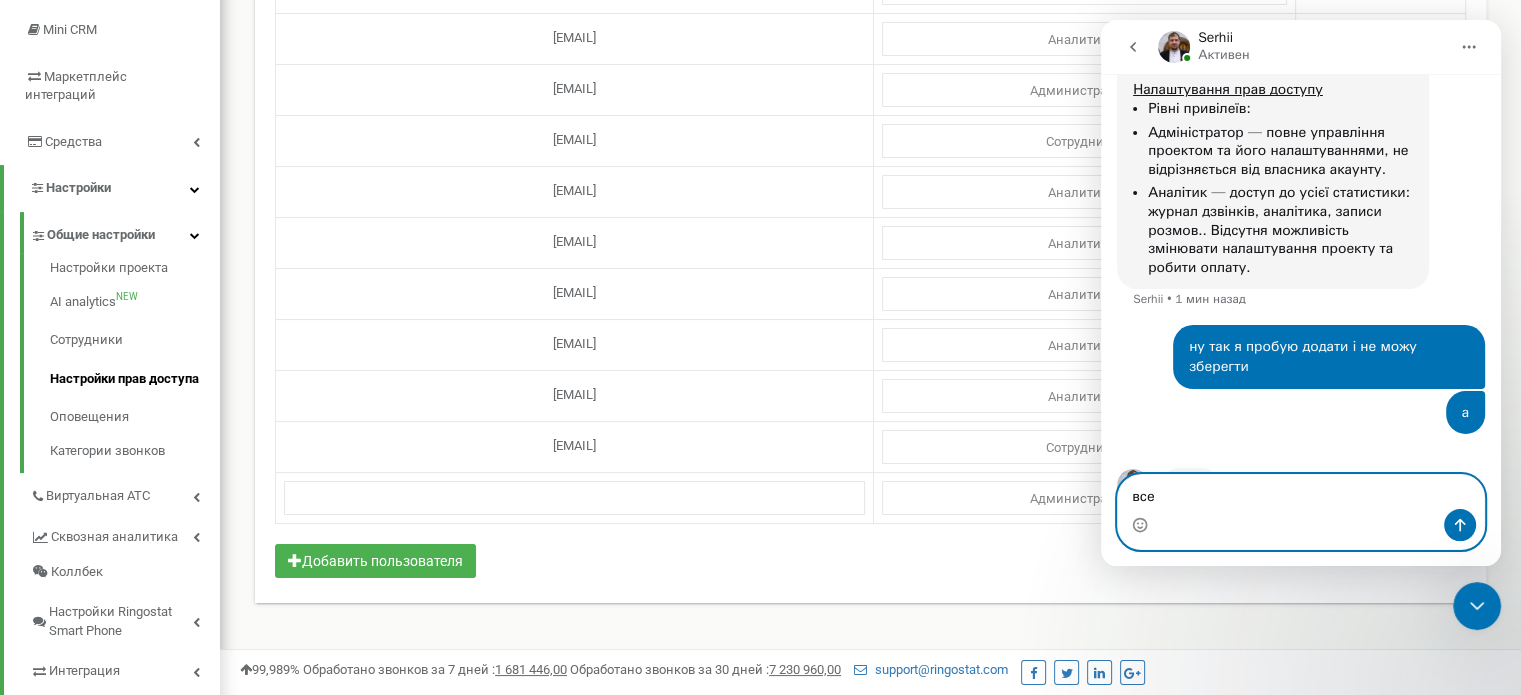 type on "все є" 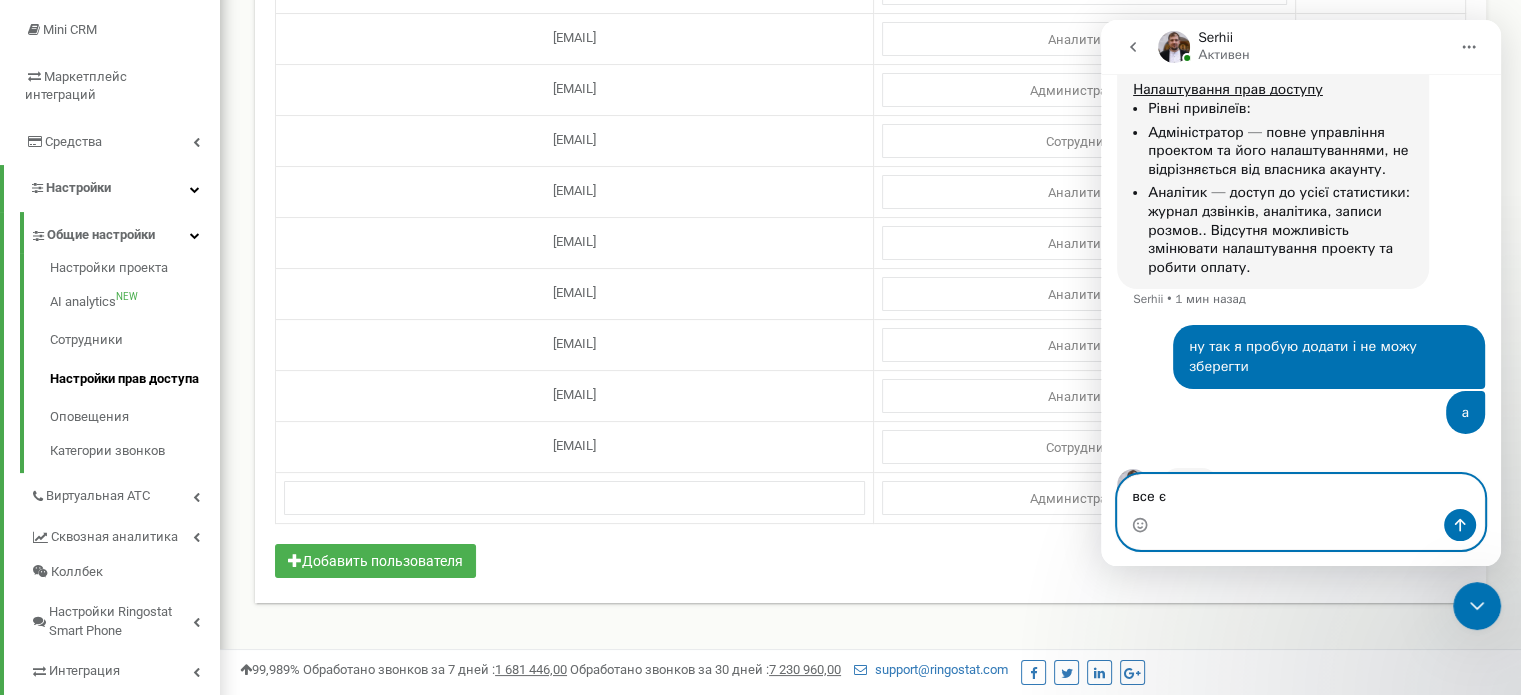 type 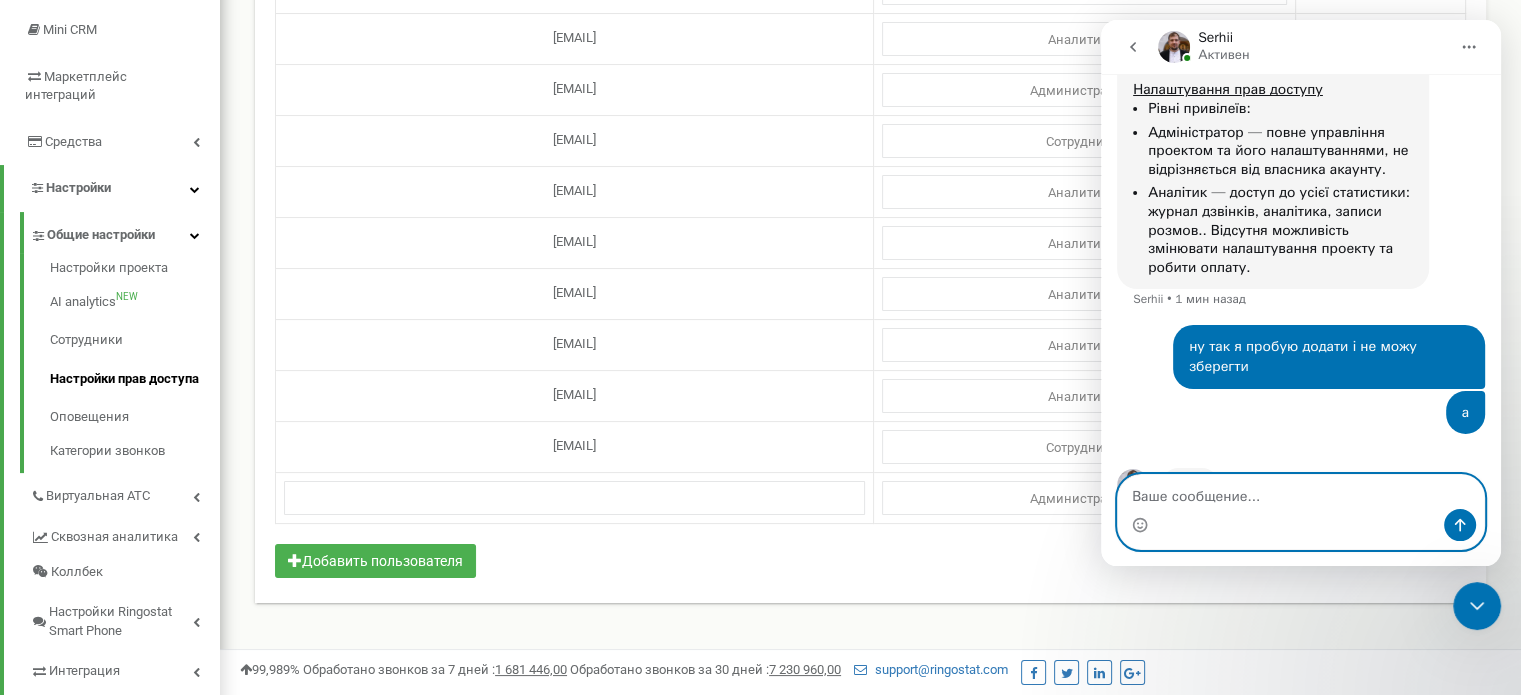 scroll, scrollTop: 1836, scrollLeft: 0, axis: vertical 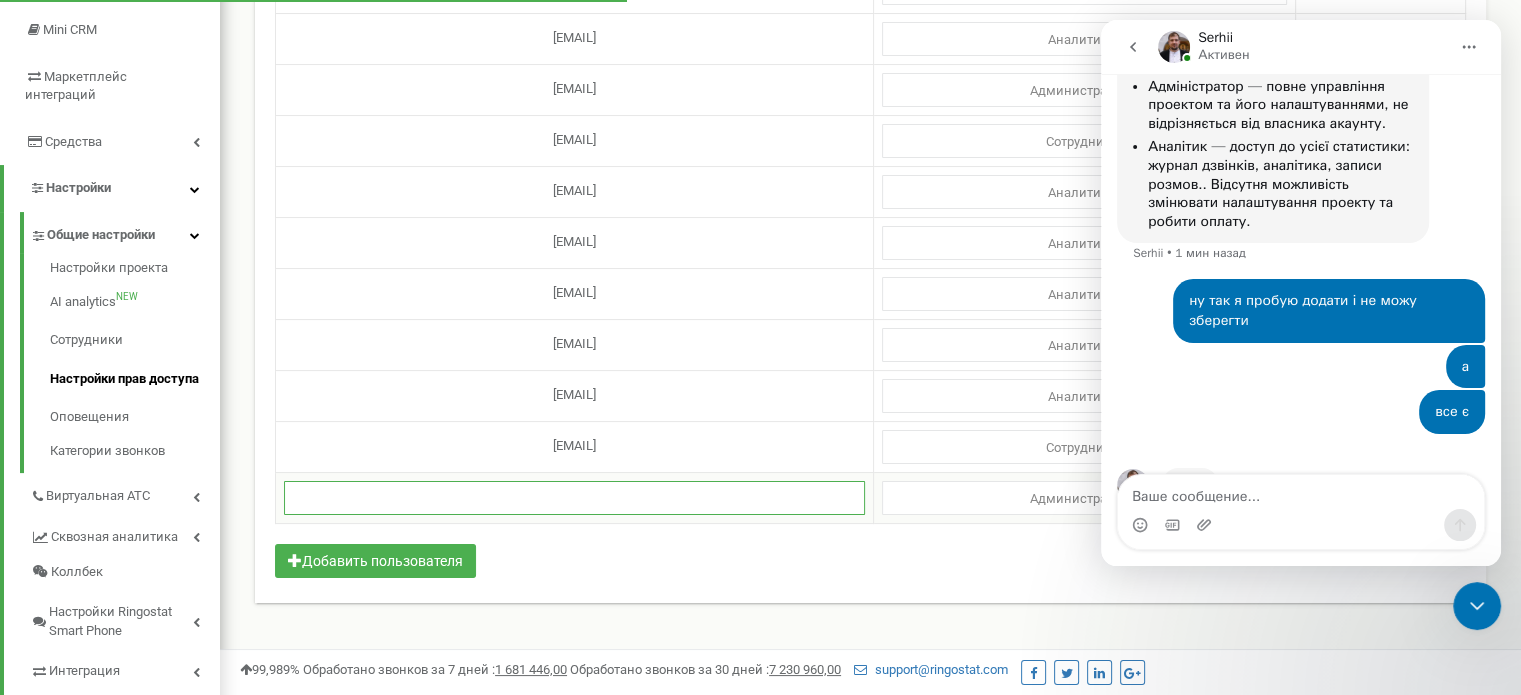 click at bounding box center [574, 498] 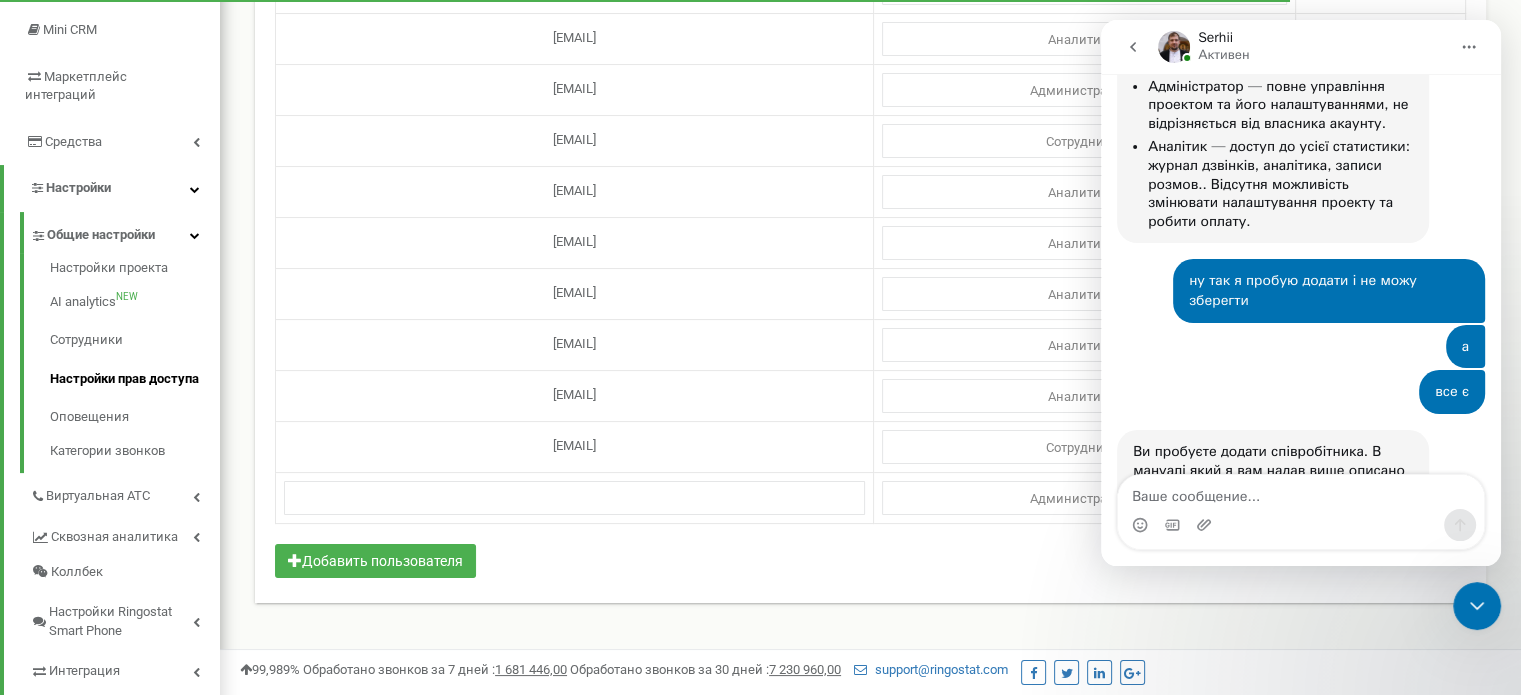 scroll, scrollTop: 1877, scrollLeft: 0, axis: vertical 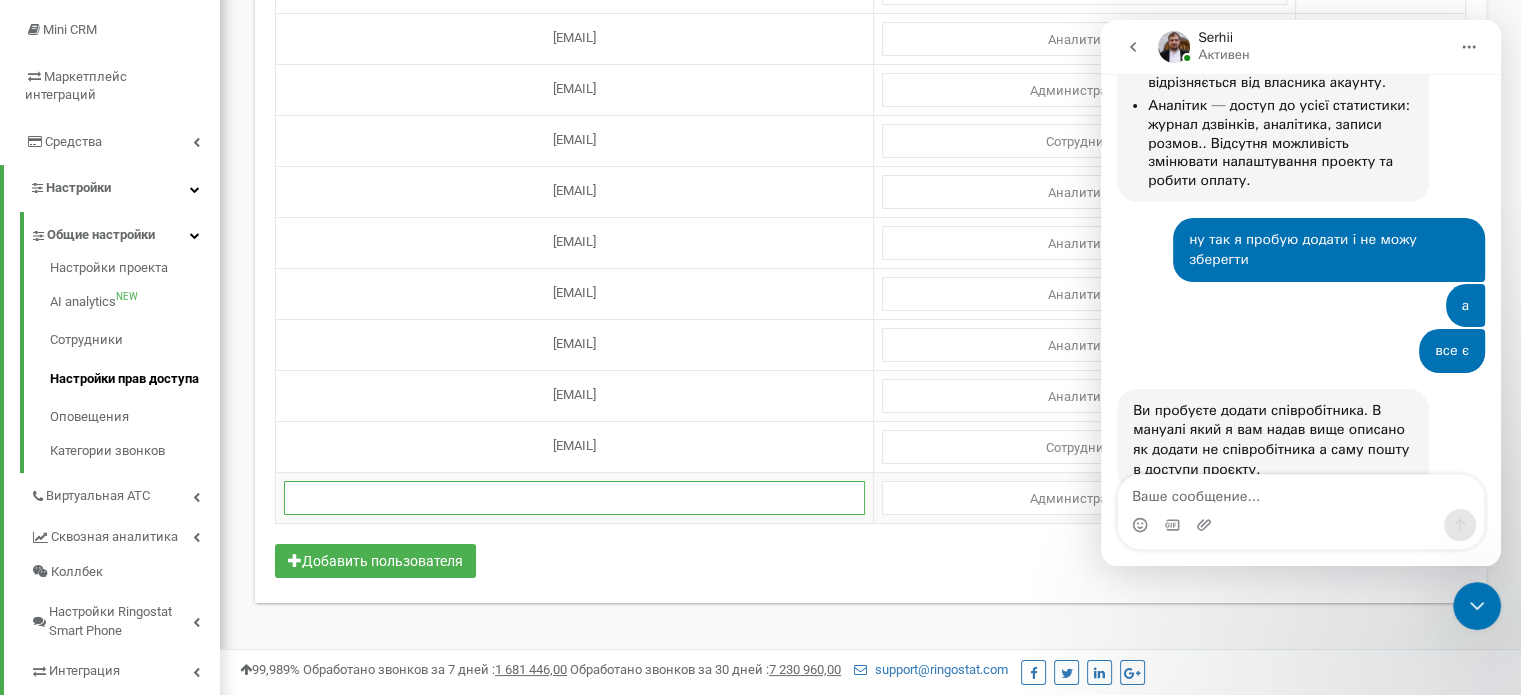 paste on "mariia.papchenko@auk.edu.ua" 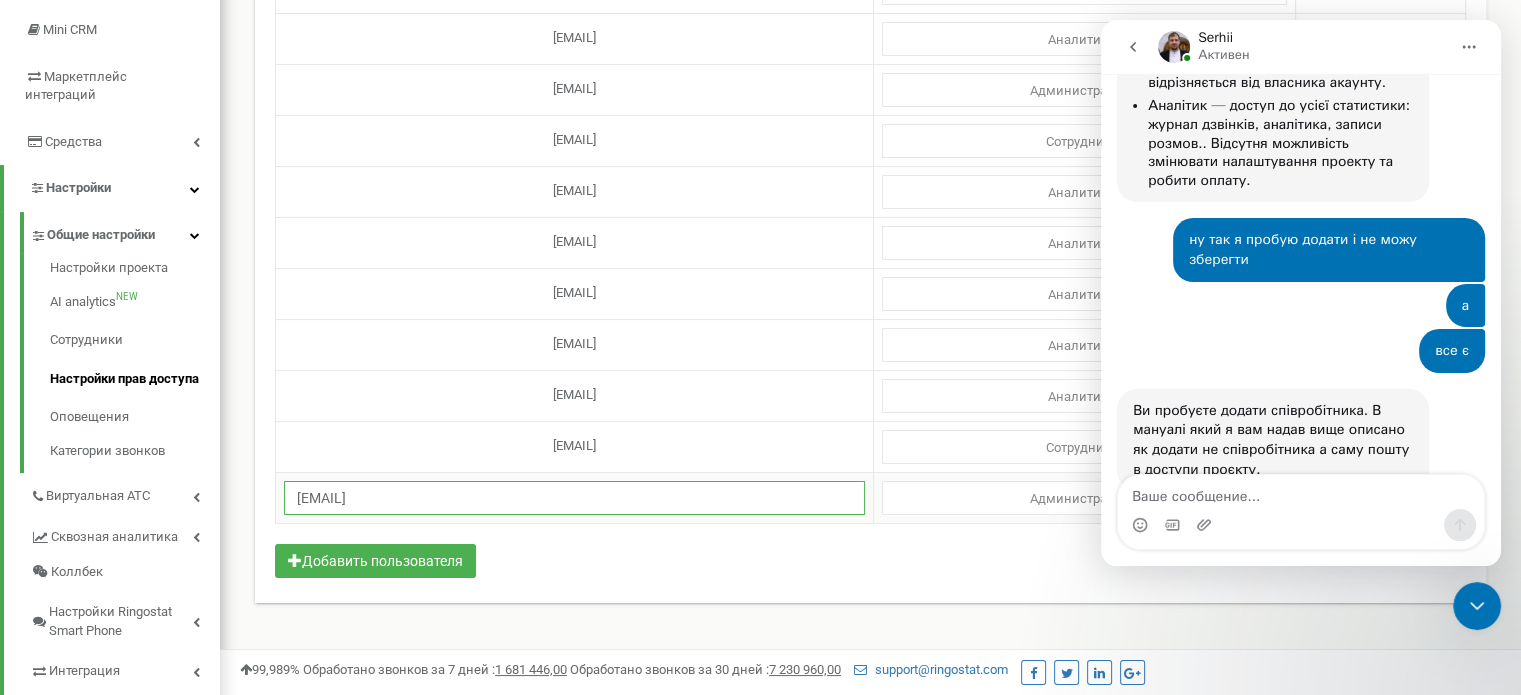 type on "mariia.papchenko@auk.edu.ua" 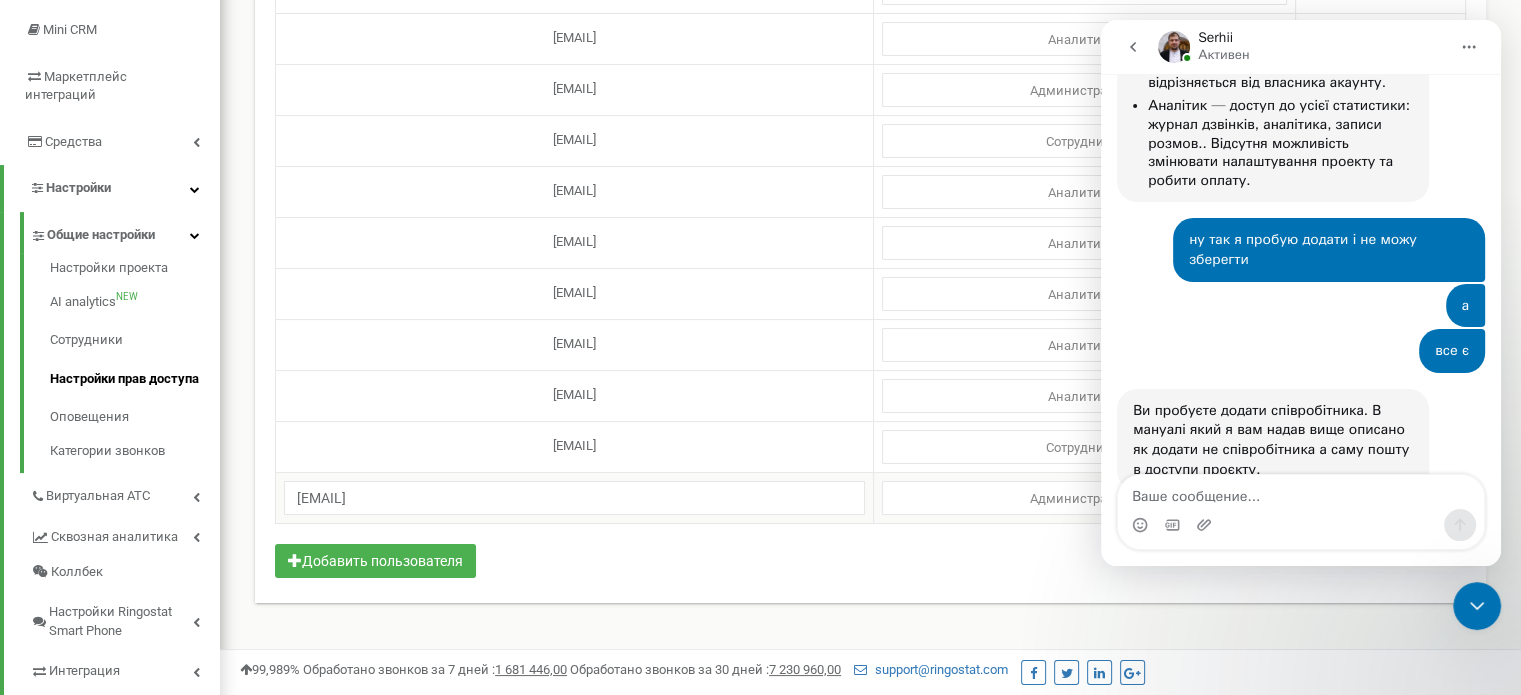 click on "Администратор" at bounding box center (1084, -62) 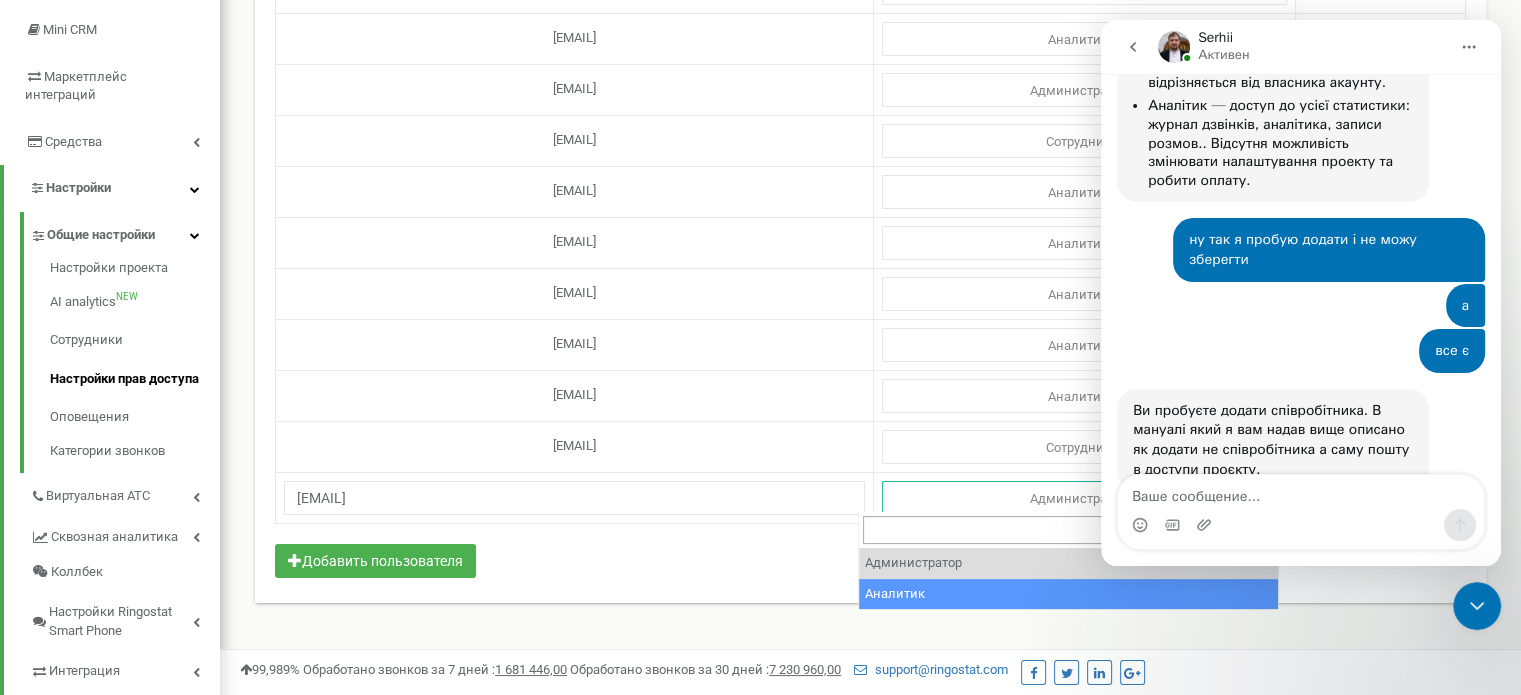 select on "2" 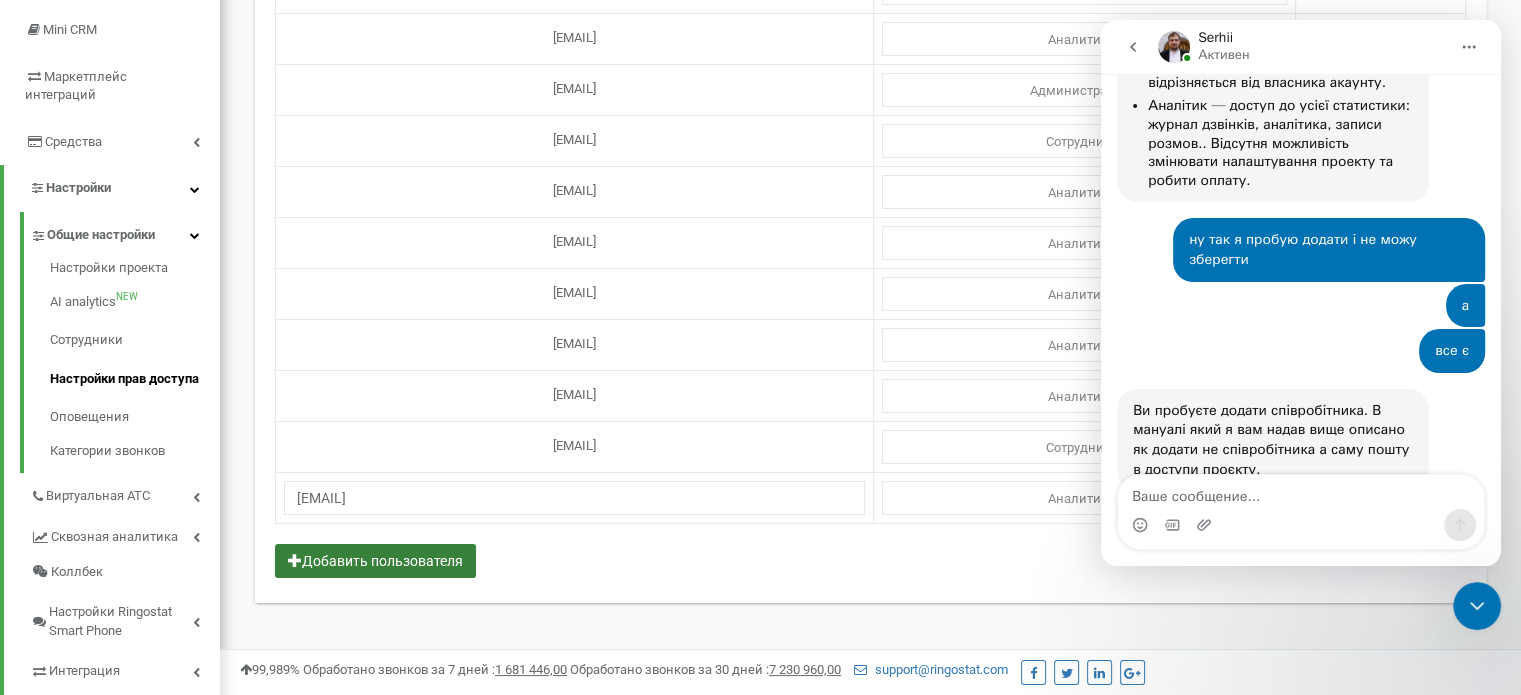 click on "Добавить пользователя" at bounding box center [375, 561] 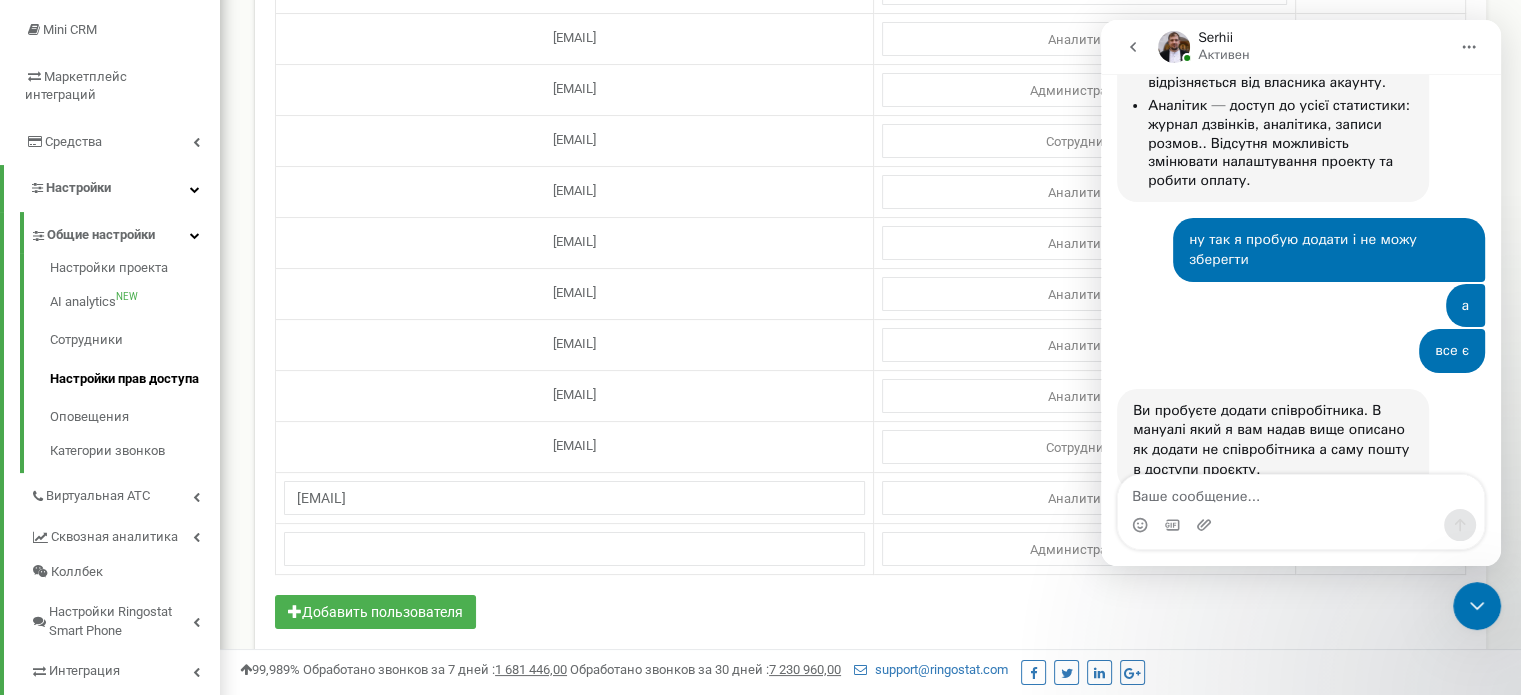 click on "Email пользователя
Уровень привилегий
anton.nedzvedsky@auk.edu.ua
Администратор
Аналитик
Менеджер
Сотрудник
Администратор" at bounding box center (870, 256) 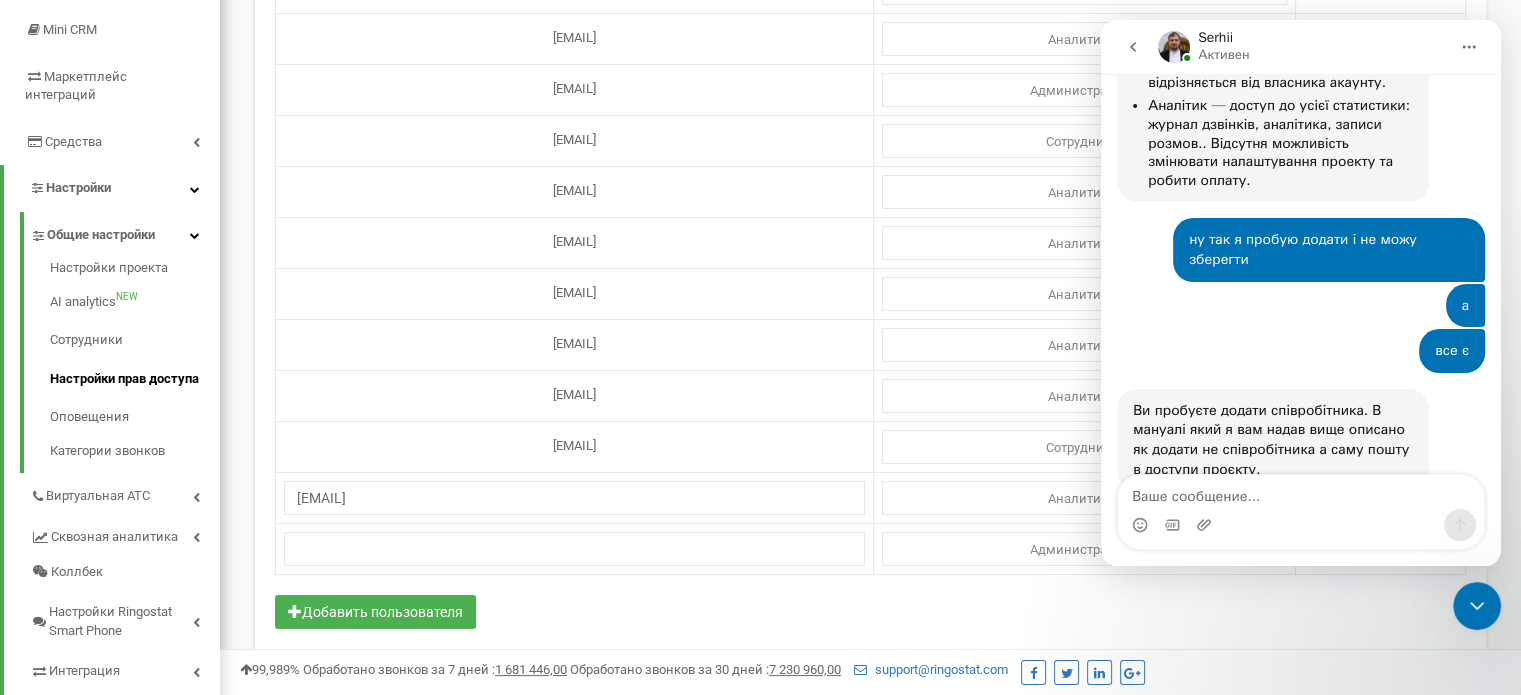 click 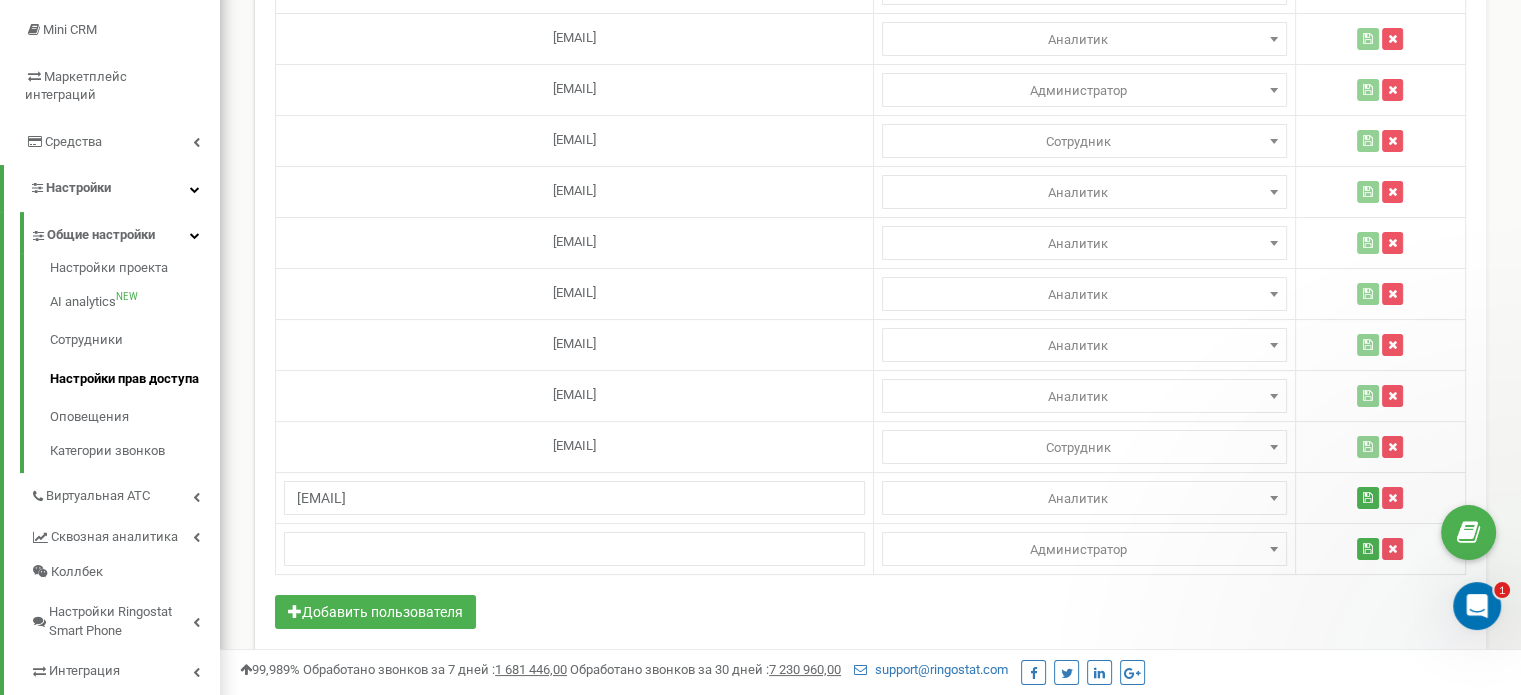 scroll, scrollTop: 0, scrollLeft: 0, axis: both 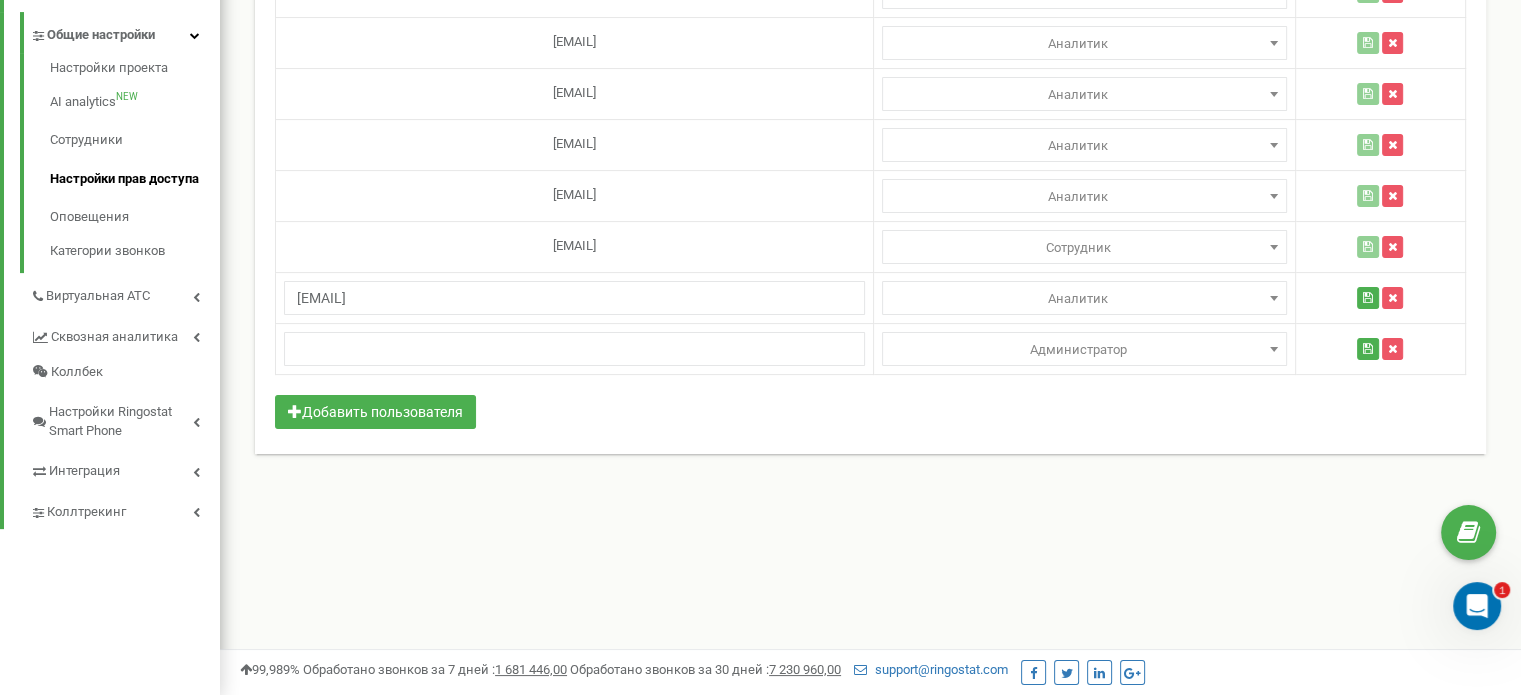click on "Реферальная программа
Настройки профиля
Выход
auk.edu.ua   использует Ringostat на  39 % Детальнее
Настройка доступа к проекту auk.edu.ua
Помощь
Помощь
В этом меню владелец аккаунта может предоставлять права доступа другим людям." at bounding box center (870, 100) 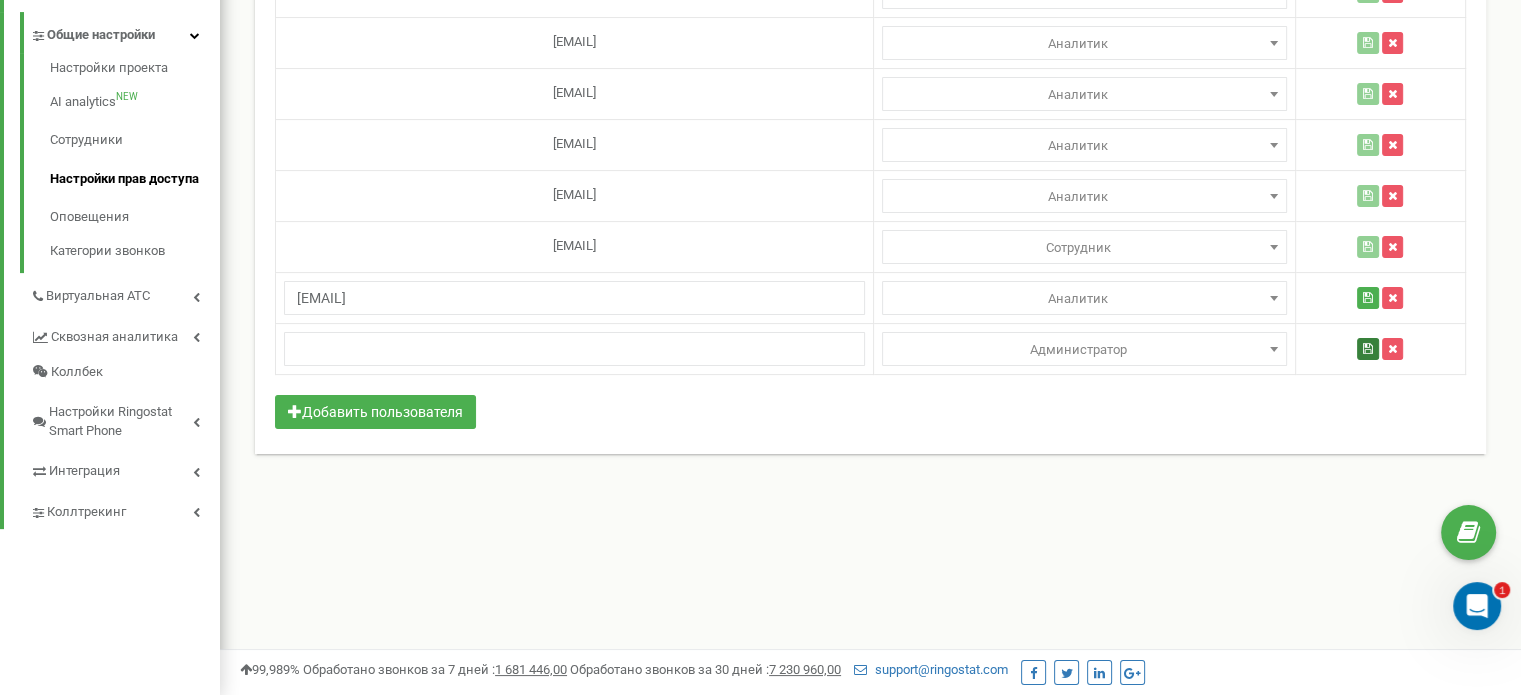 drag, startPoint x: 1363, startPoint y: 345, endPoint x: 1342, endPoint y: 442, distance: 99.24717 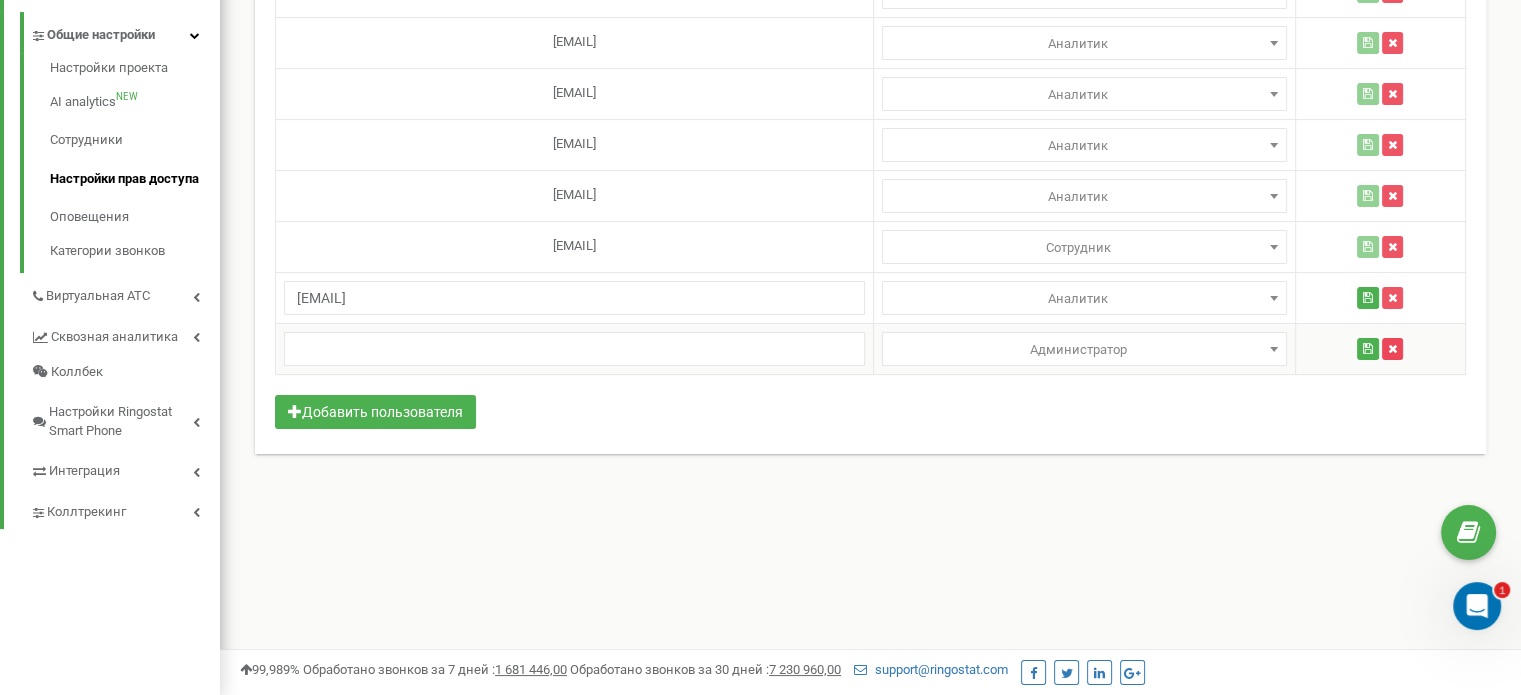 click at bounding box center [1392, 349] 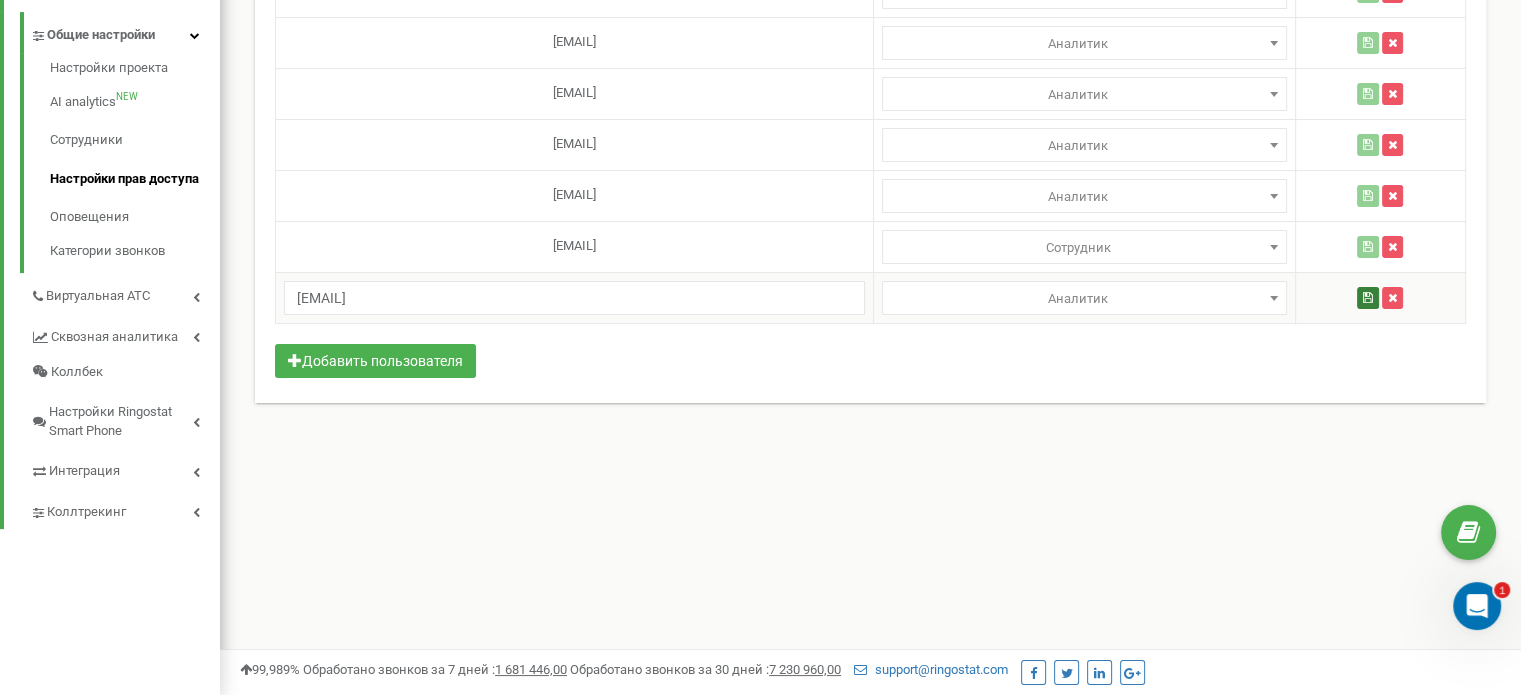 click at bounding box center (1368, 298) 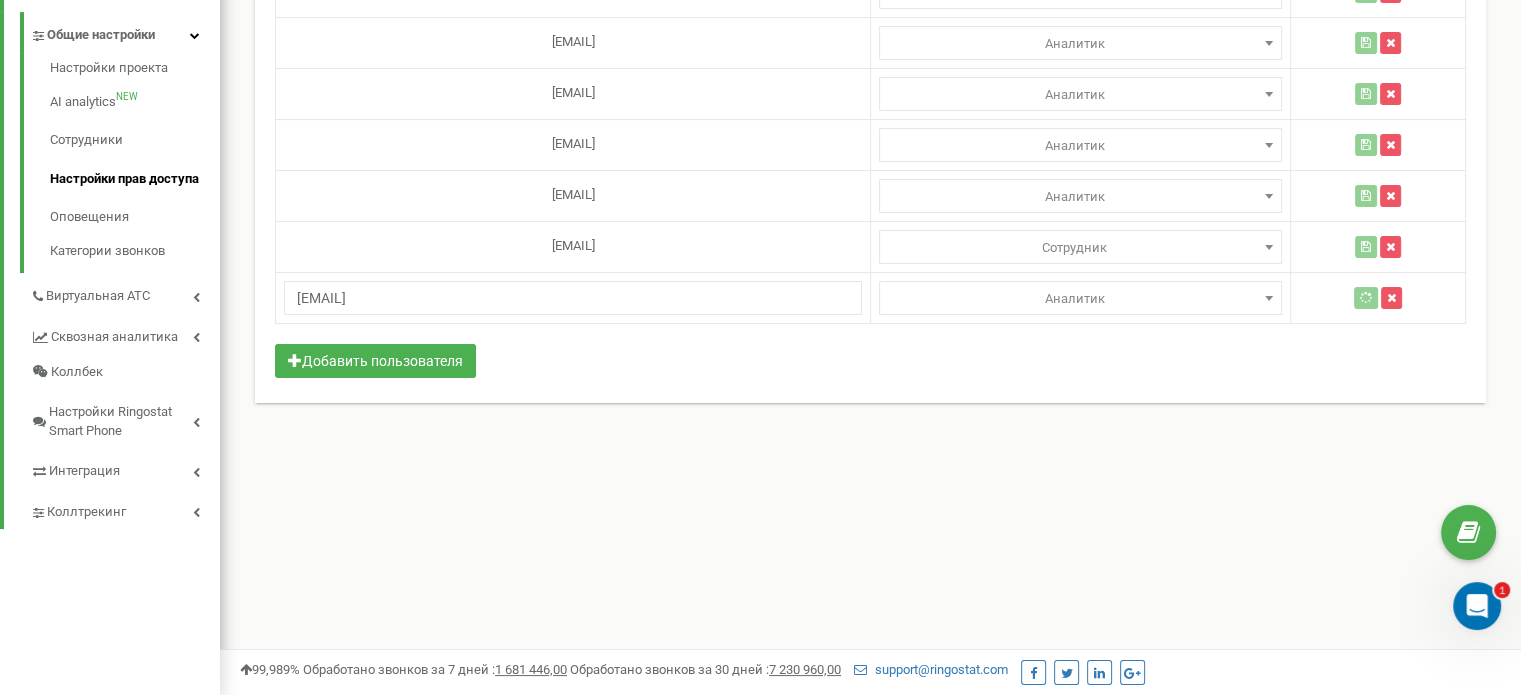 click on "Настройка доступа к проекту auk.edu.ua
Помощь
Помощь
В этом меню владелец аккаунта может предоставлять права доступа другим людям.
Email пользователя
Уровень привилегий
anton.nedzvedsky@auk.edu.ua
Администратор" at bounding box center (870, 29) 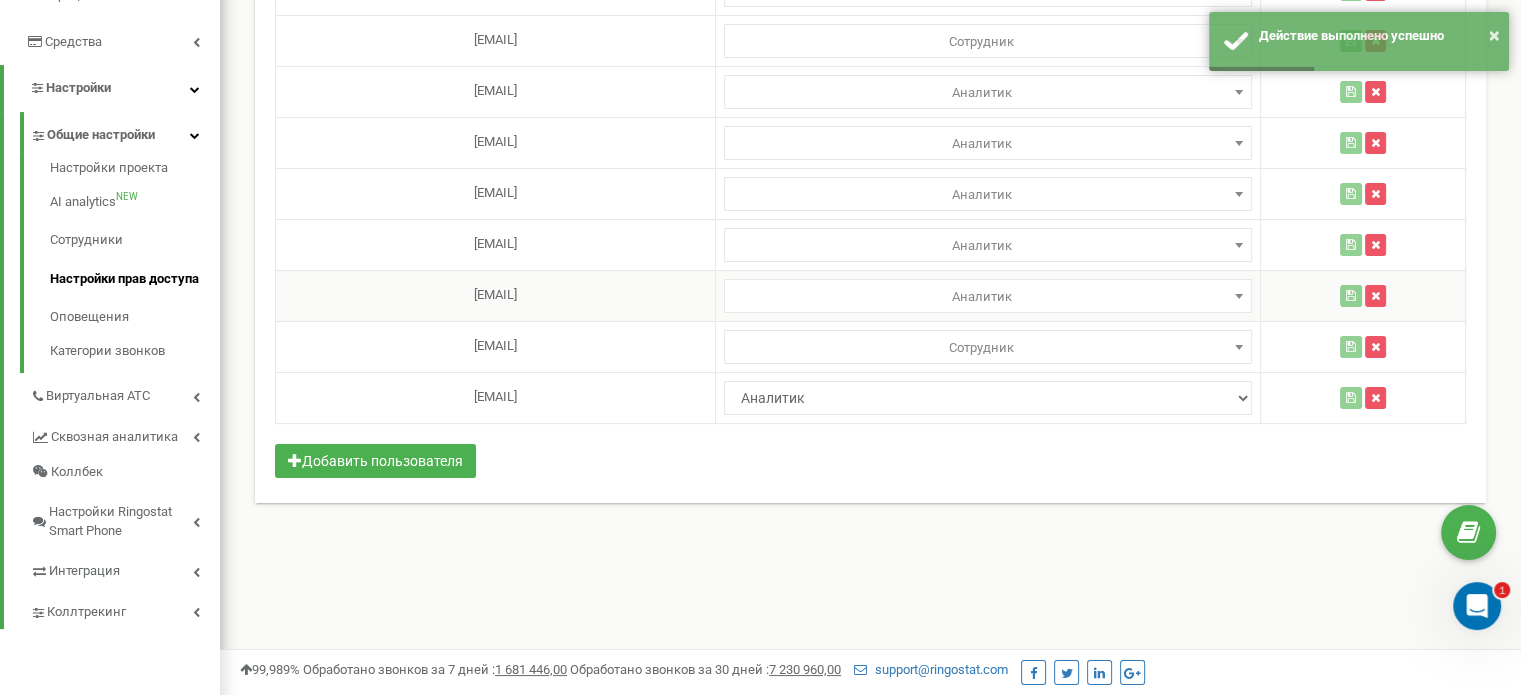 scroll, scrollTop: 0, scrollLeft: 0, axis: both 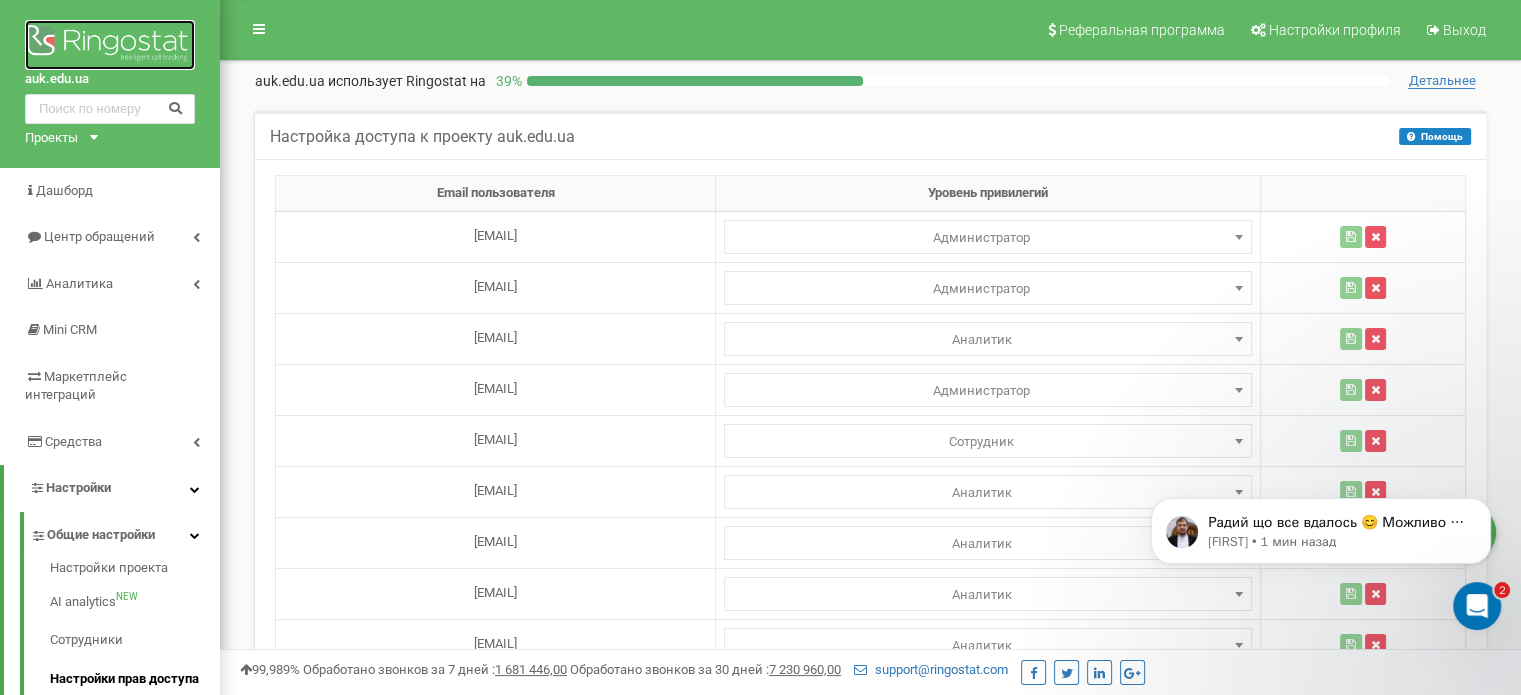 click at bounding box center (110, 45) 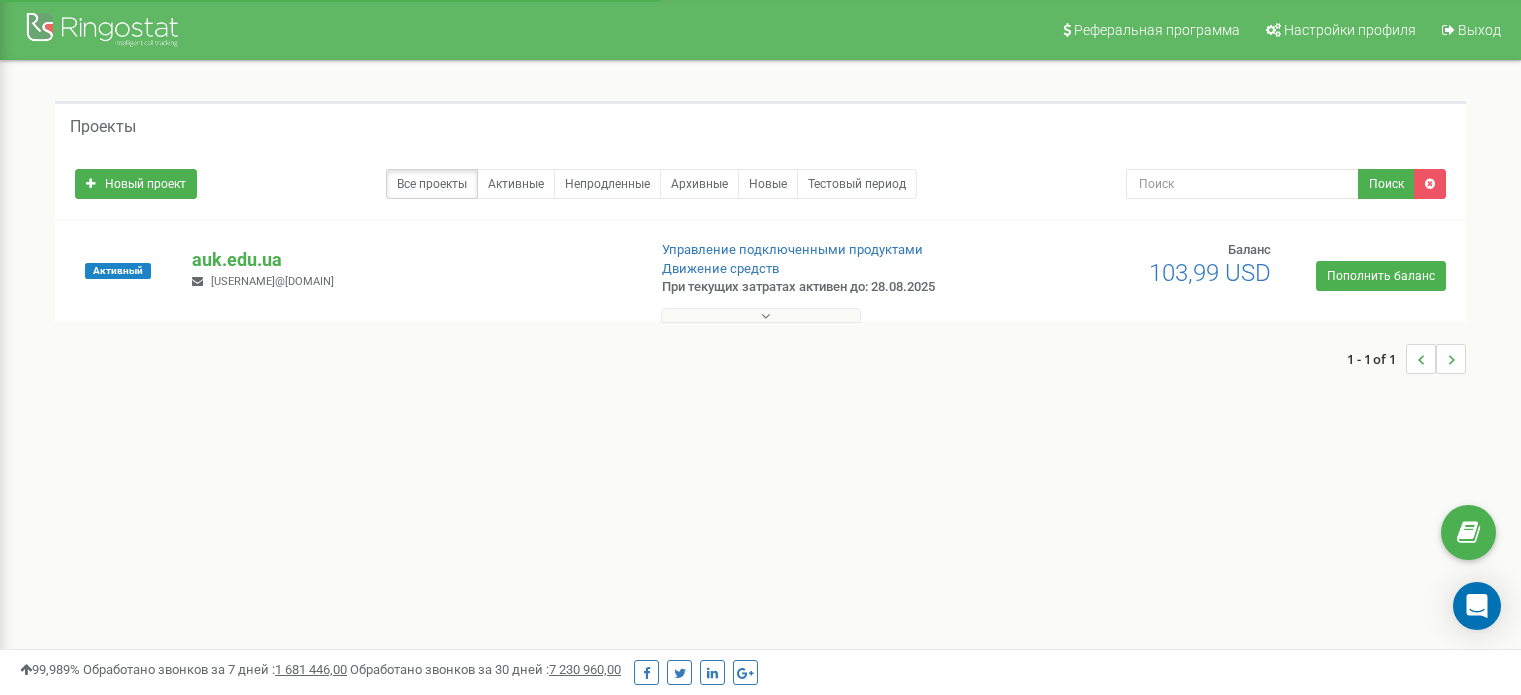scroll, scrollTop: 0, scrollLeft: 0, axis: both 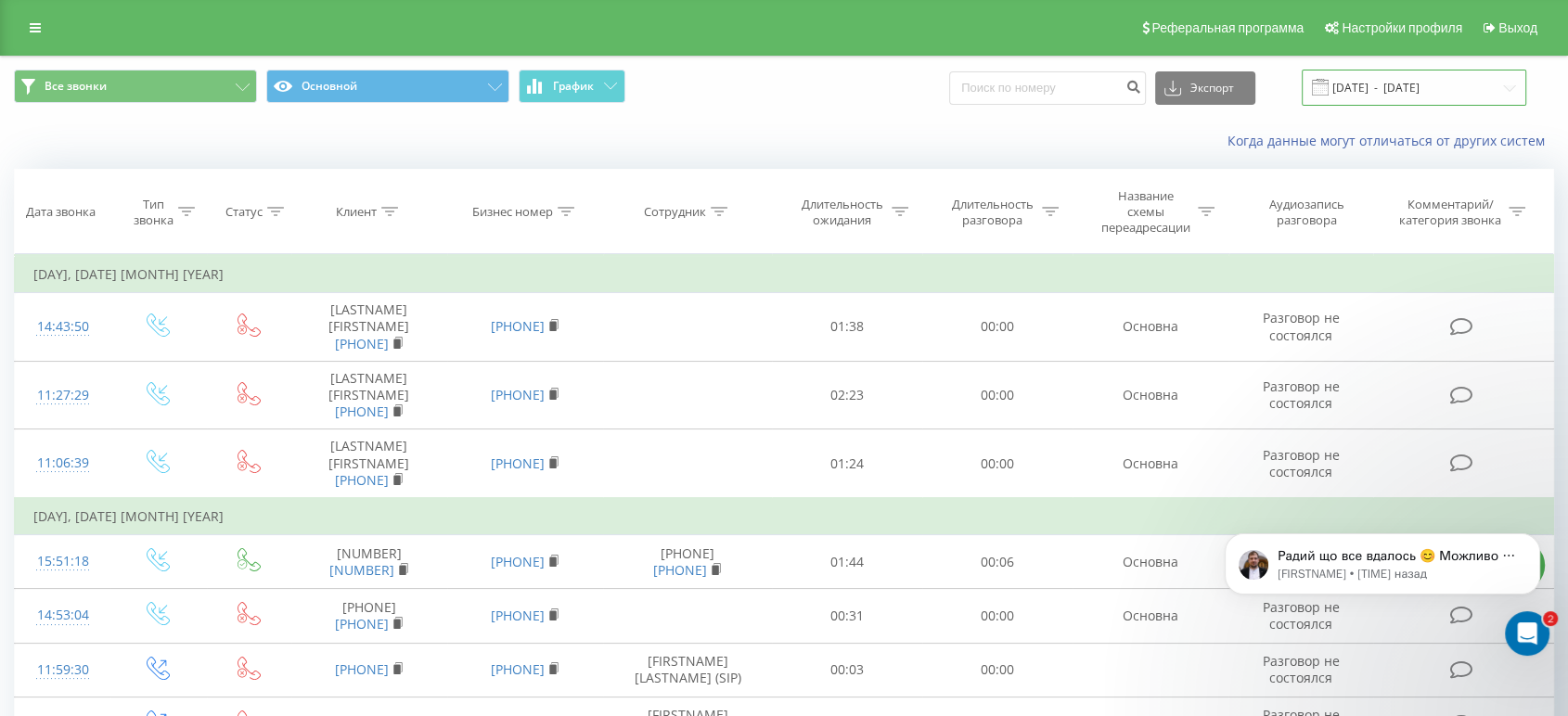 click on "[DATE]  -  [DATE]" at bounding box center [1414, 87] 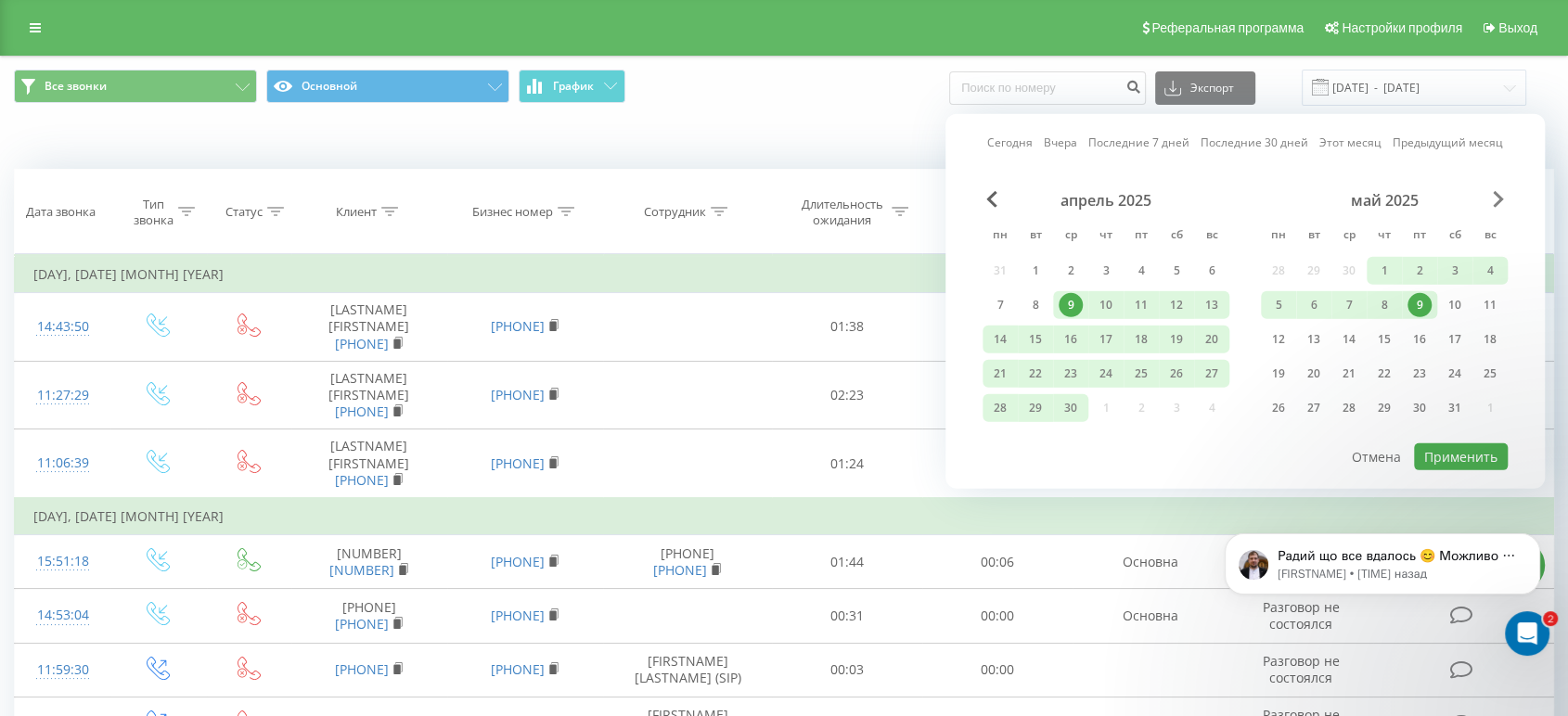 click at bounding box center [1498, 199] 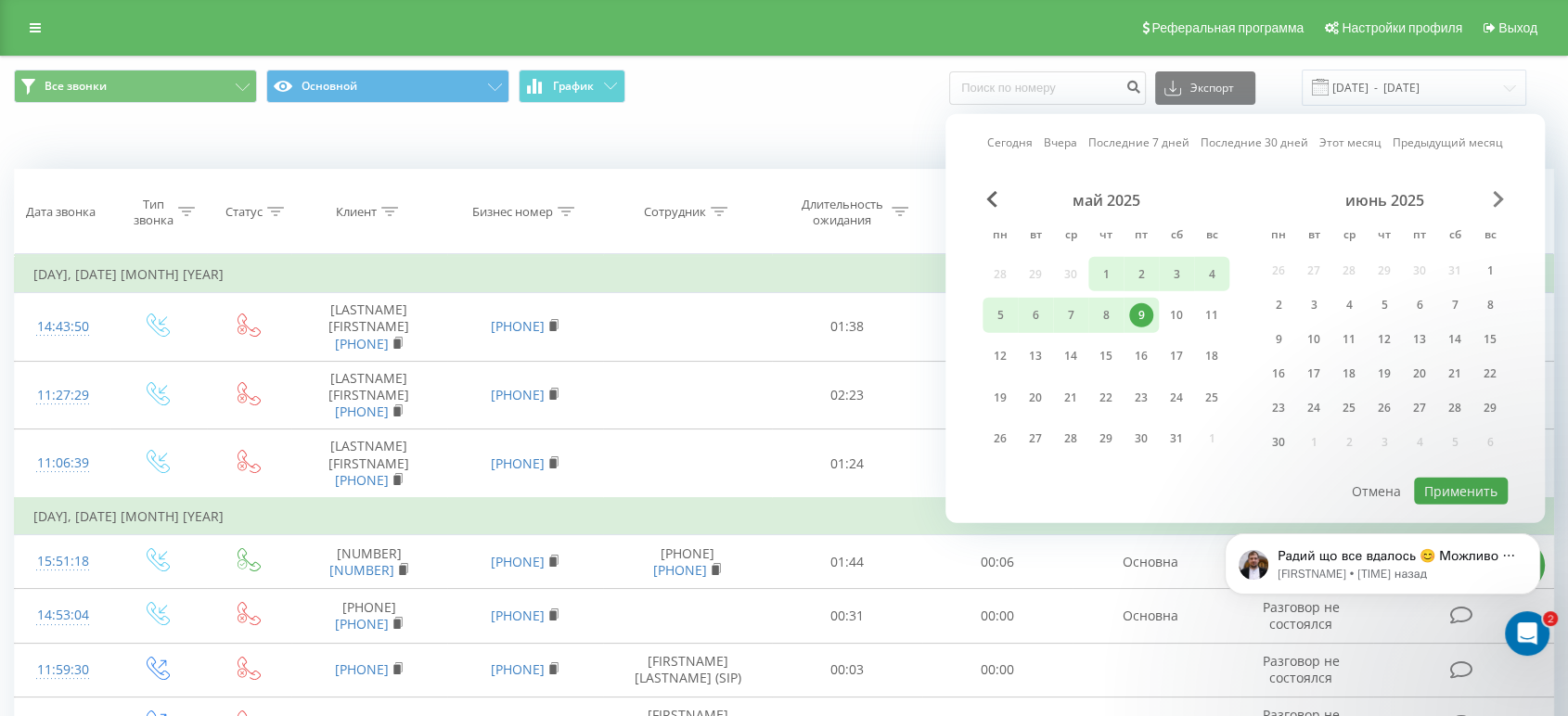 click at bounding box center (1498, 199) 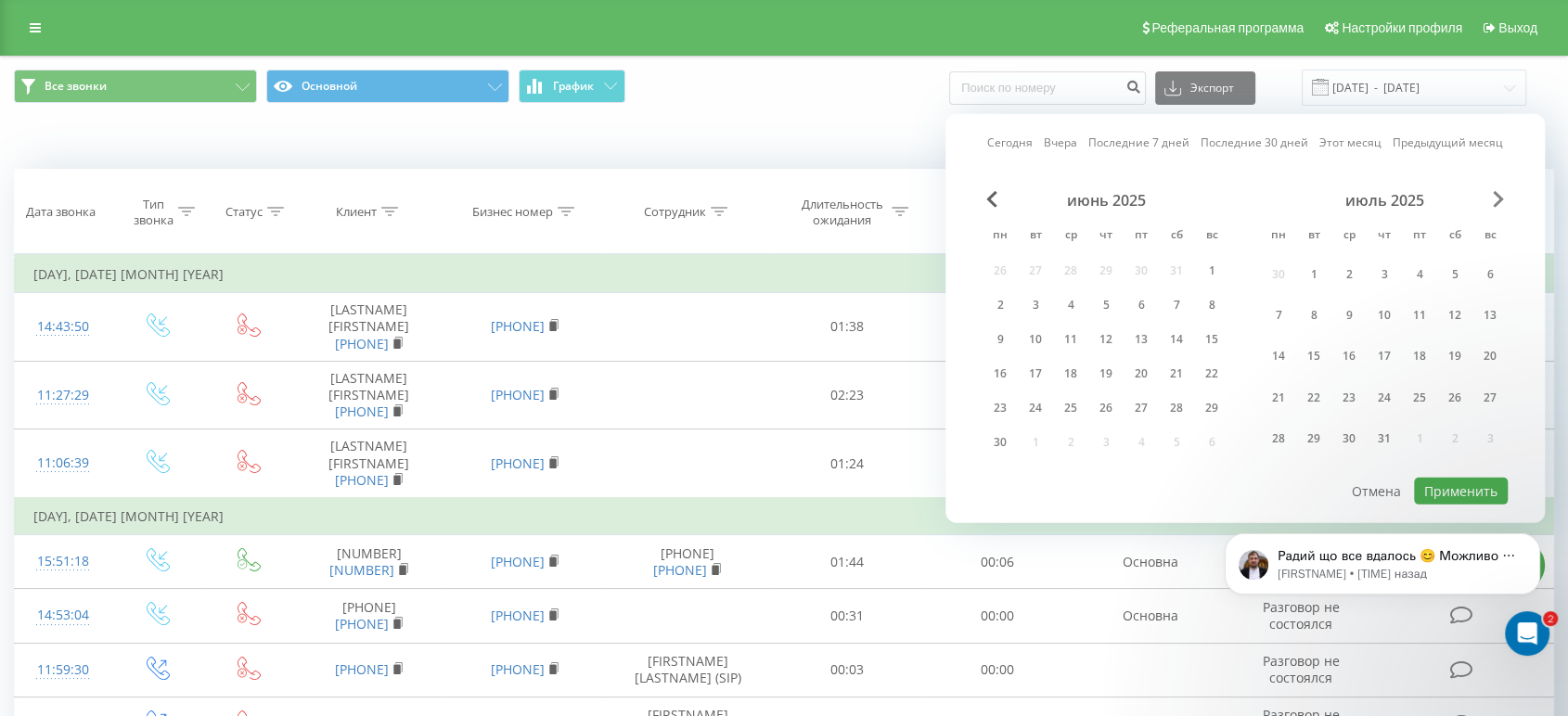 click at bounding box center (1498, 199) 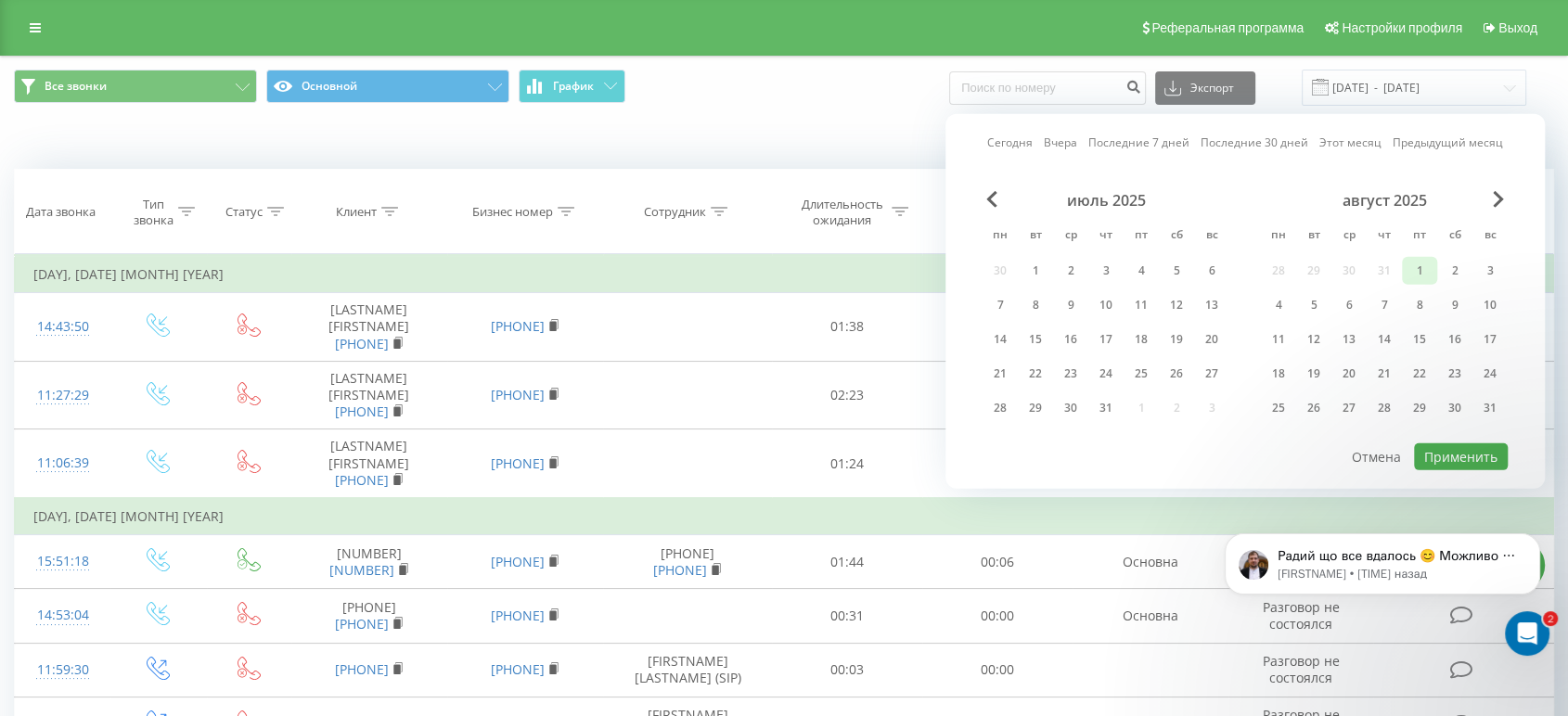 click on "1" at bounding box center [1420, 271] 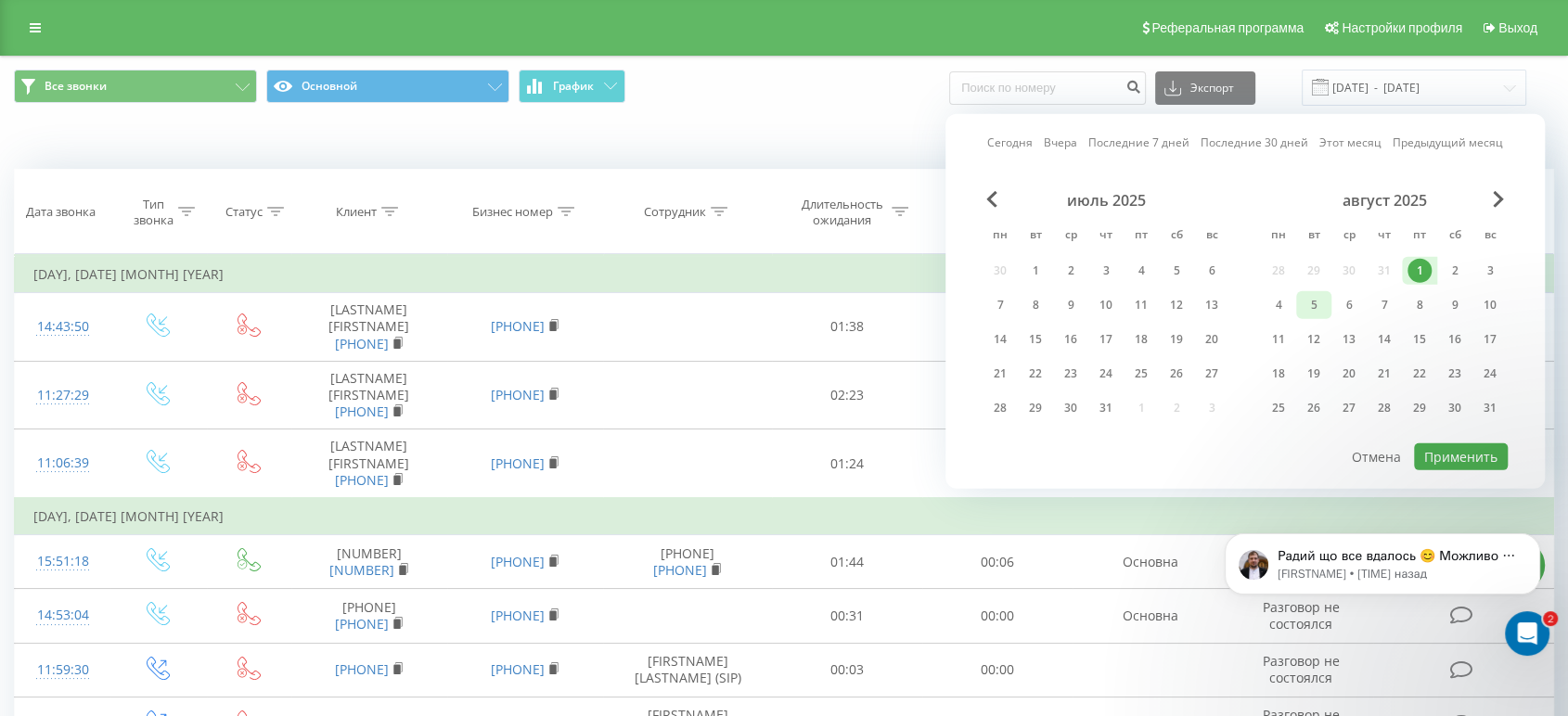 click on "5" at bounding box center (1314, 305) 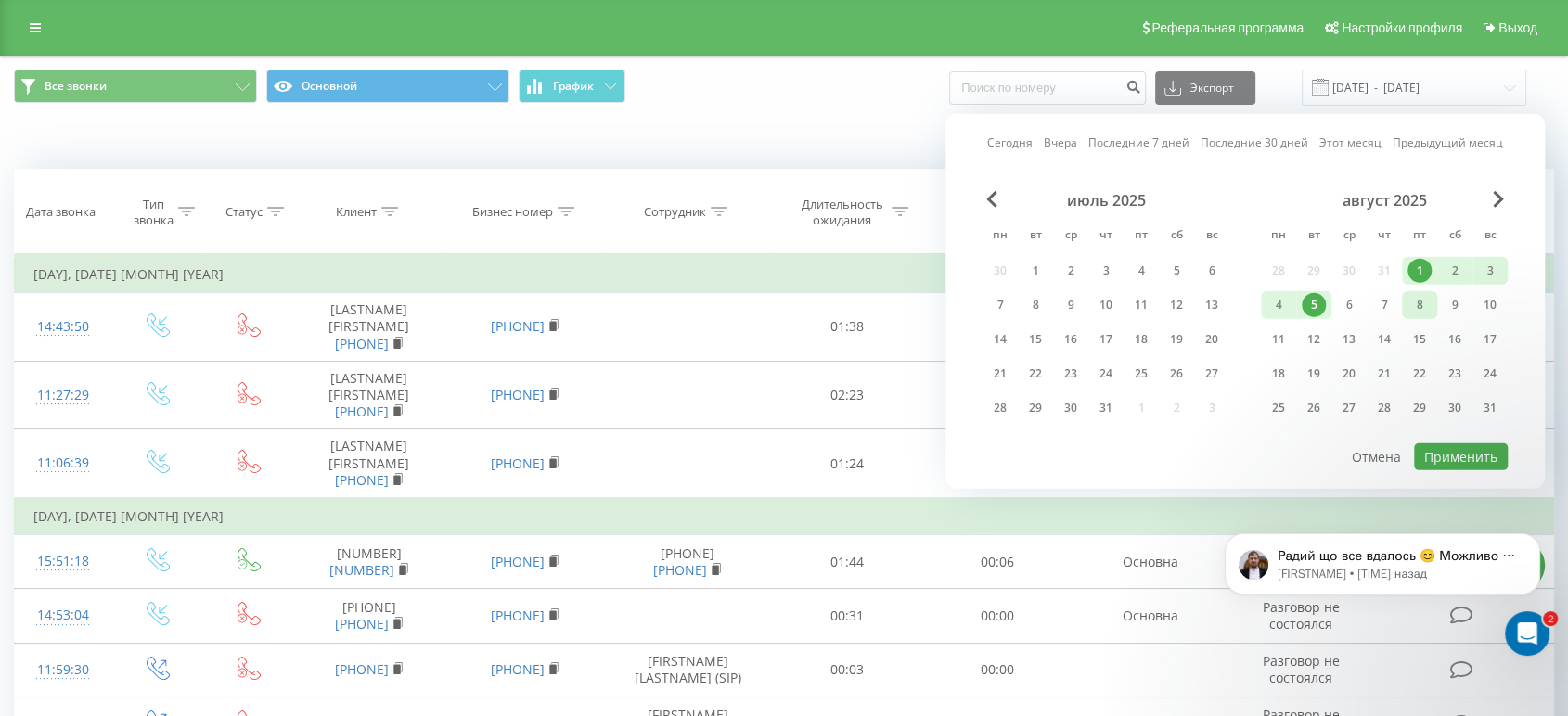click on "8" at bounding box center (1420, 305) 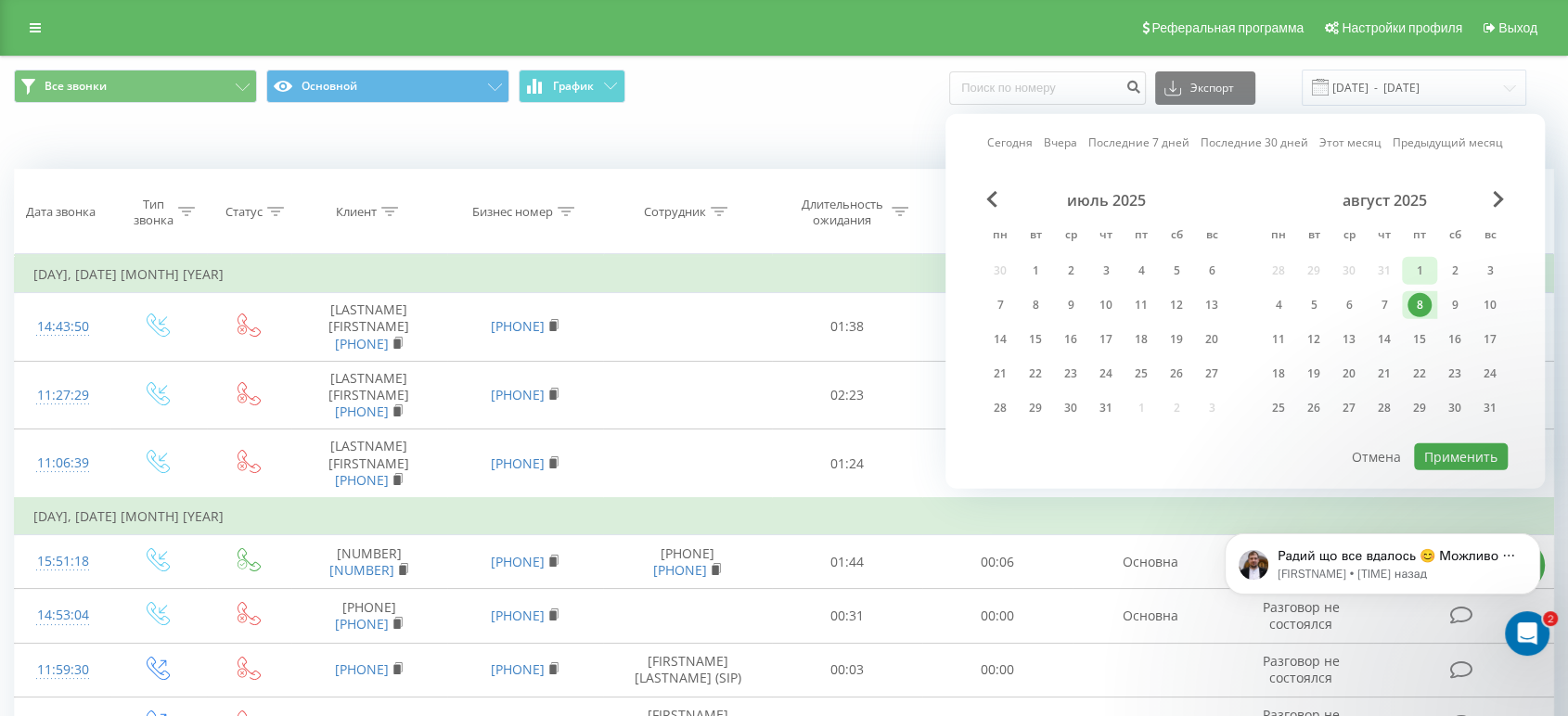 click on "1" at bounding box center [1420, 271] 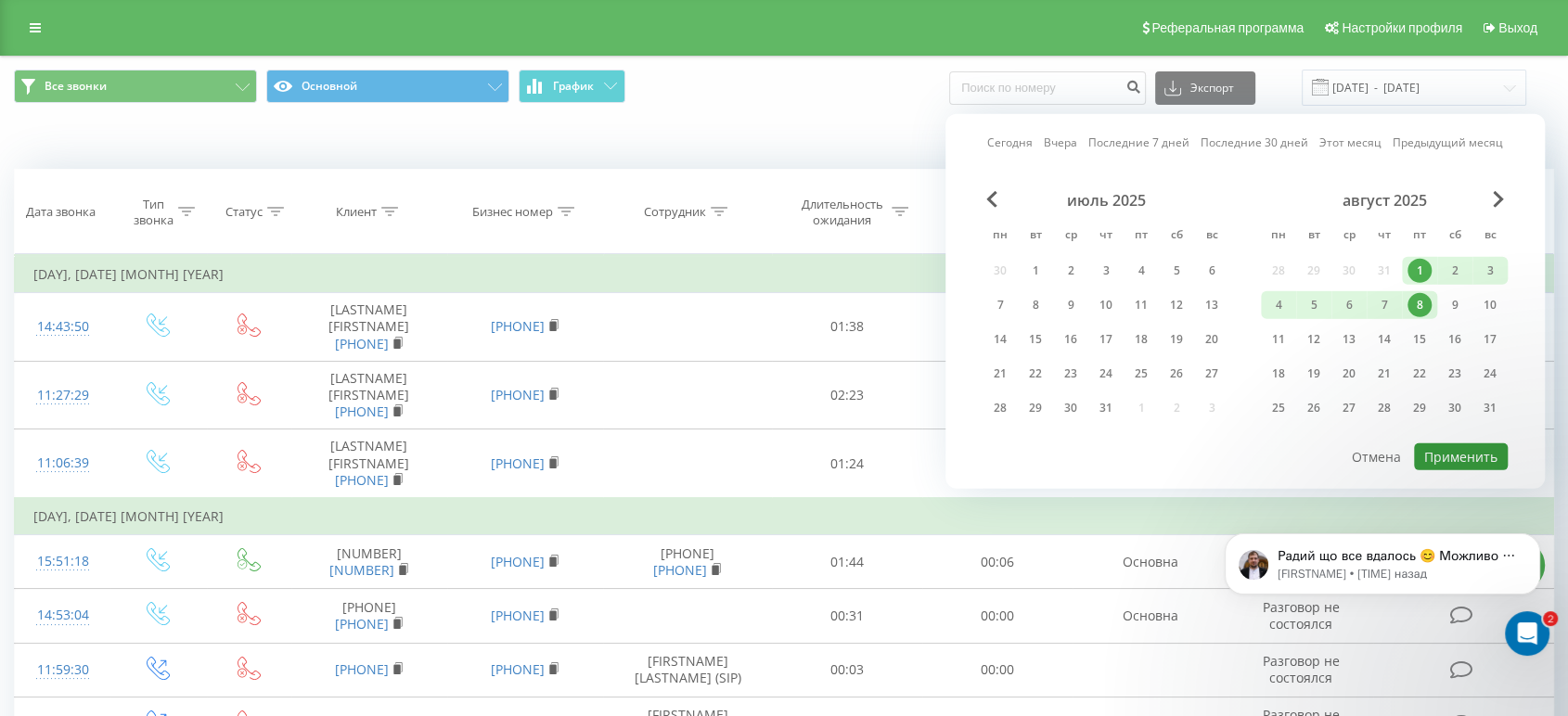 click on "Применить" at bounding box center [1460, 456] 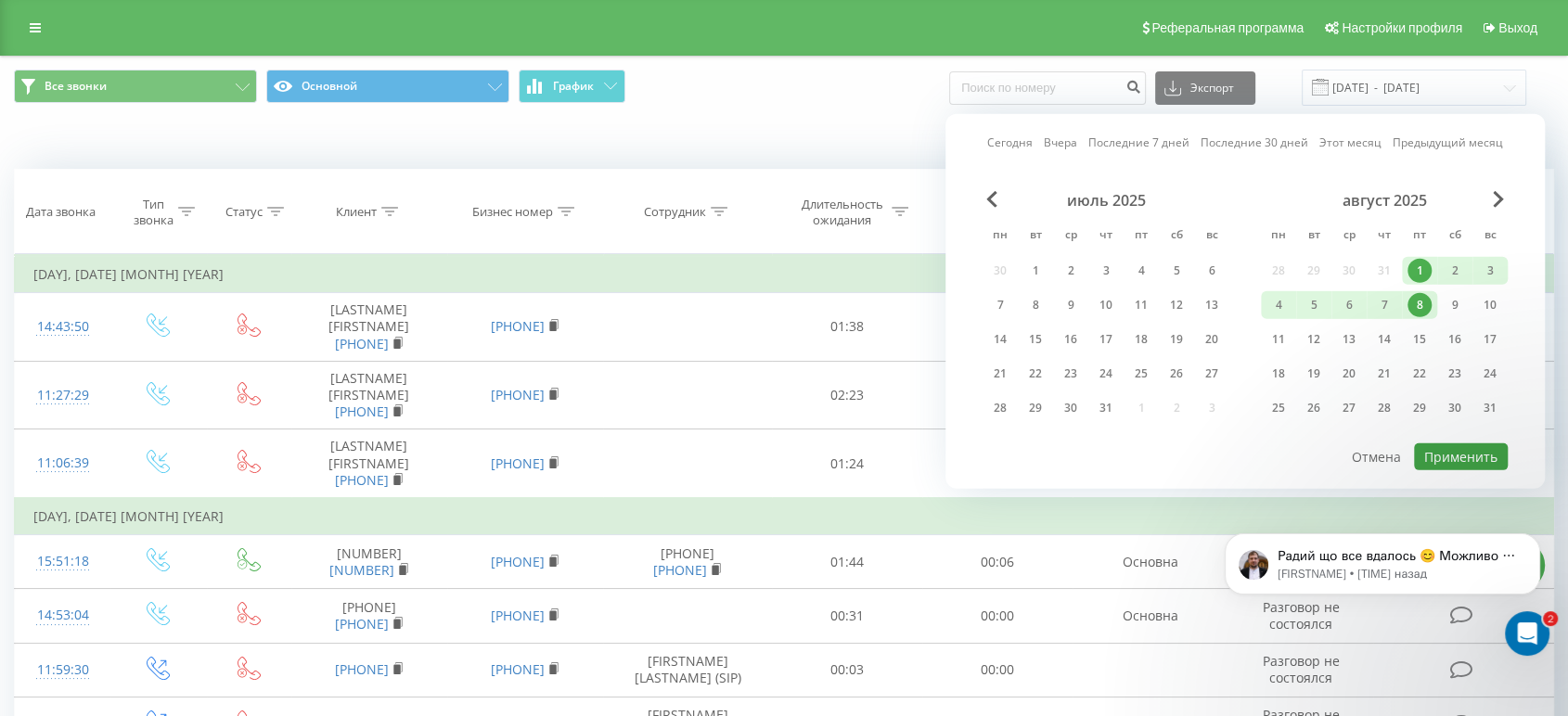 type on "[DATE]  -  [DATE]" 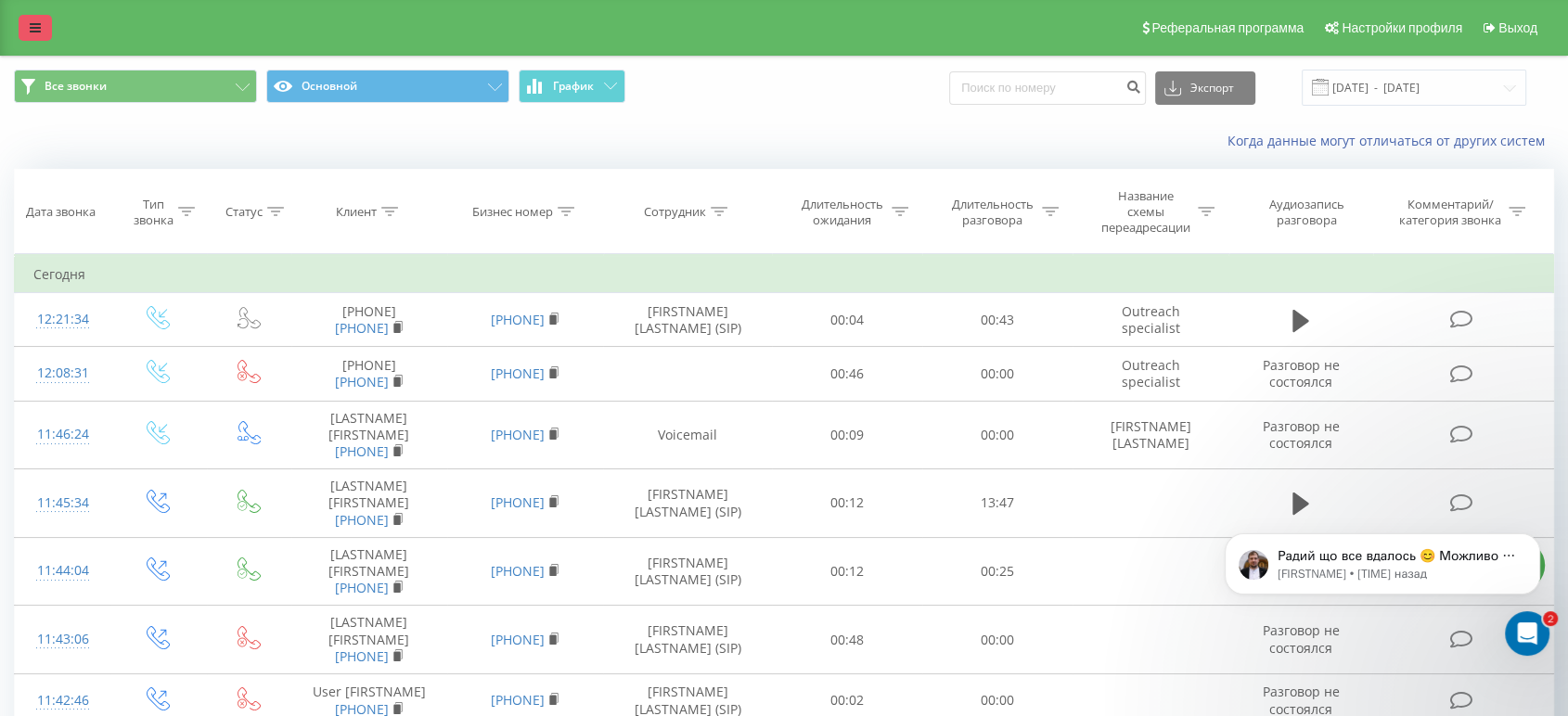 click at bounding box center [35, 28] 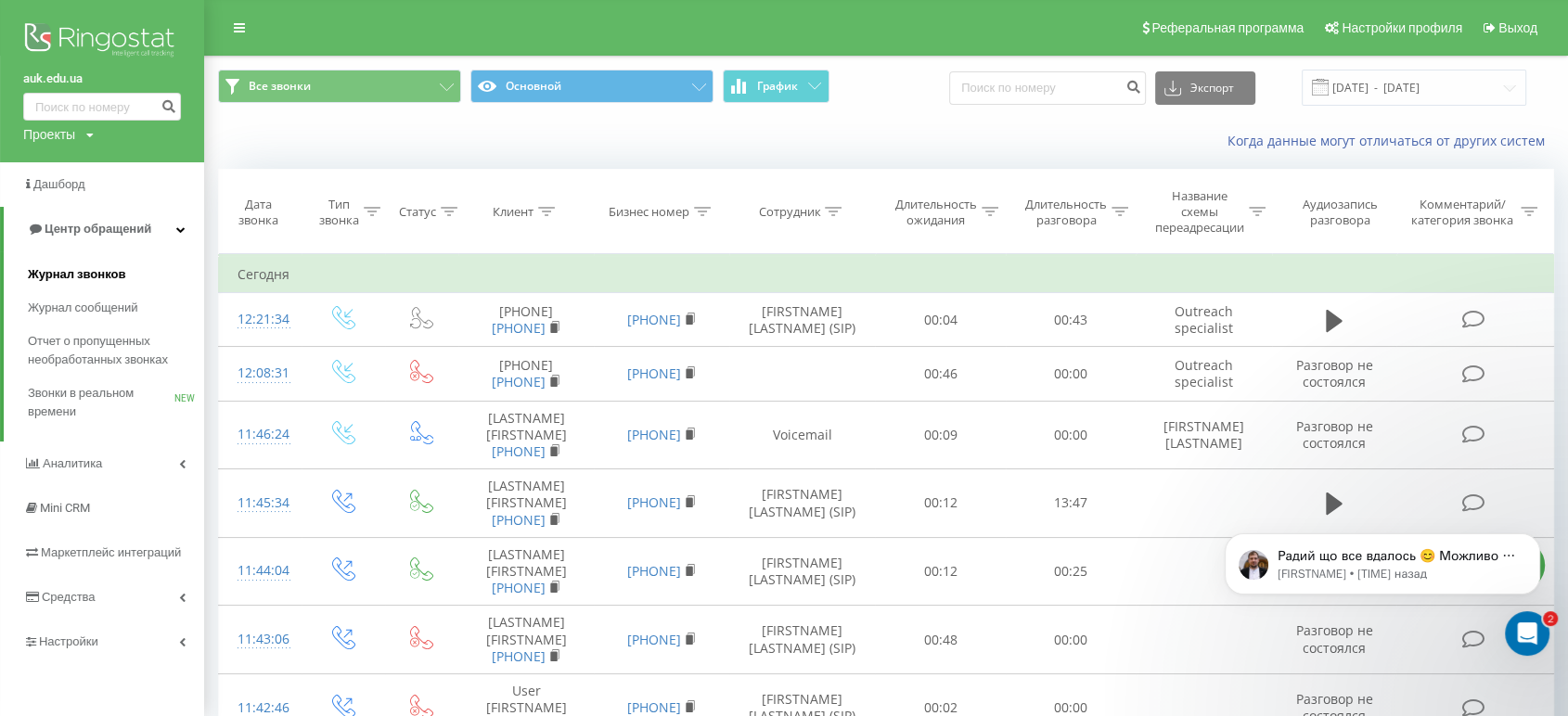 click on "Журнал звонков" at bounding box center [76, 275] 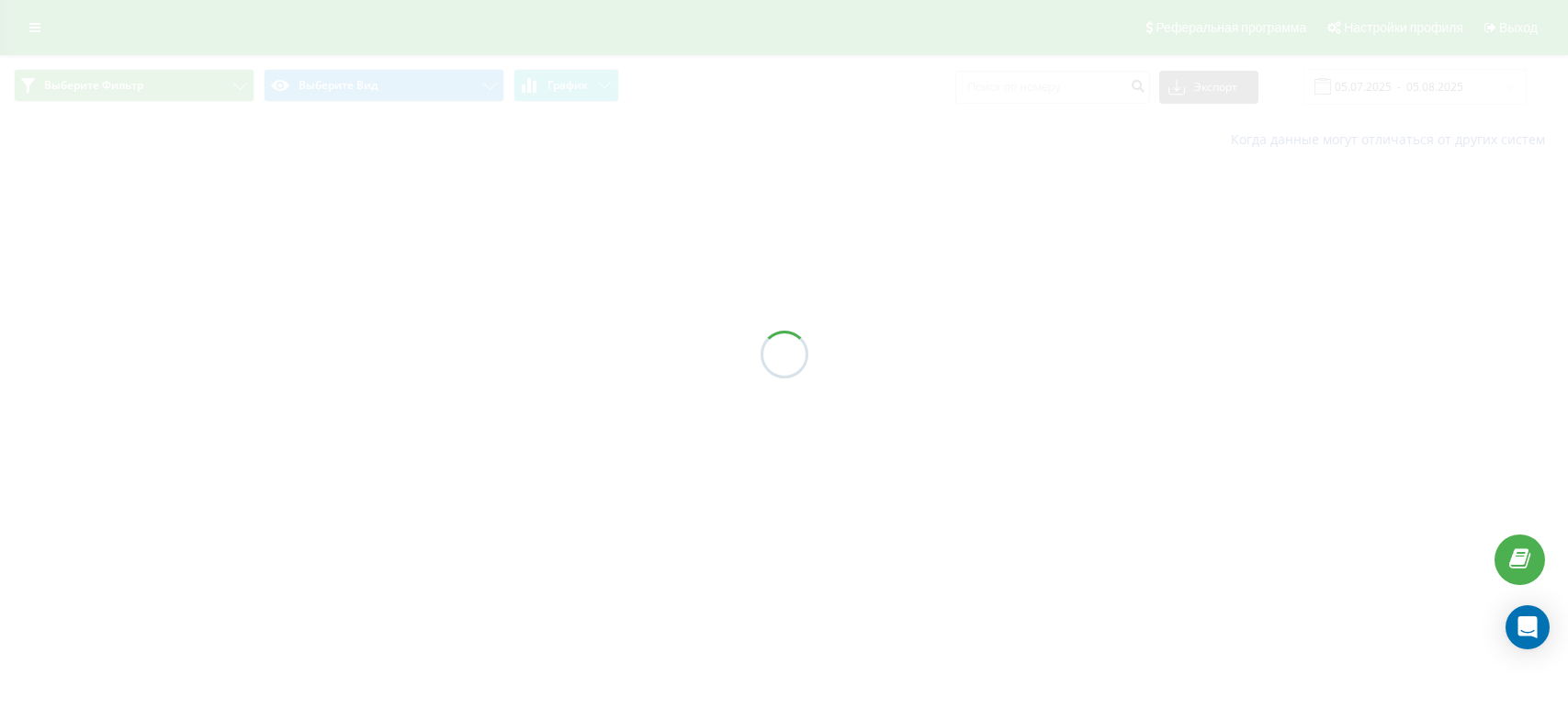 scroll, scrollTop: 0, scrollLeft: 0, axis: both 